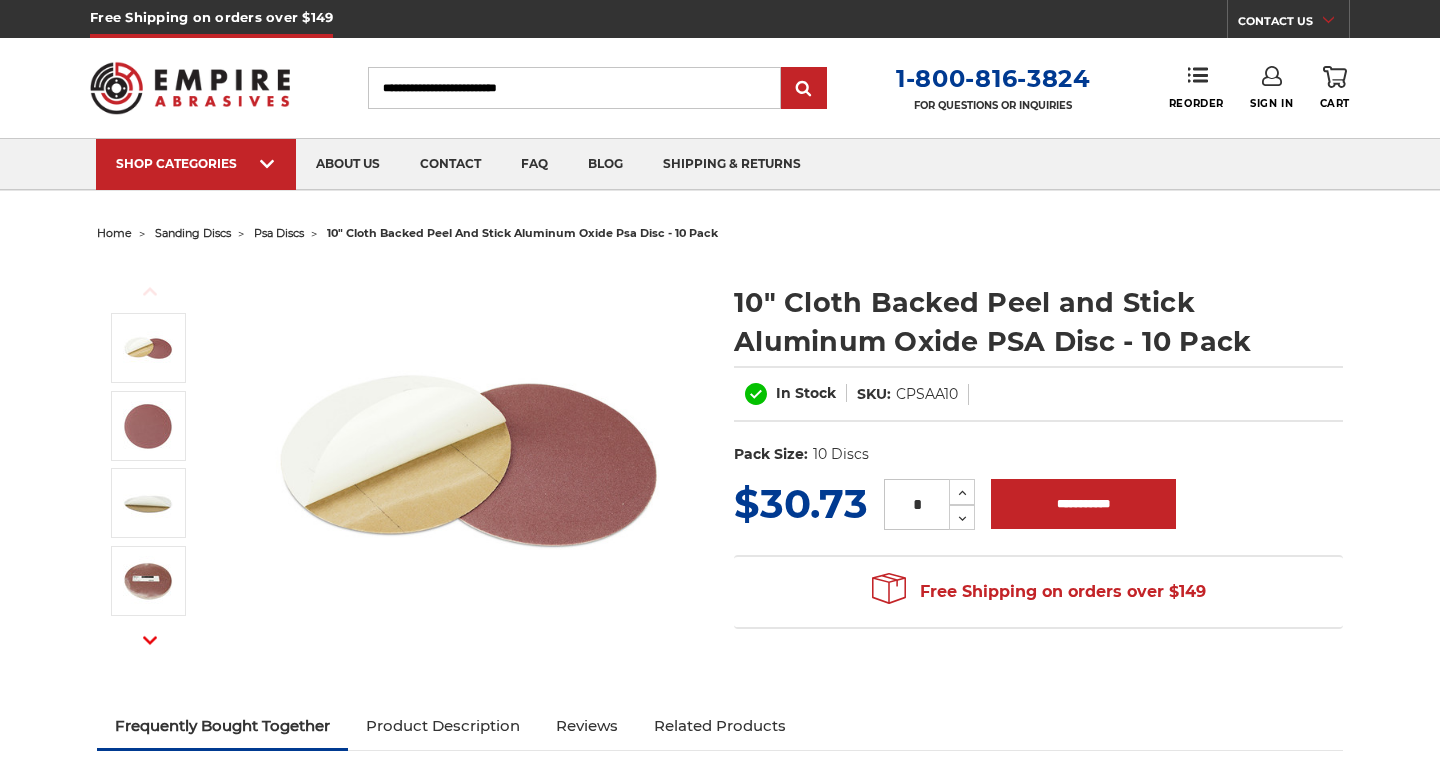 scroll, scrollTop: 0, scrollLeft: 0, axis: both 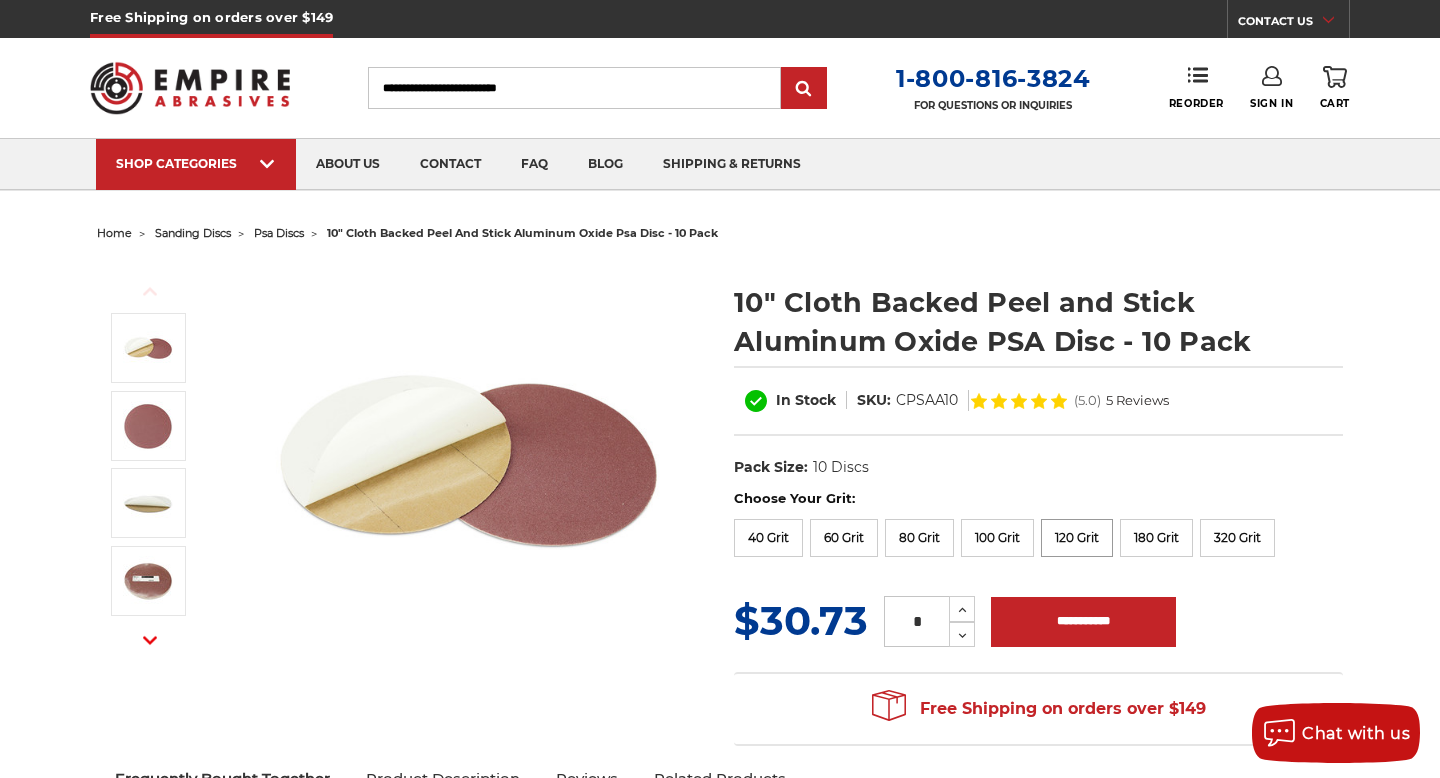 click on "120 Grit" at bounding box center [1077, 538] 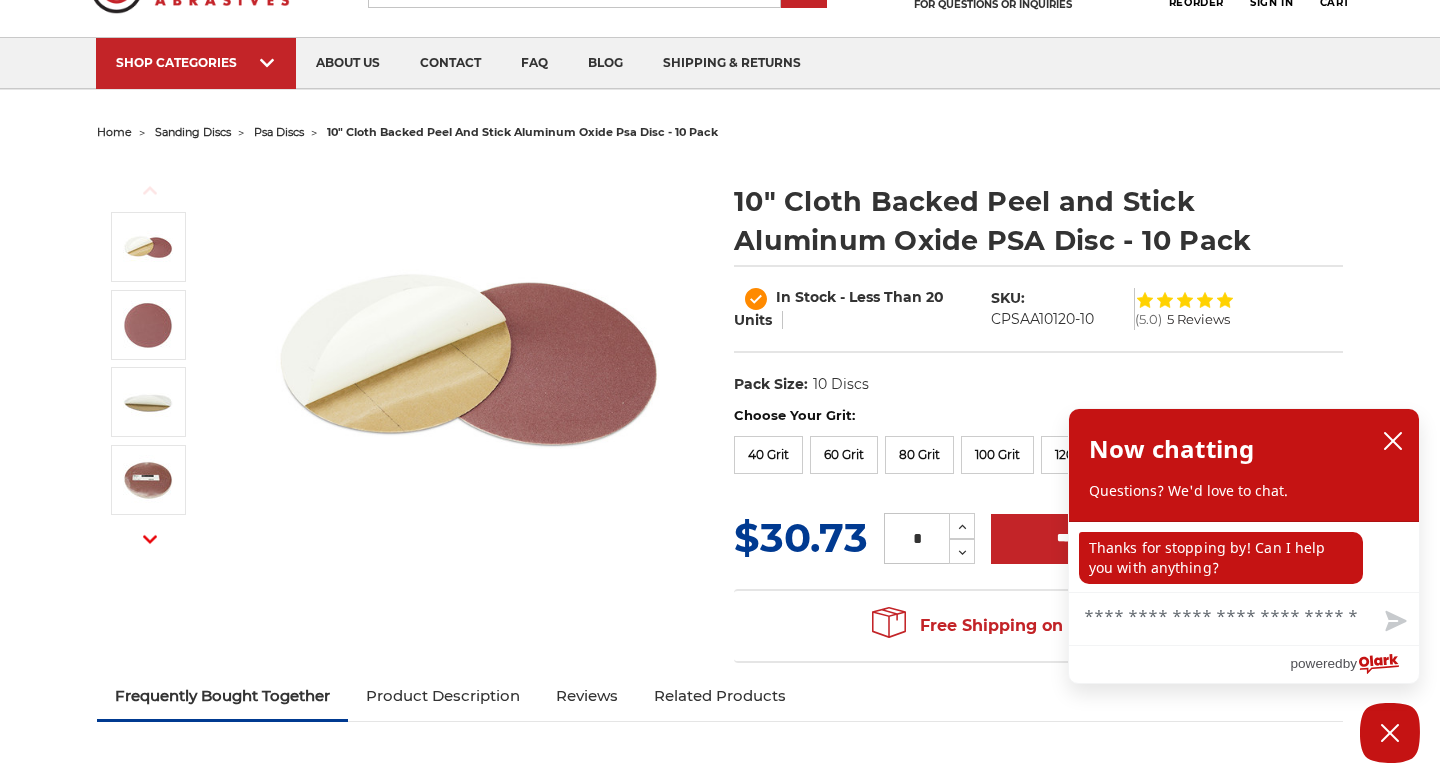 scroll, scrollTop: 102, scrollLeft: 0, axis: vertical 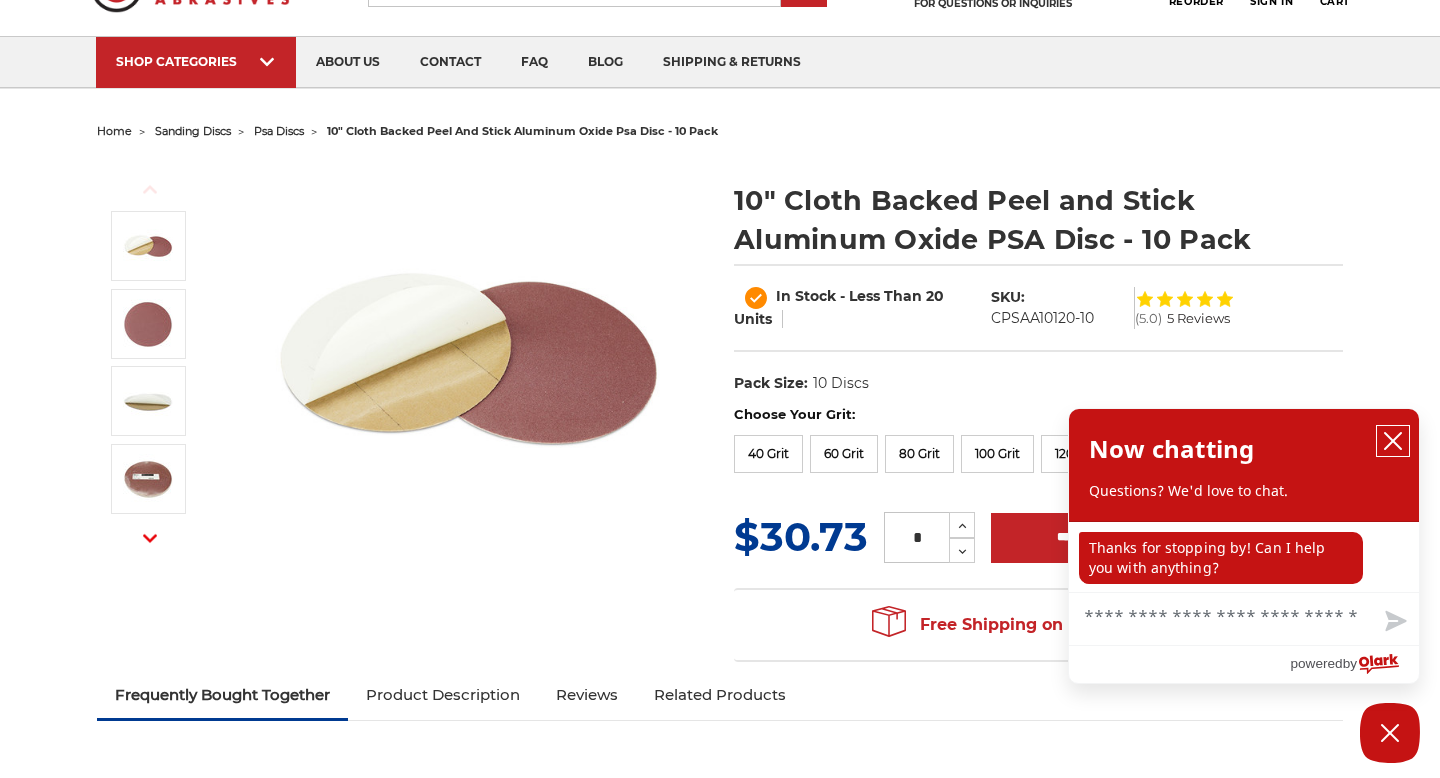 click at bounding box center (1393, 441) 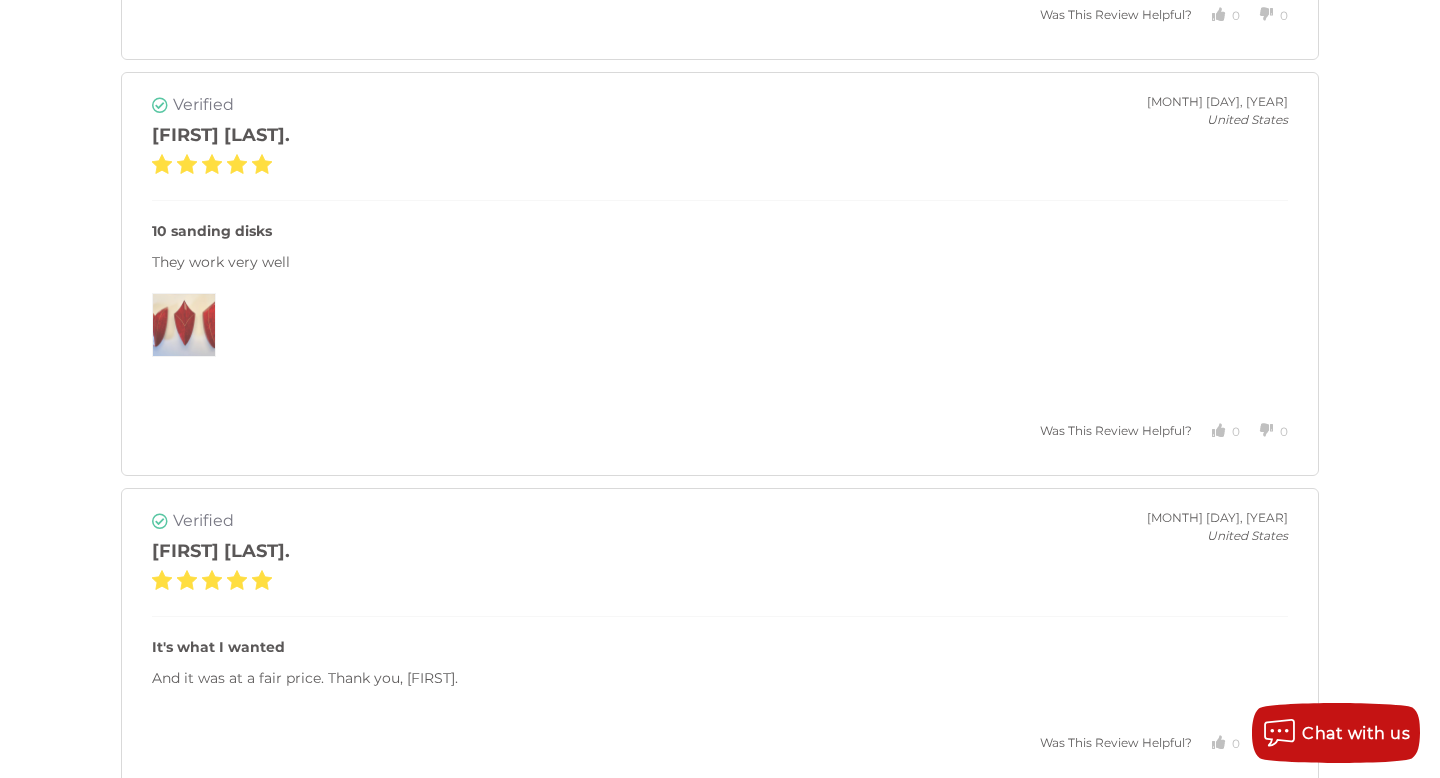 scroll, scrollTop: 3528, scrollLeft: 0, axis: vertical 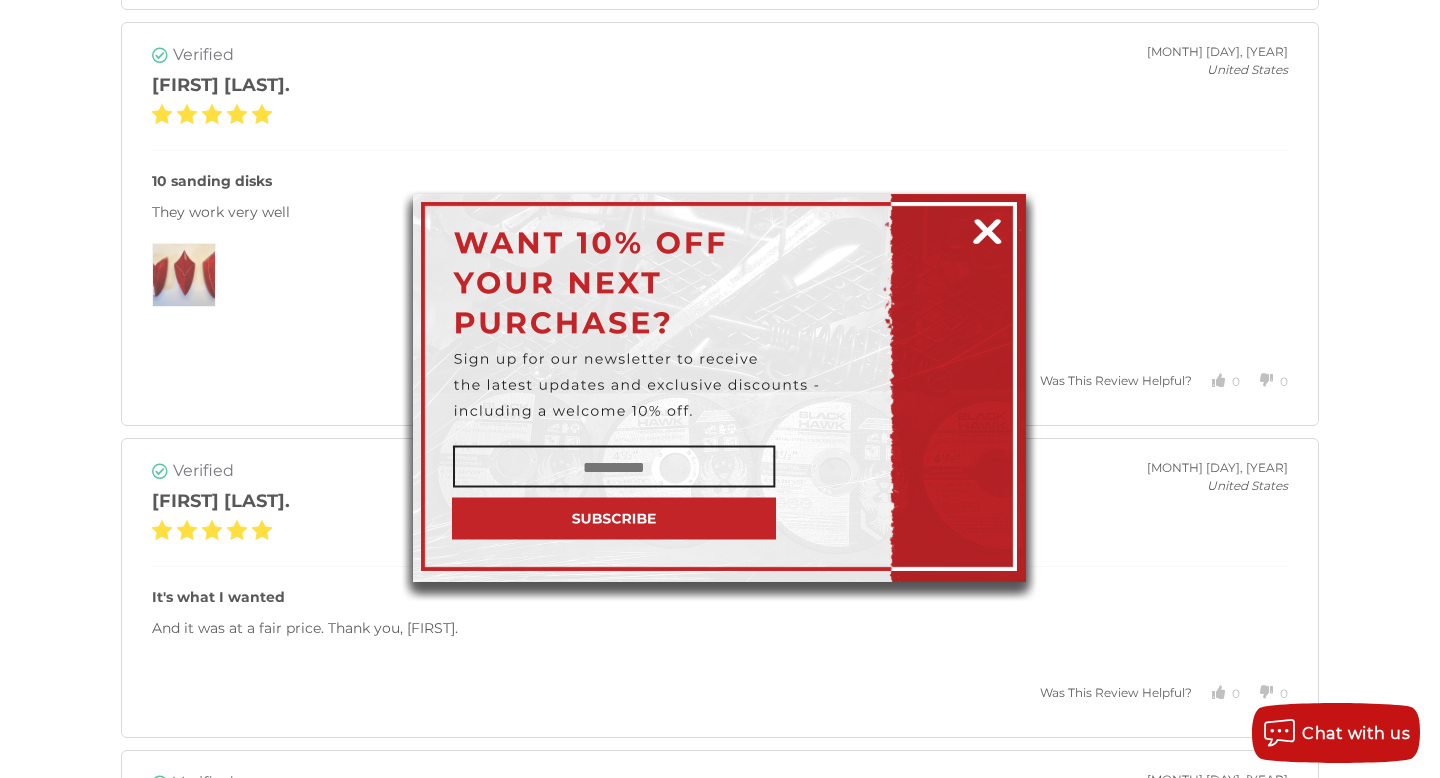 click at bounding box center (614, 467) 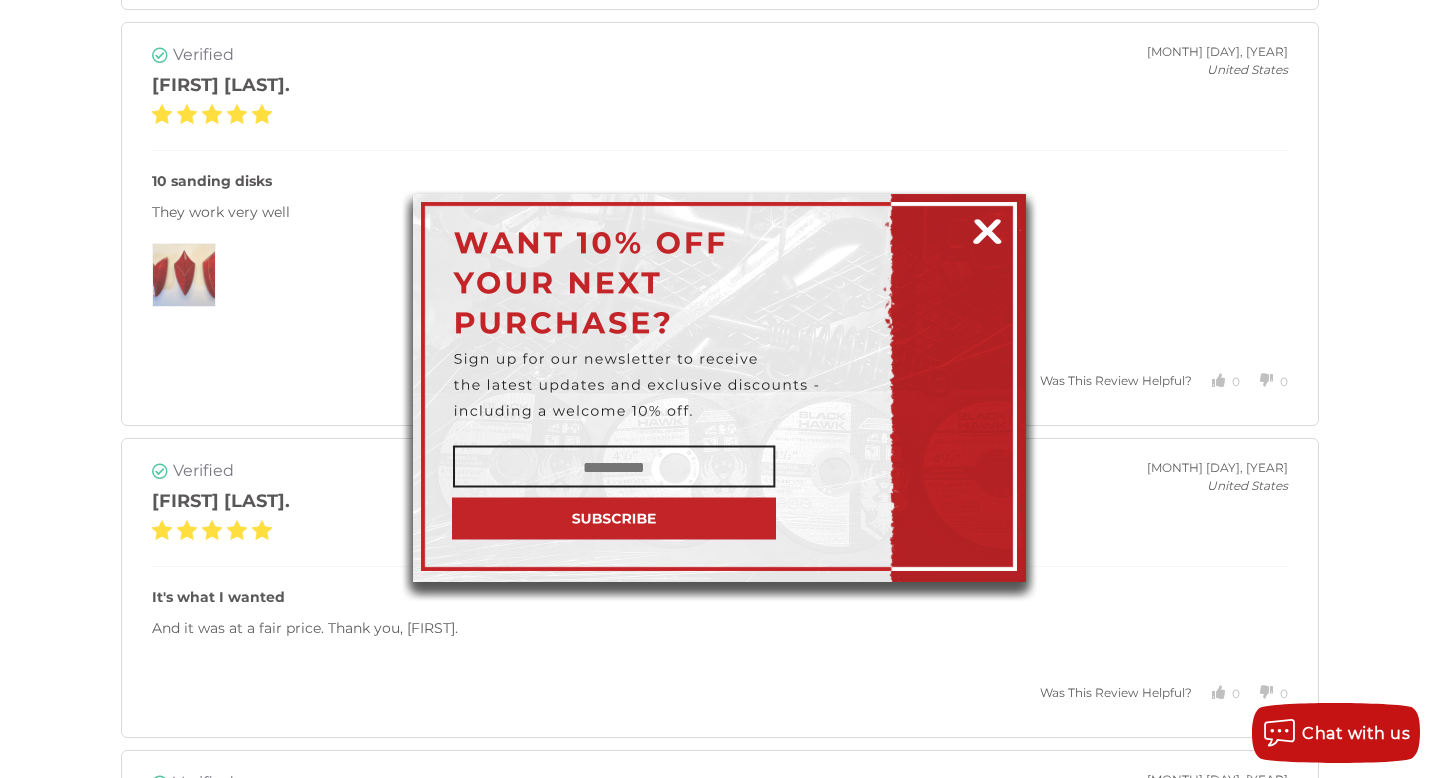 type on "**********" 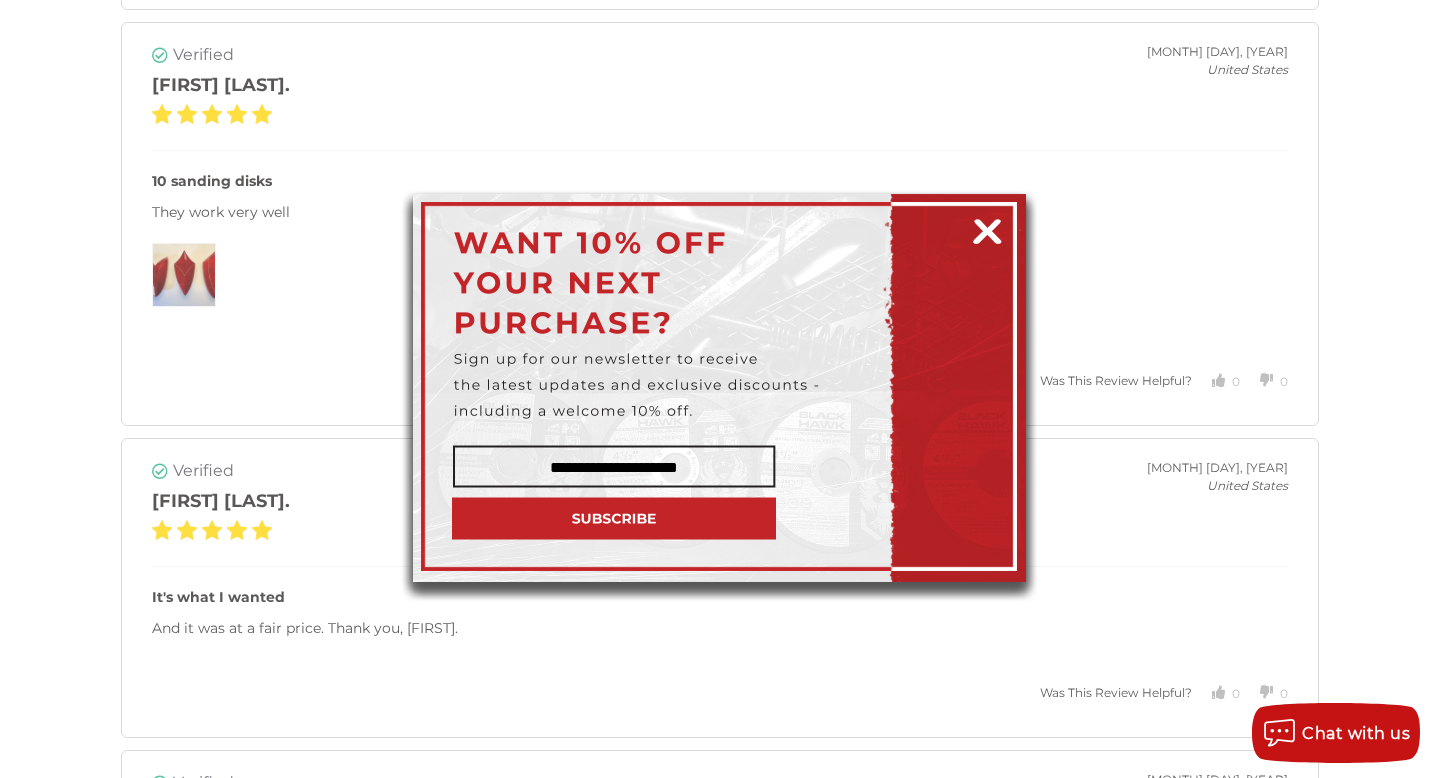 scroll, scrollTop: 3560, scrollLeft: 0, axis: vertical 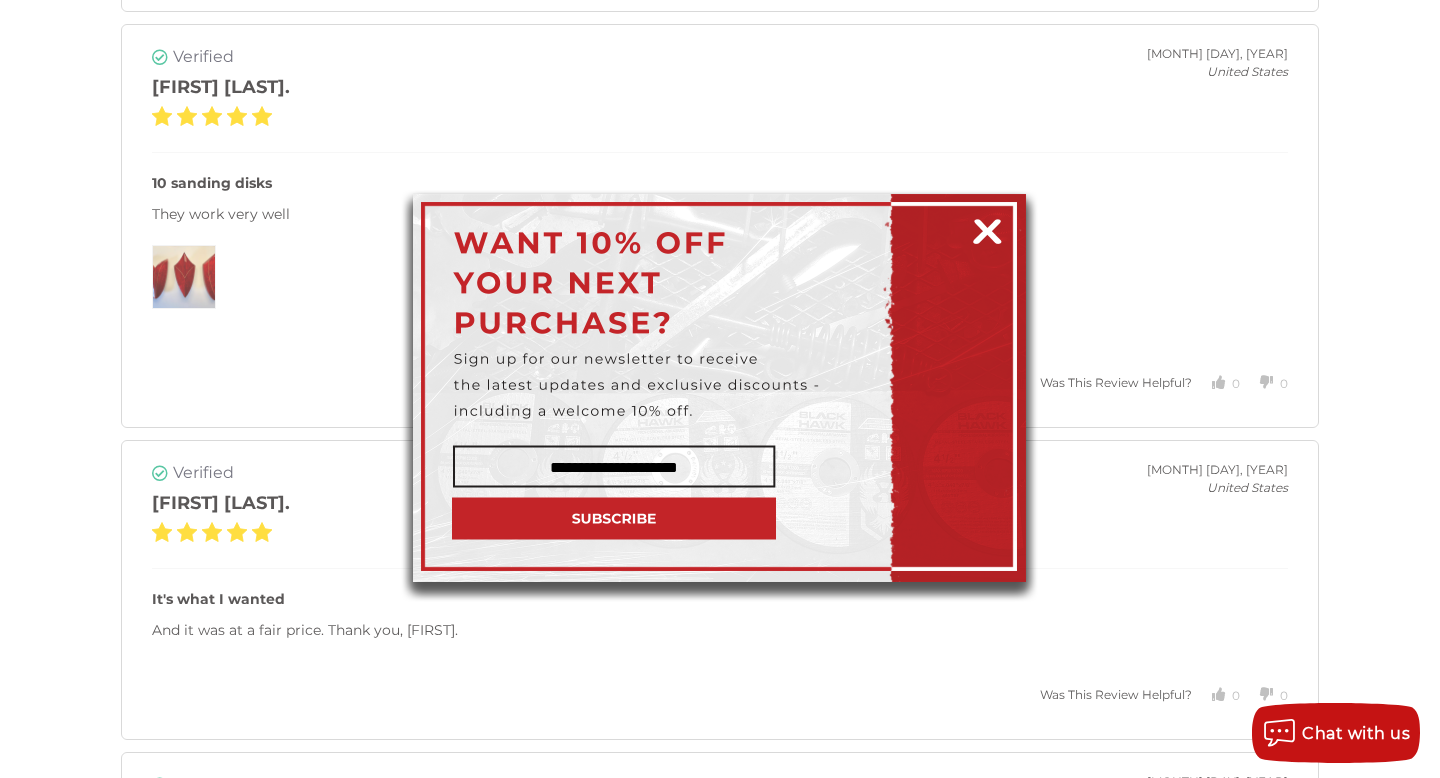 click at bounding box center [614, 519] 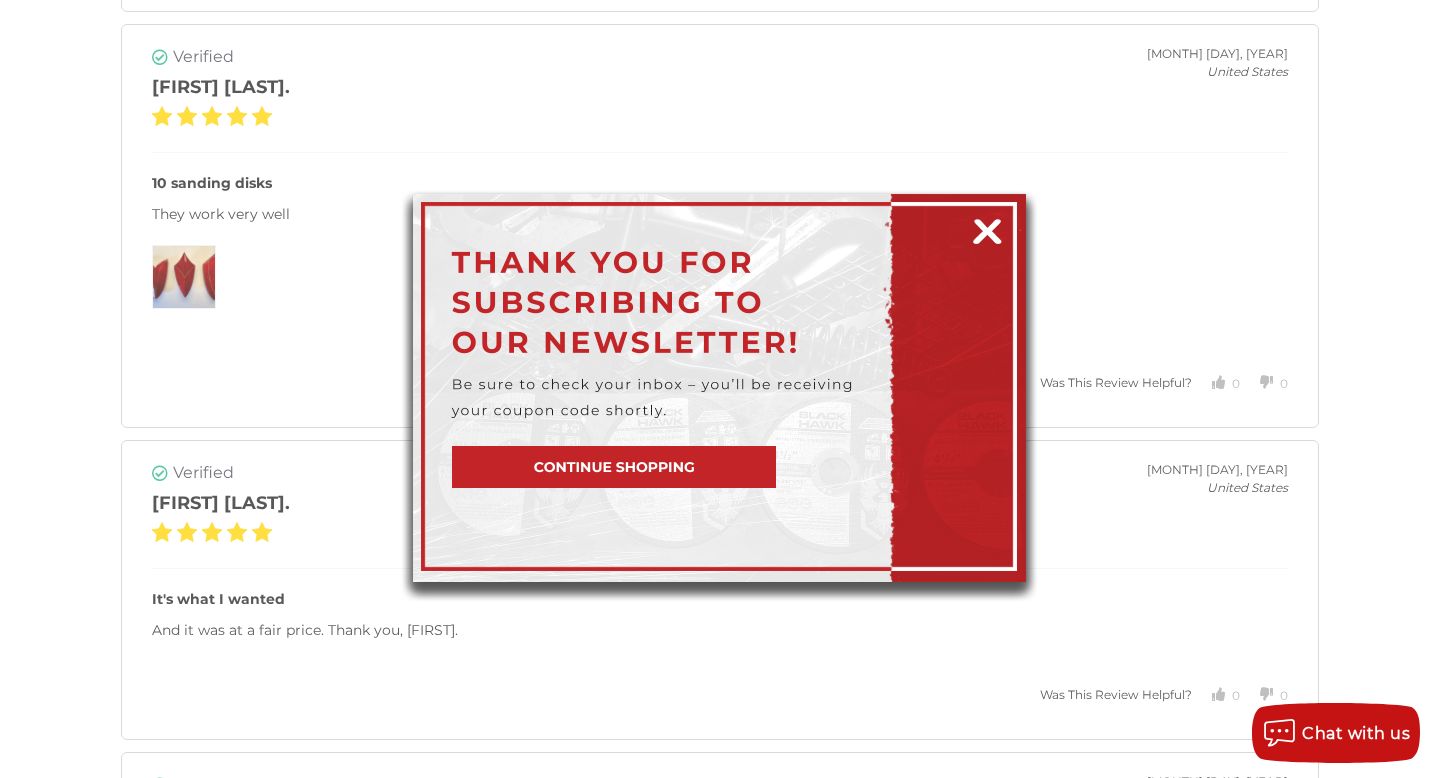 click at bounding box center (613, 467) 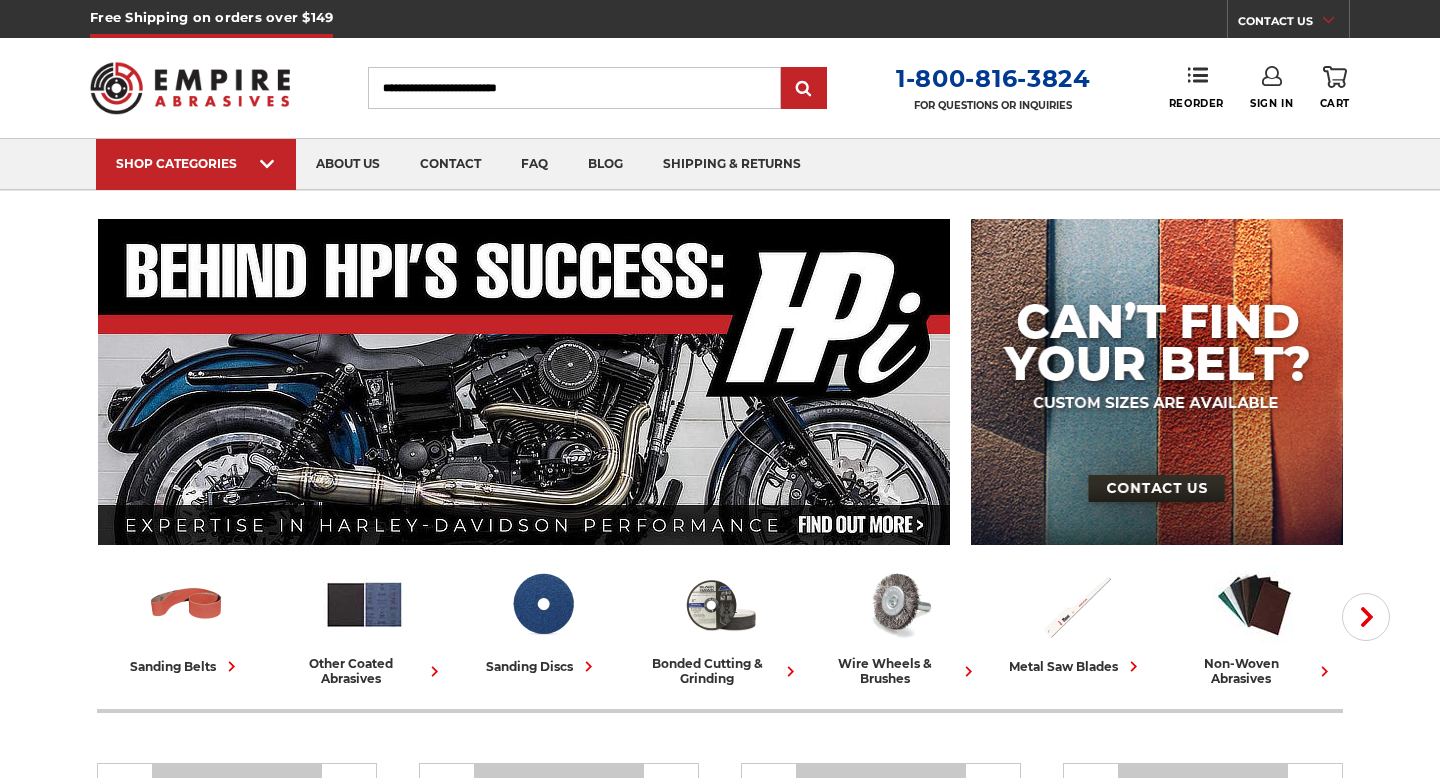 scroll, scrollTop: 0, scrollLeft: 0, axis: both 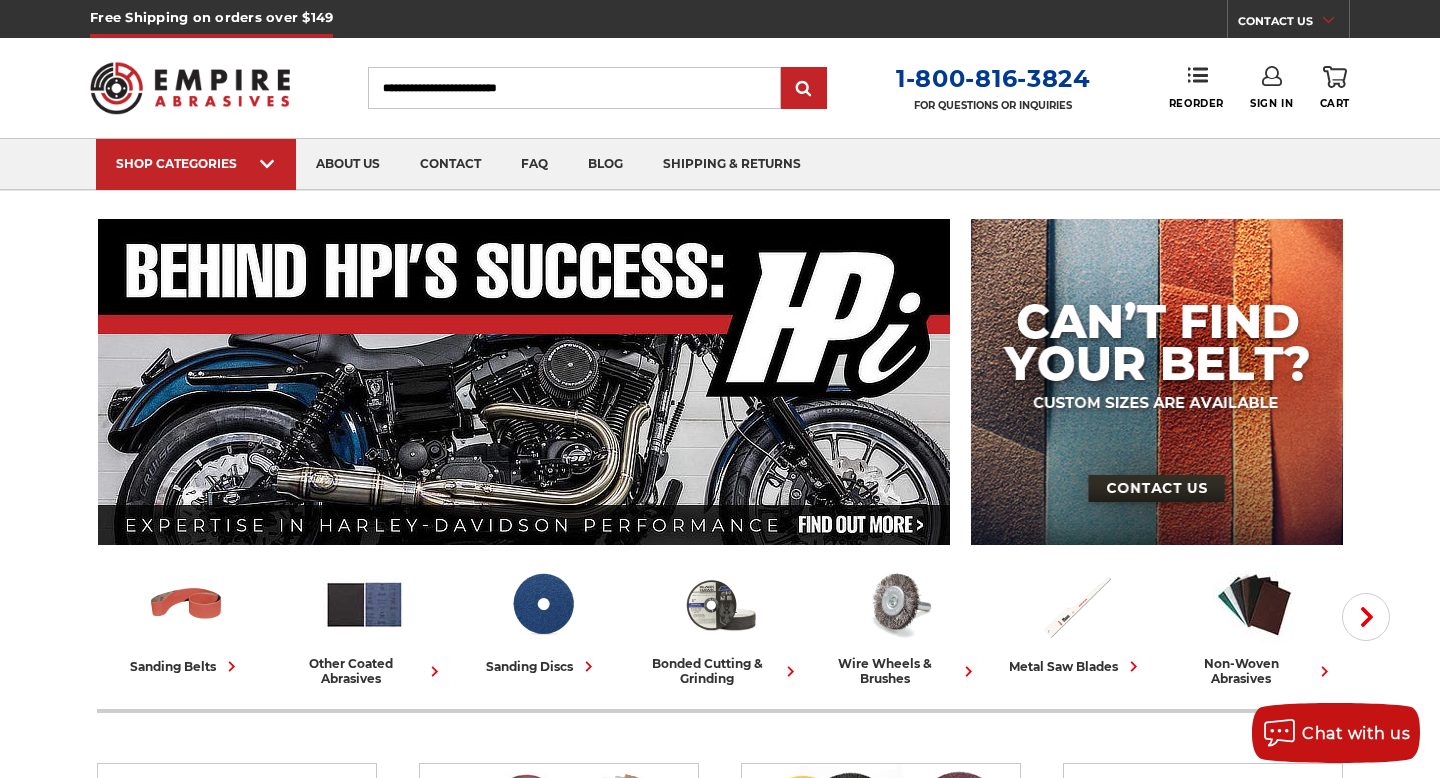 click on "Search" at bounding box center [574, 88] 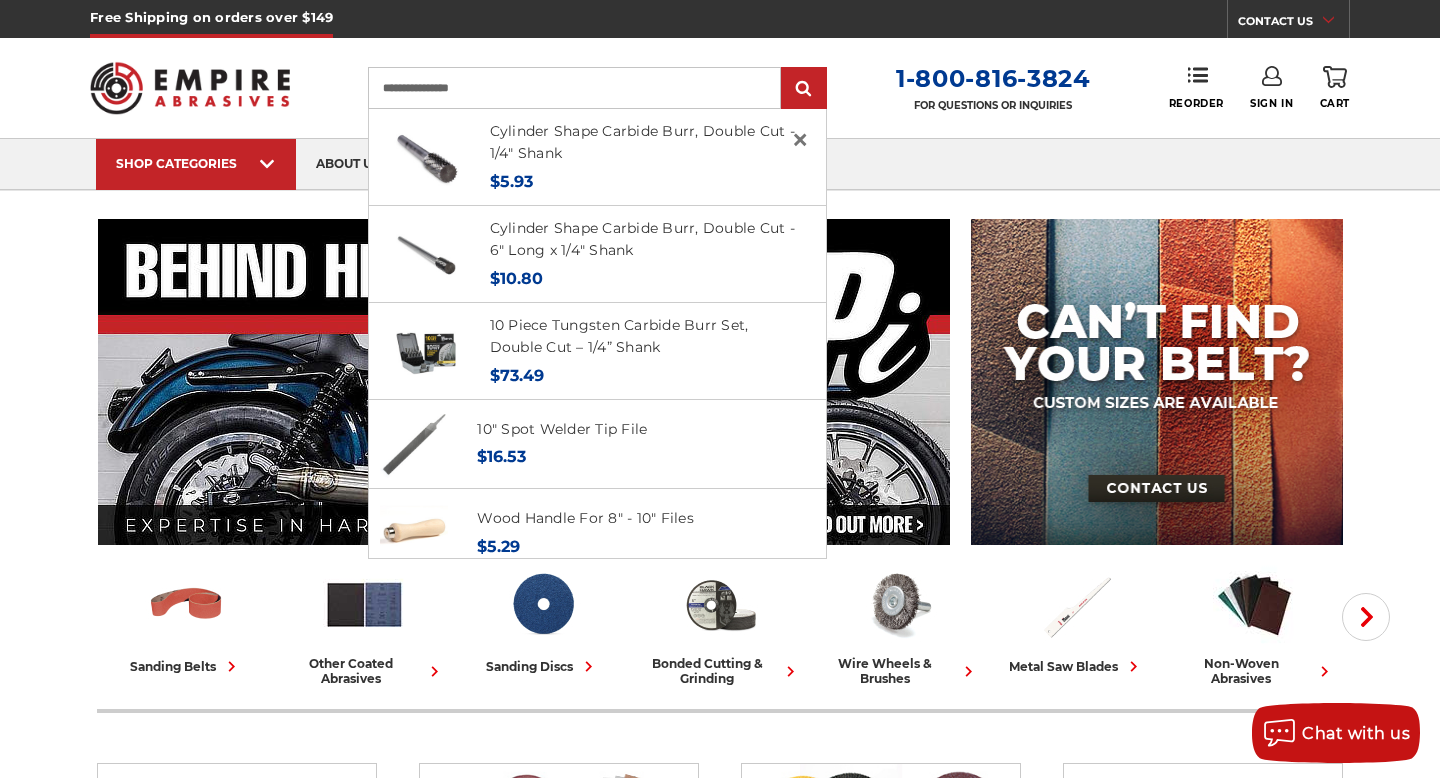 type on "**********" 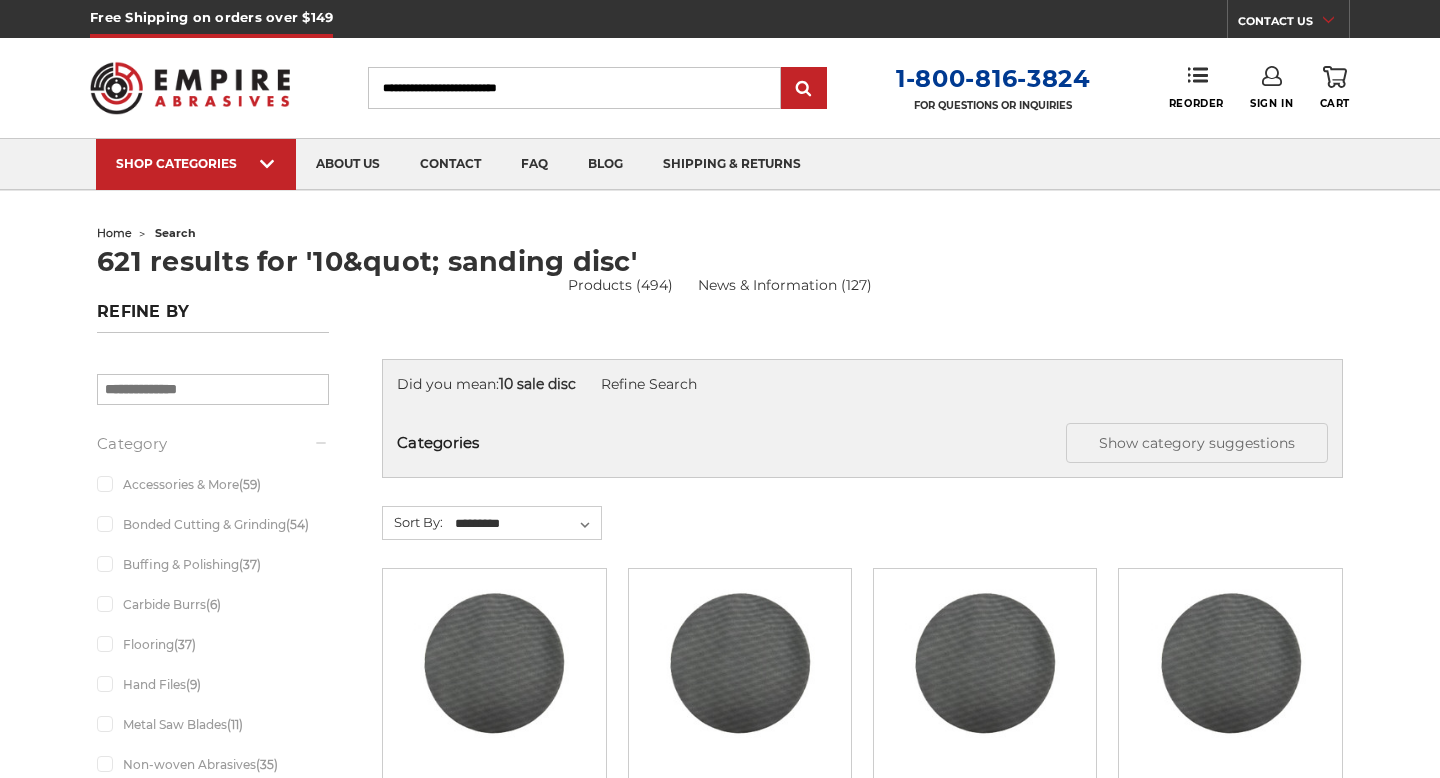 scroll, scrollTop: 0, scrollLeft: 0, axis: both 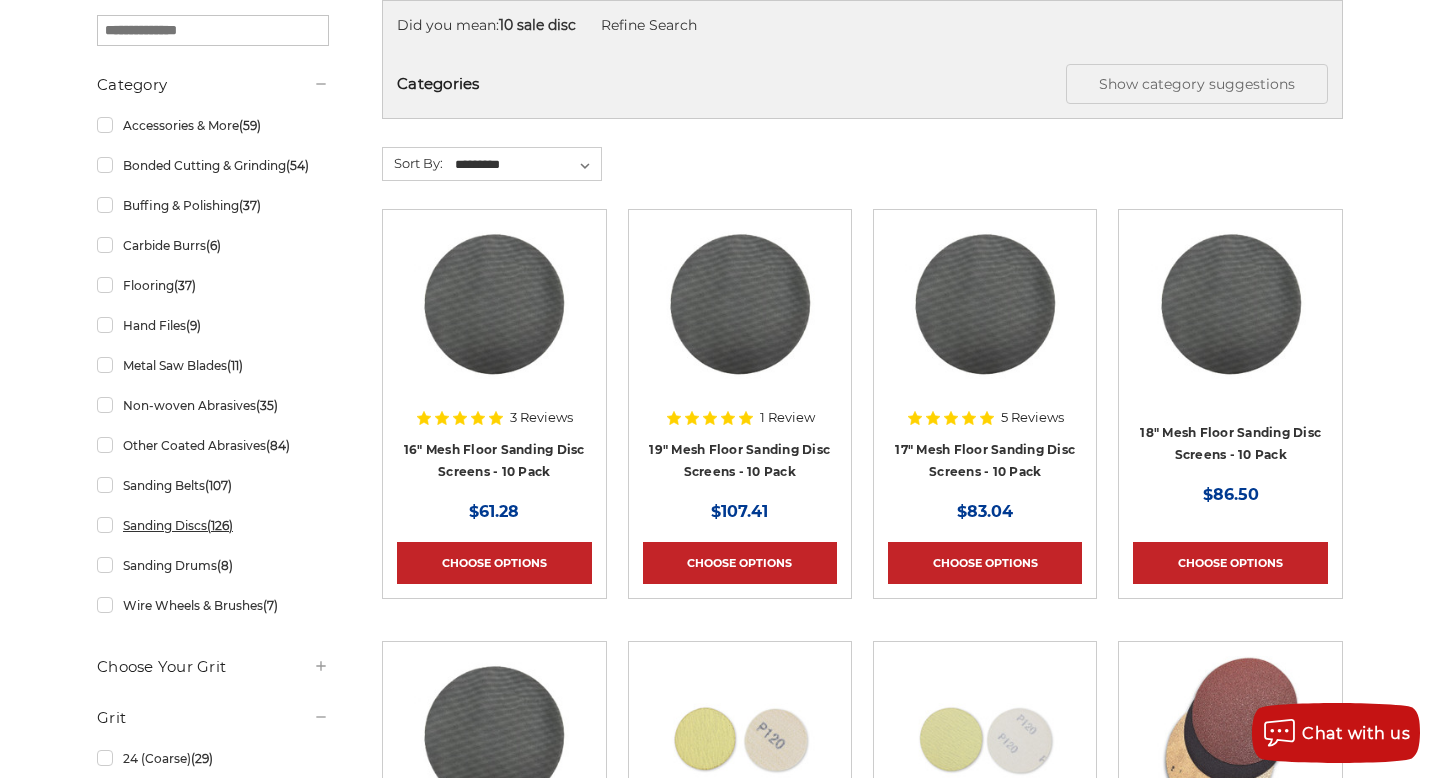 click on "Sanding Discs
(126)" at bounding box center [213, 525] 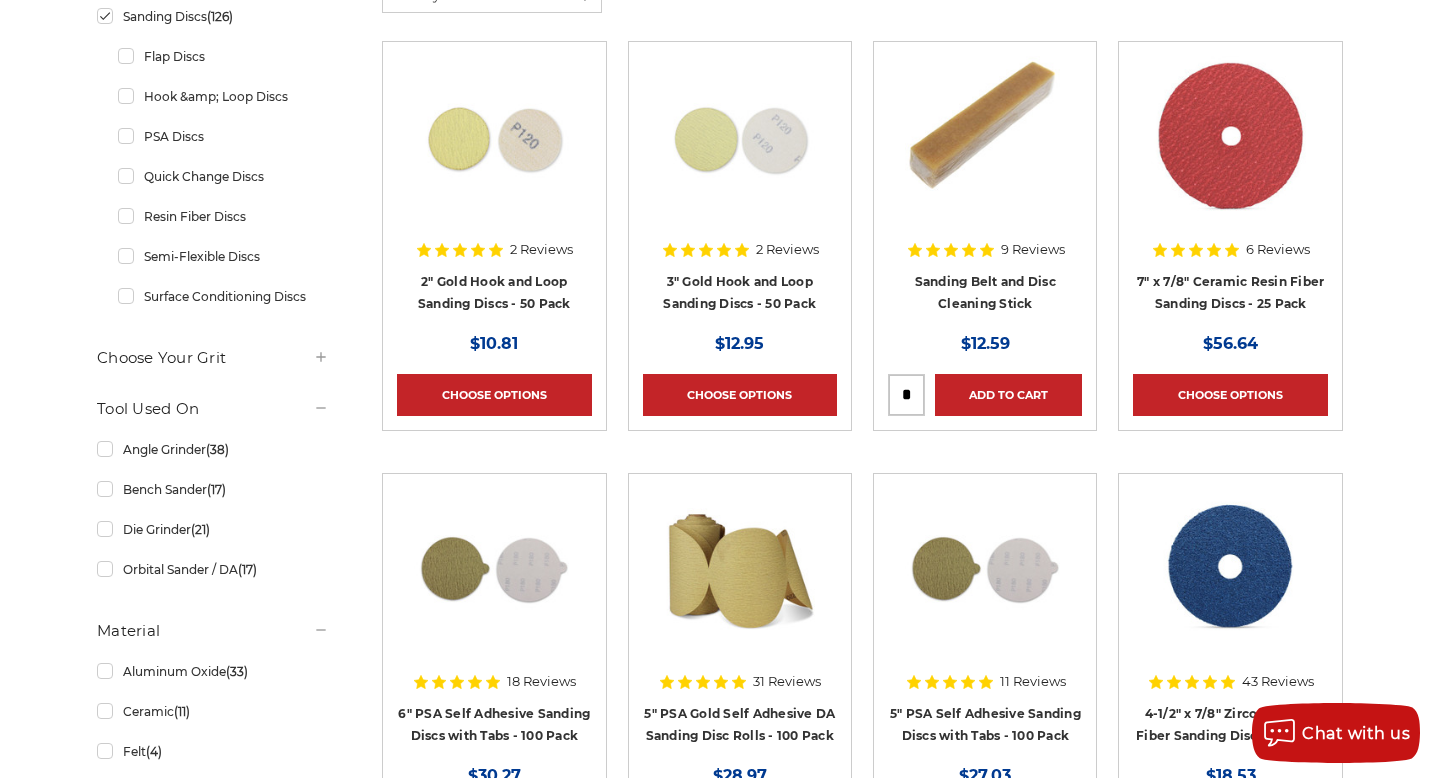scroll, scrollTop: 529, scrollLeft: 0, axis: vertical 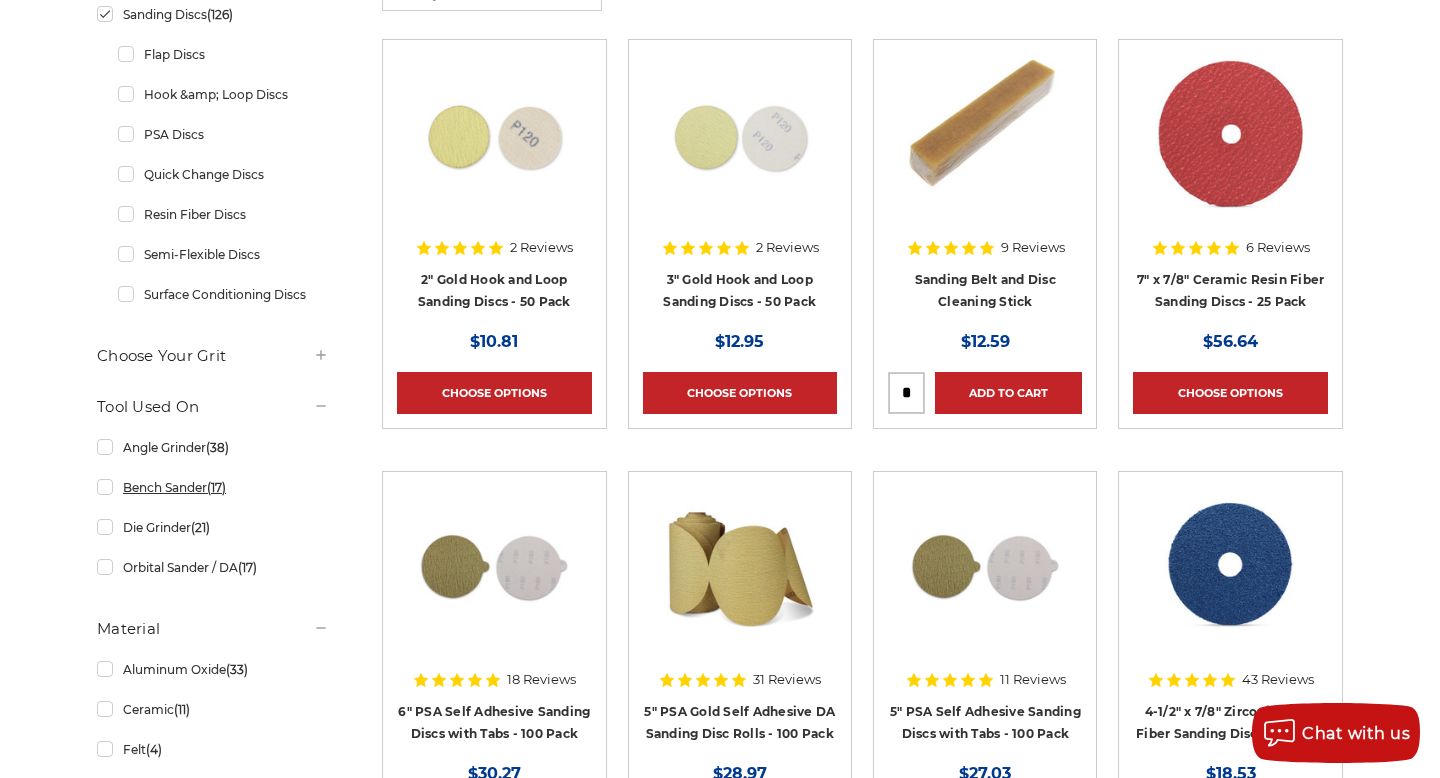 click on "Bench Sander
(17)" at bounding box center (213, 487) 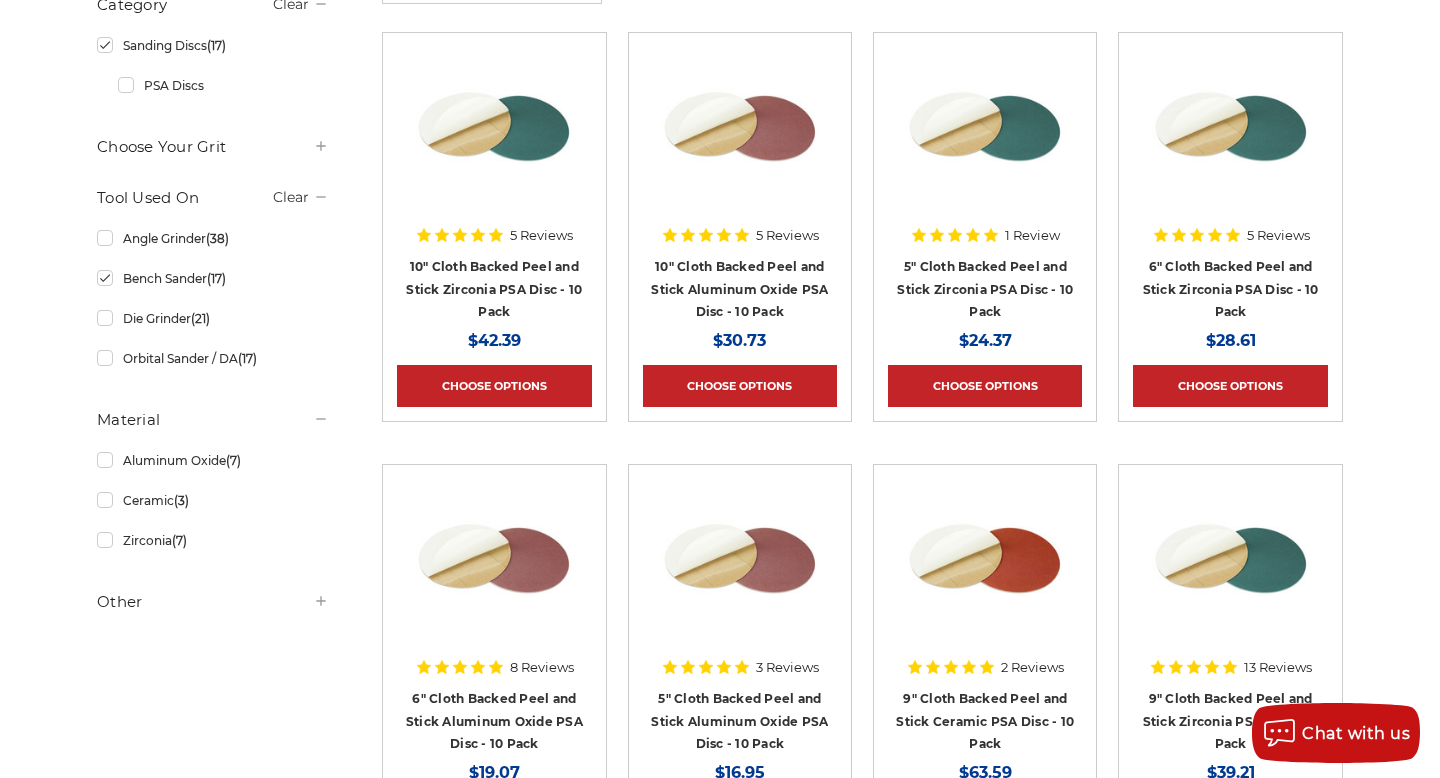 scroll, scrollTop: 538, scrollLeft: 0, axis: vertical 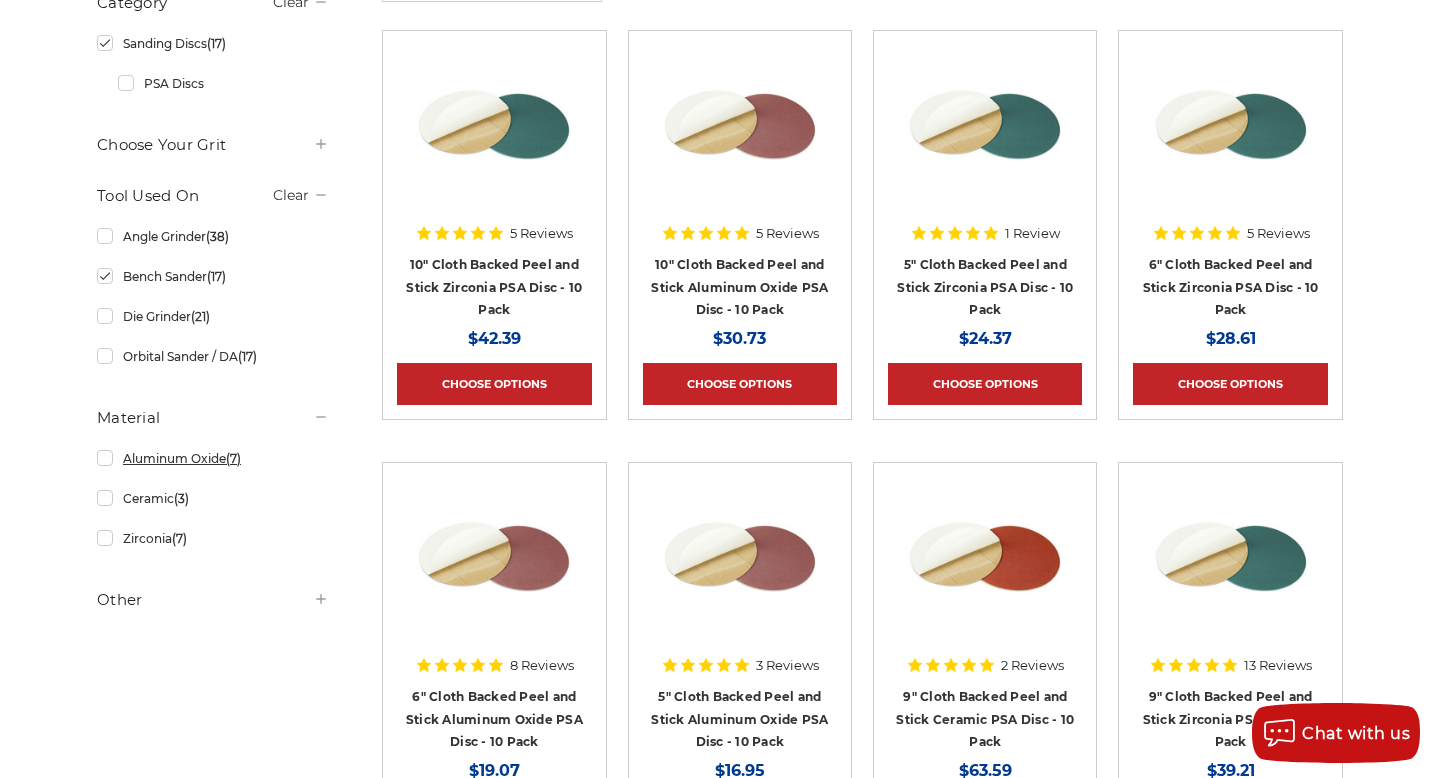 click on "Aluminum Oxide
(7)" at bounding box center (213, 458) 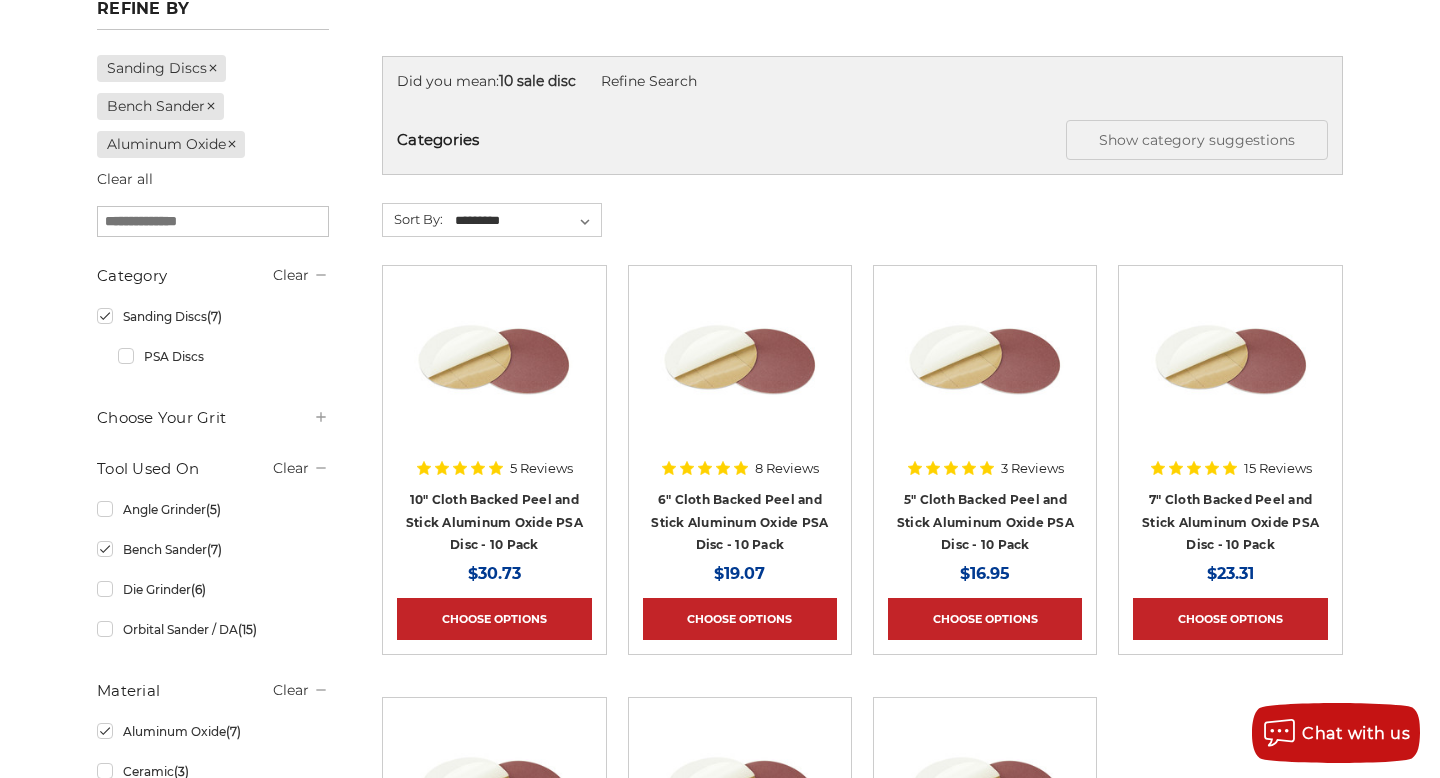 scroll, scrollTop: 306, scrollLeft: 0, axis: vertical 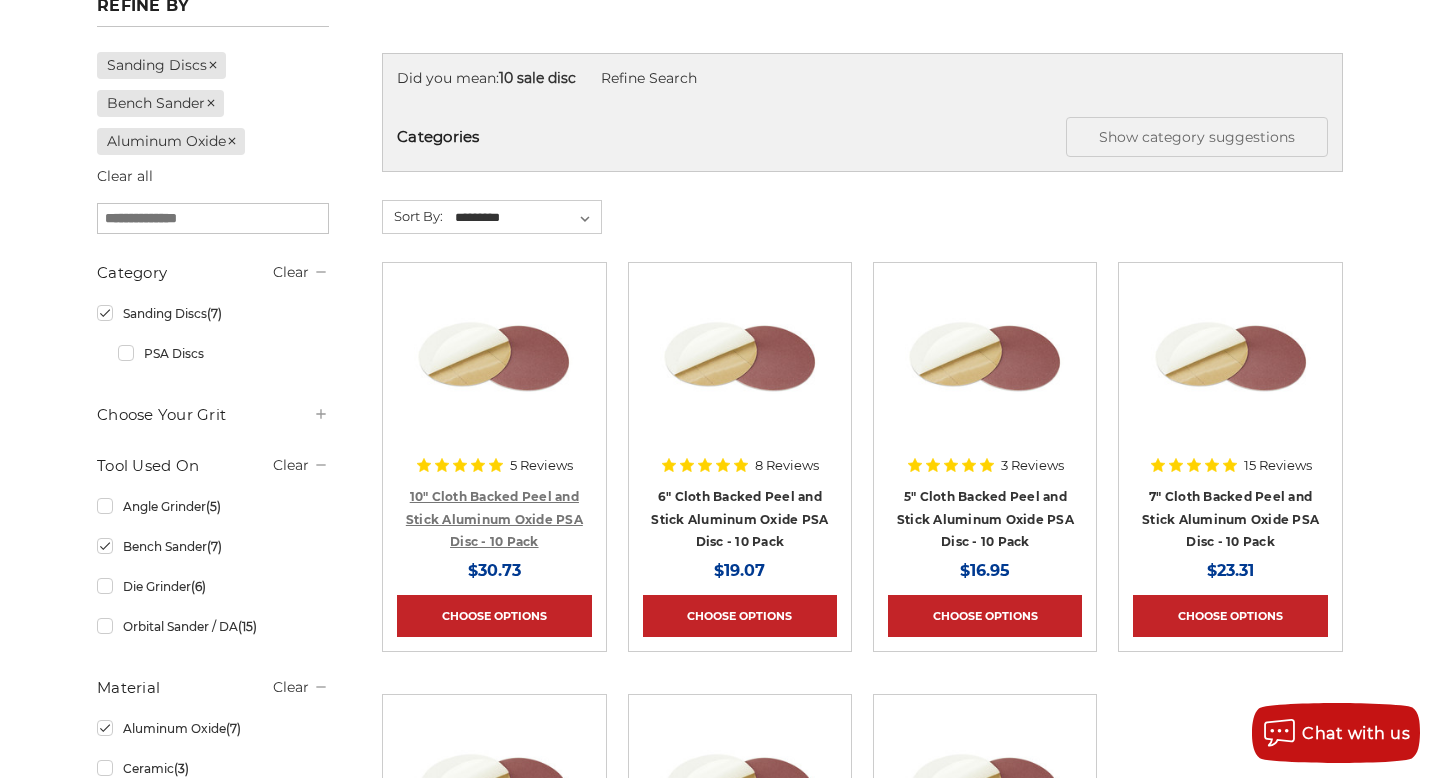 click on "10" Cloth Backed Peel and Stick Aluminum Oxide PSA Disc - 10 Pack" at bounding box center [494, 519] 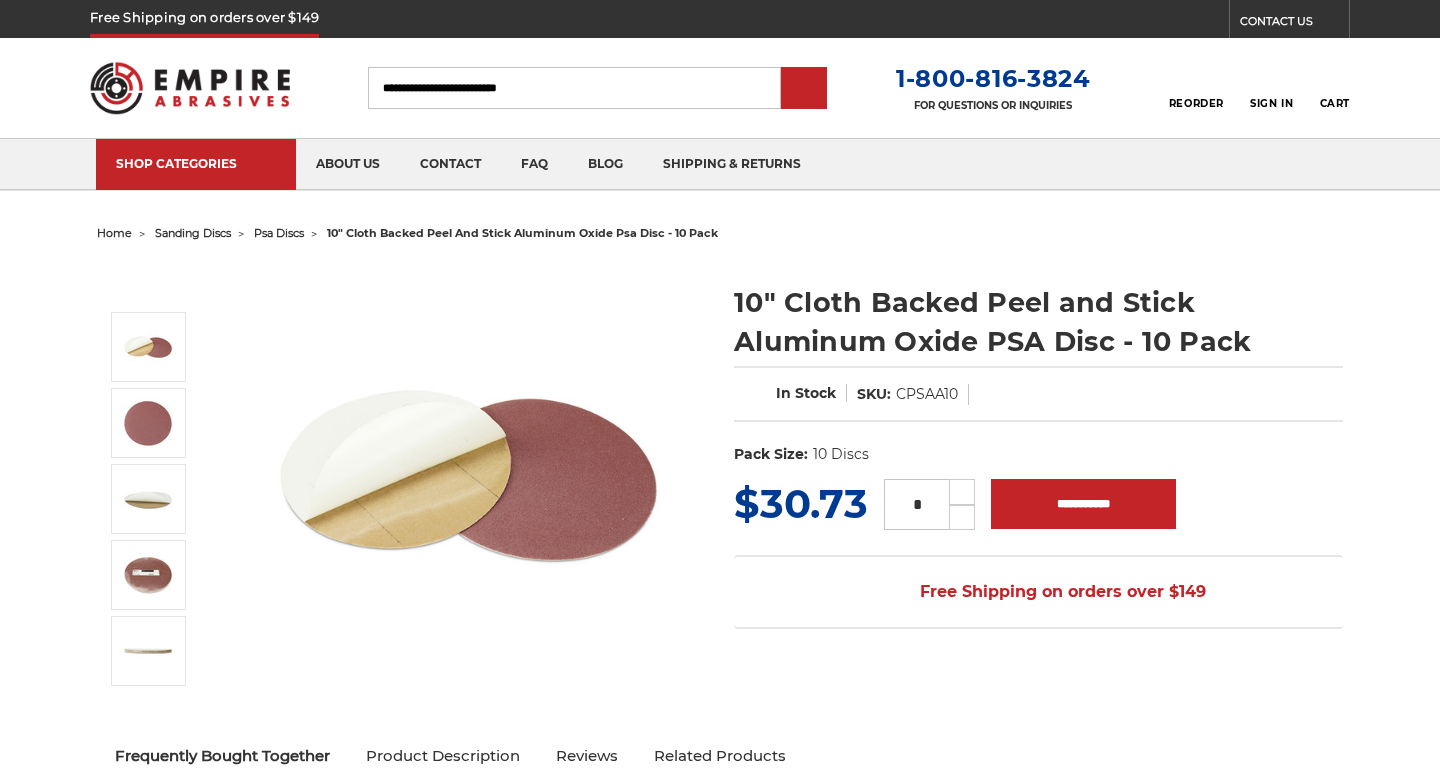 scroll, scrollTop: 0, scrollLeft: 0, axis: both 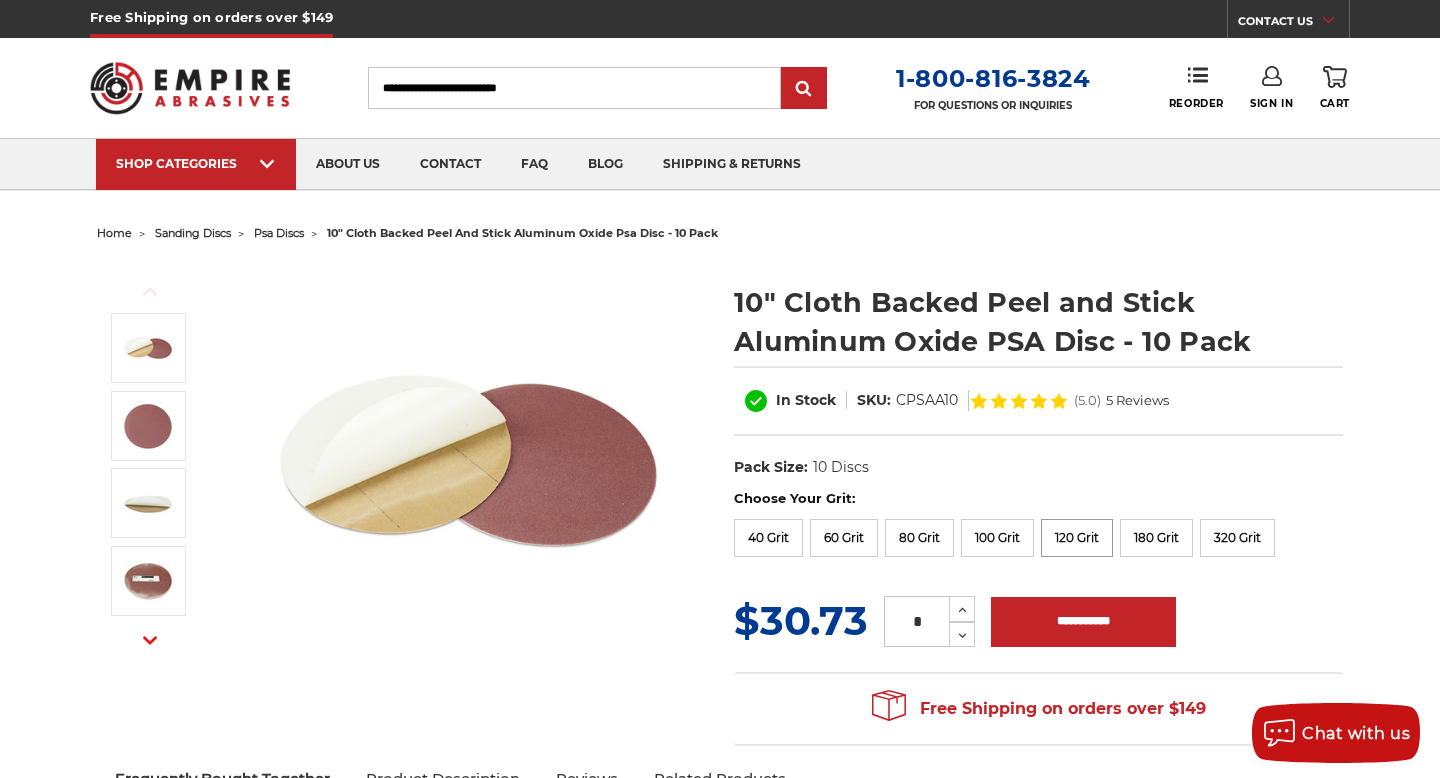 click on "120 Grit" at bounding box center (1077, 538) 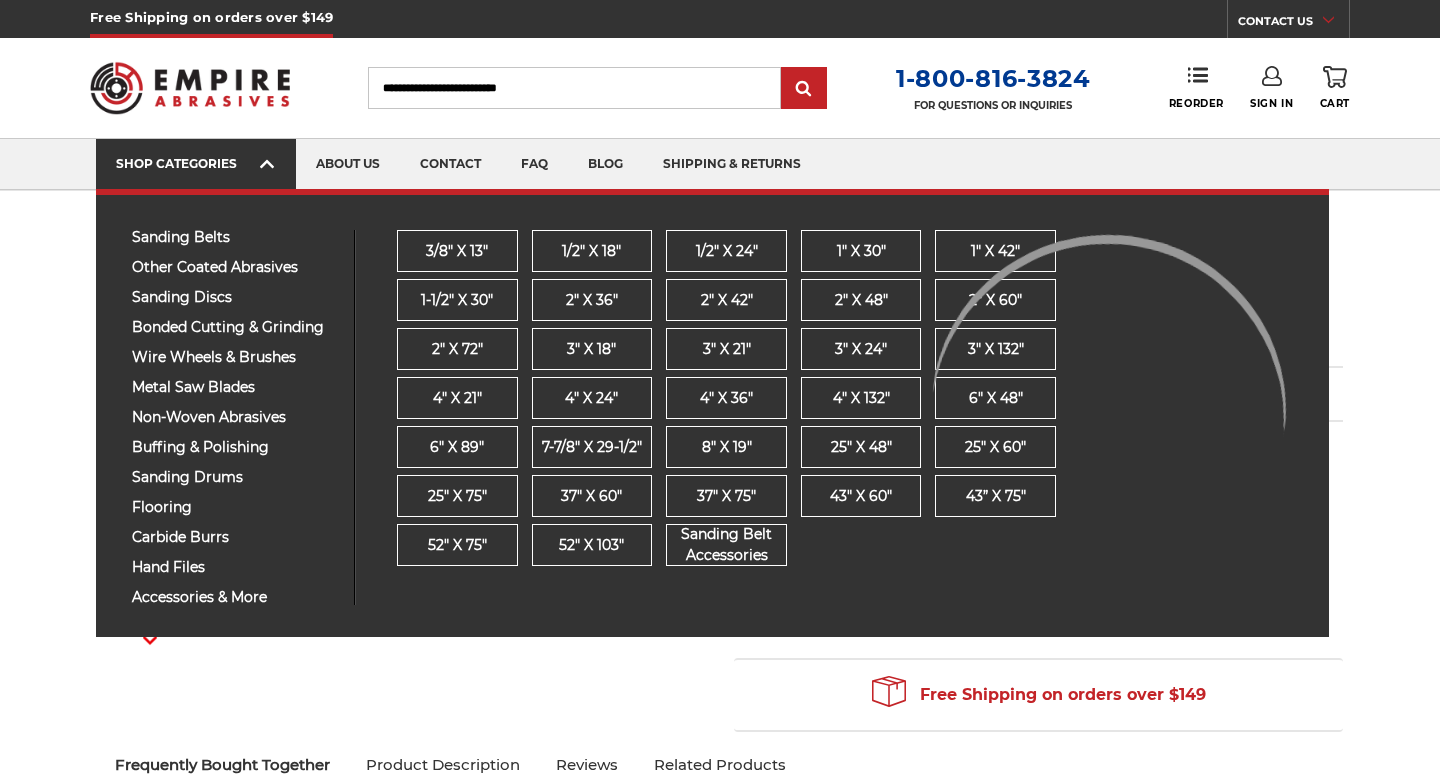 scroll, scrollTop: 0, scrollLeft: 0, axis: both 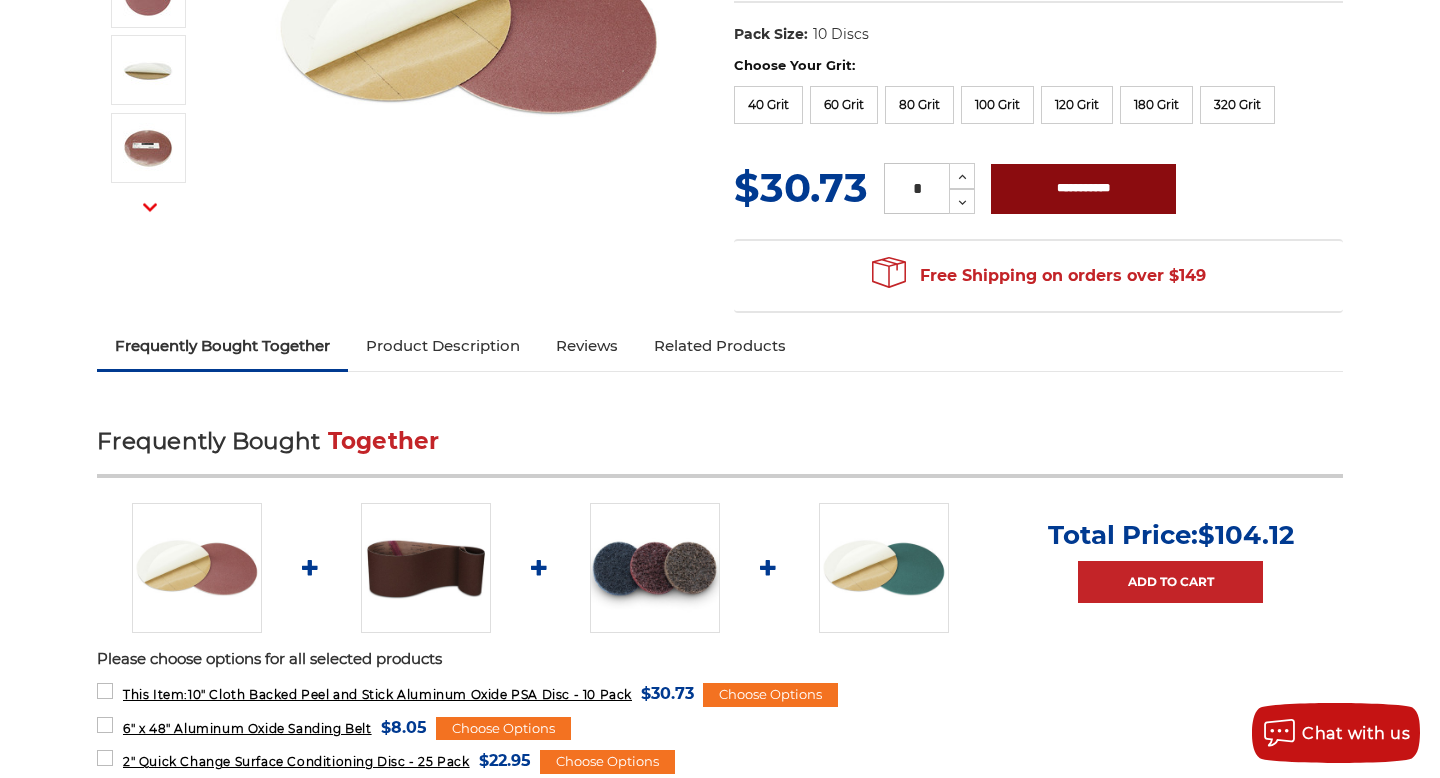 click on "**********" at bounding box center (1083, 189) 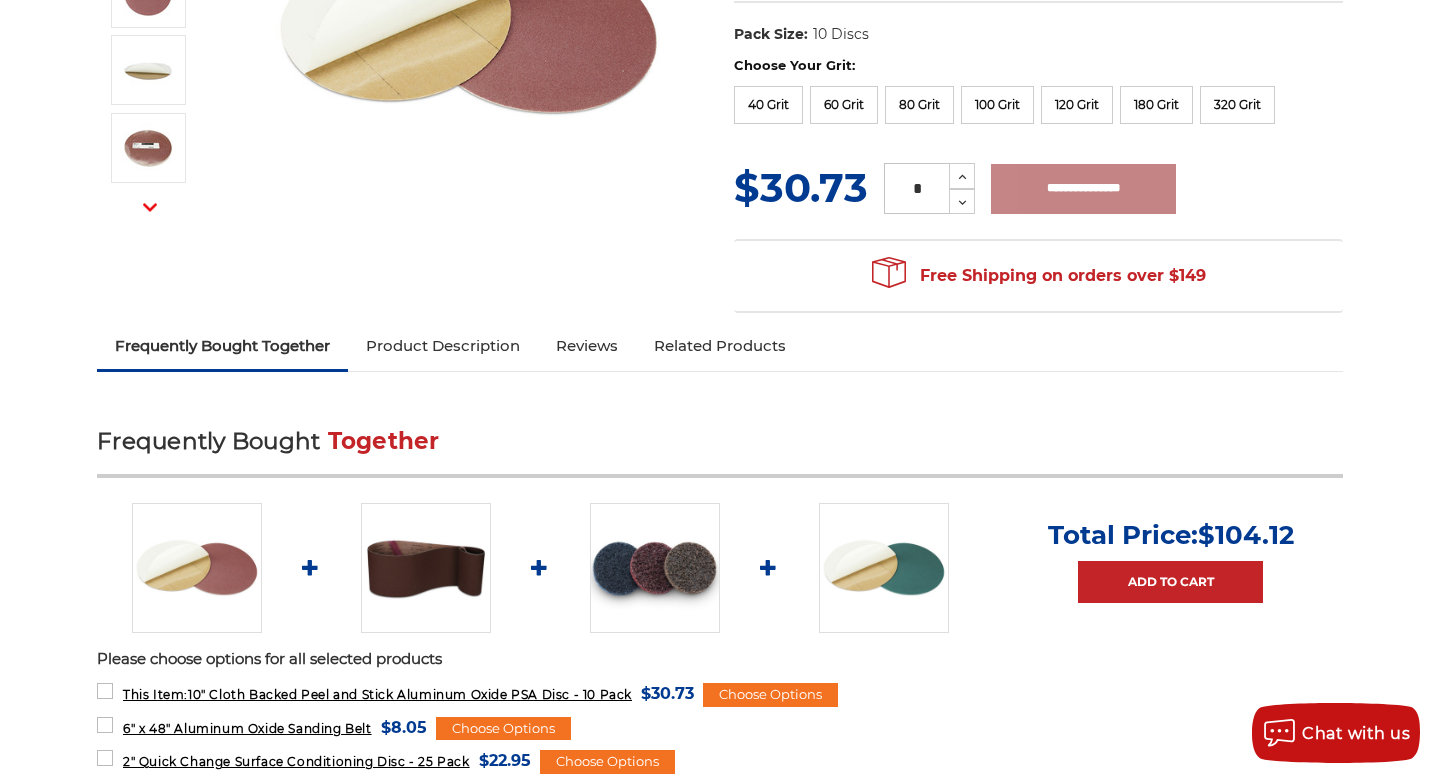 type on "**********" 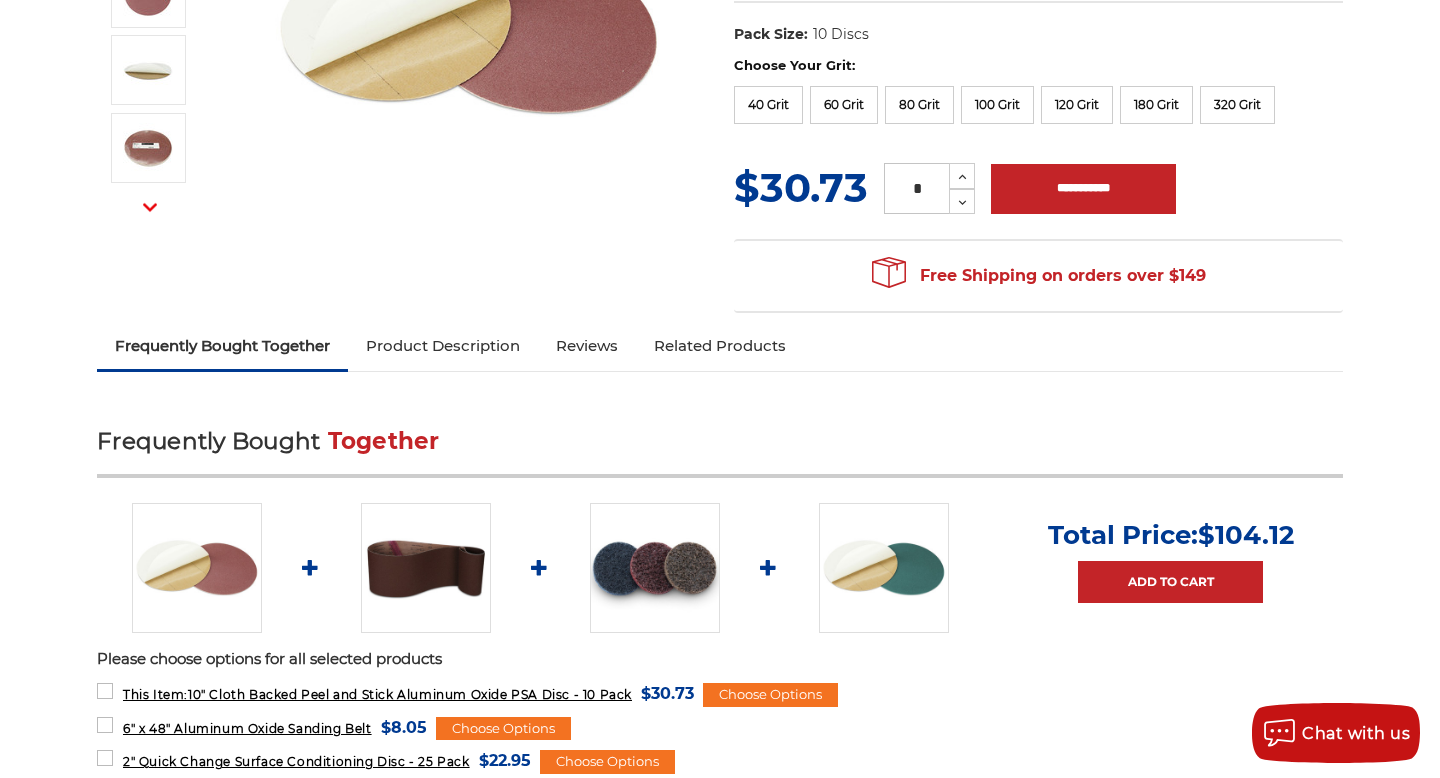click on "Frequently Bought
Together" at bounding box center (720, 454) 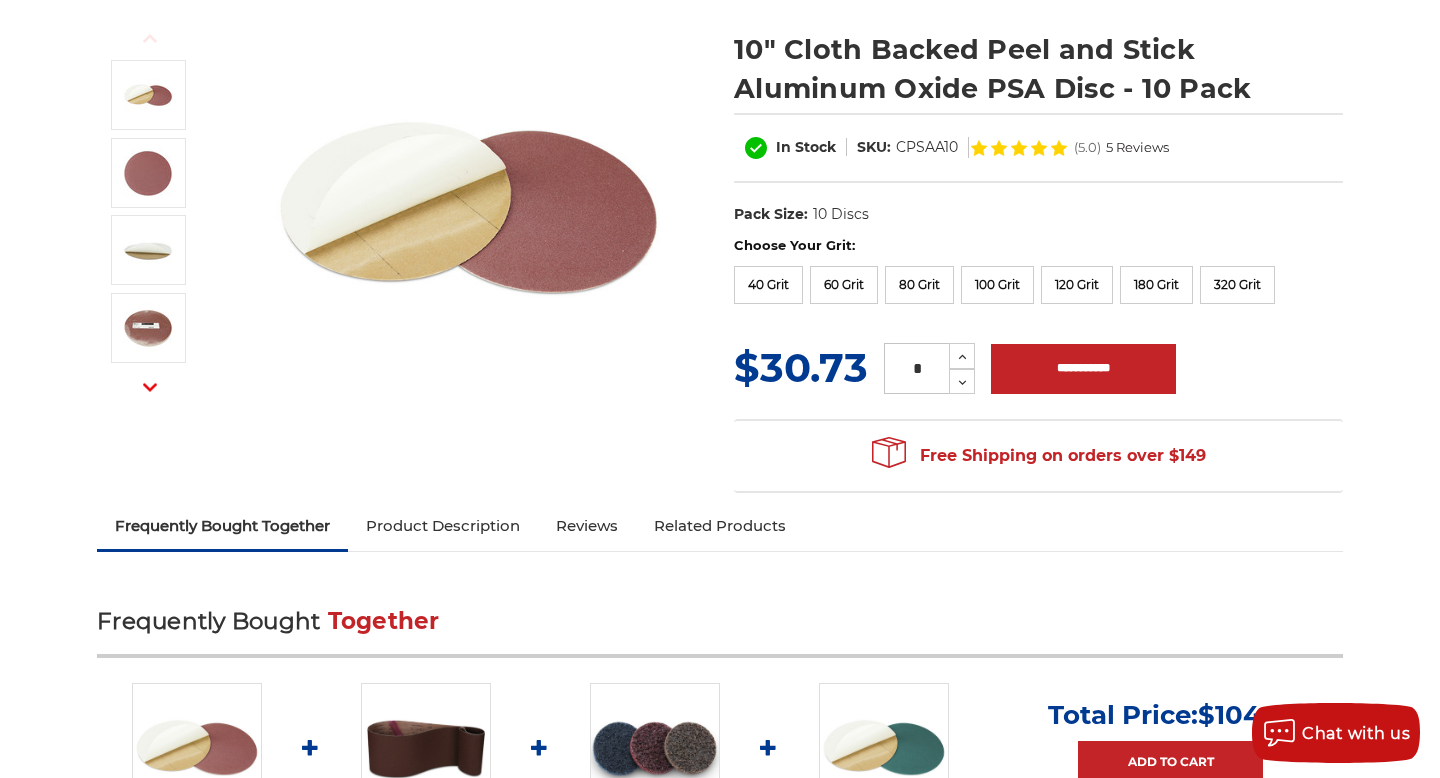 scroll, scrollTop: 0, scrollLeft: 0, axis: both 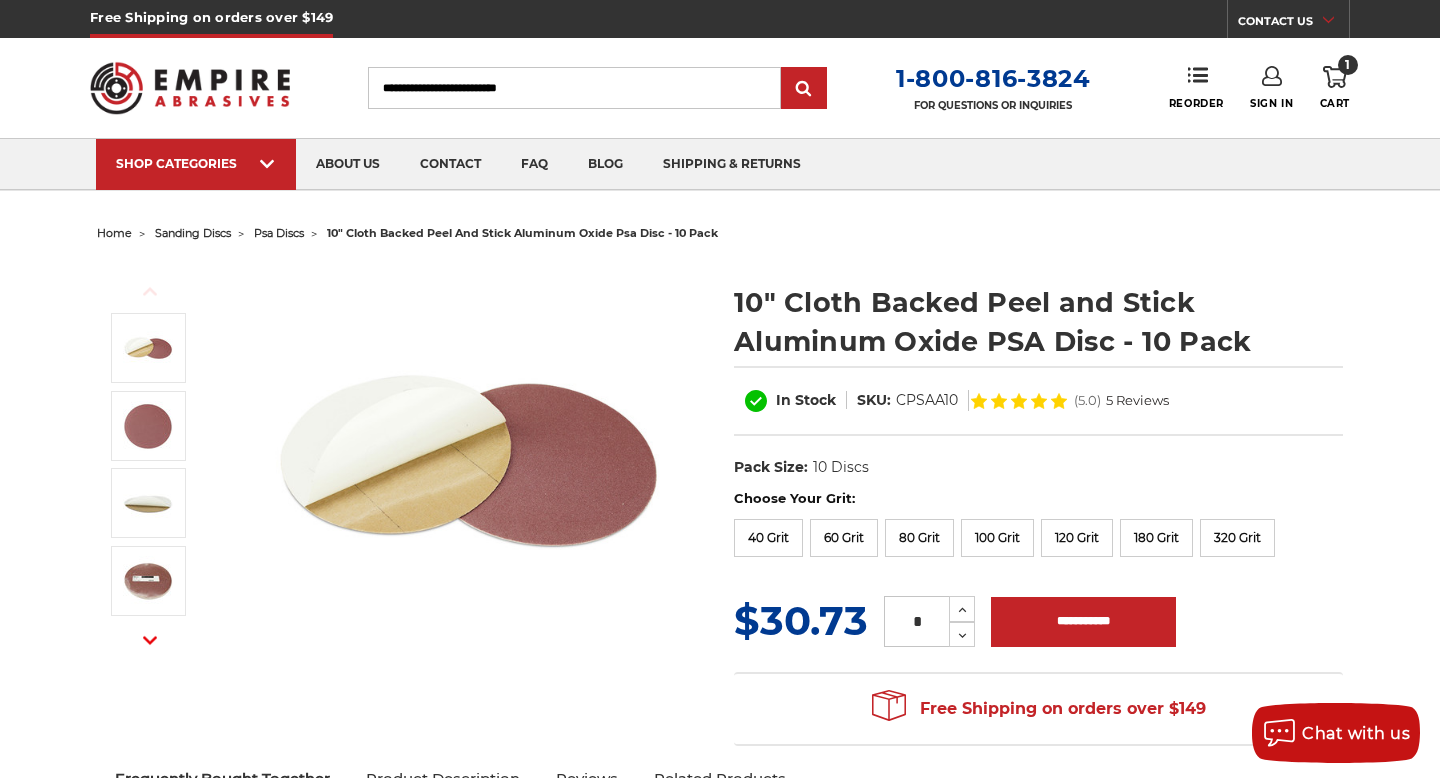 click 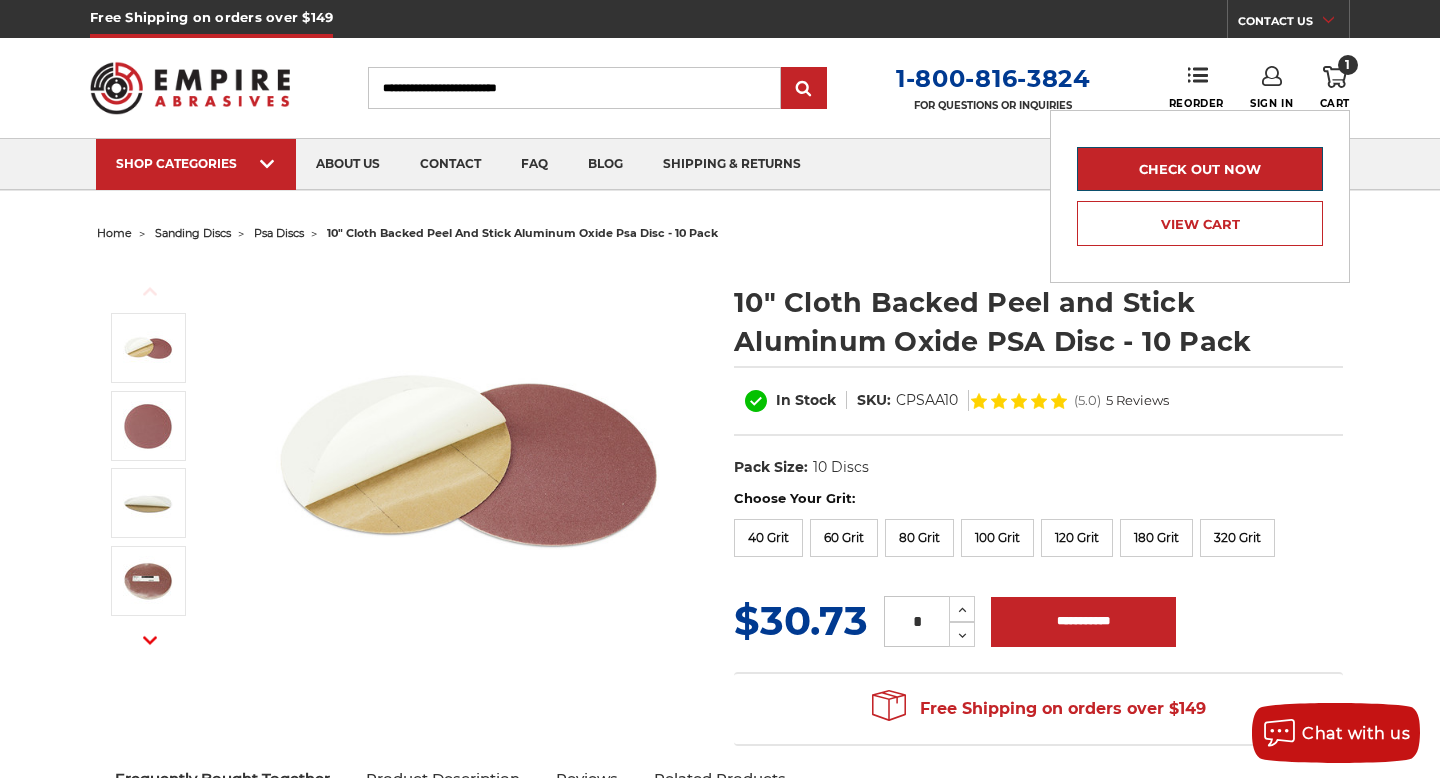 click on "Check out now" at bounding box center [1200, 169] 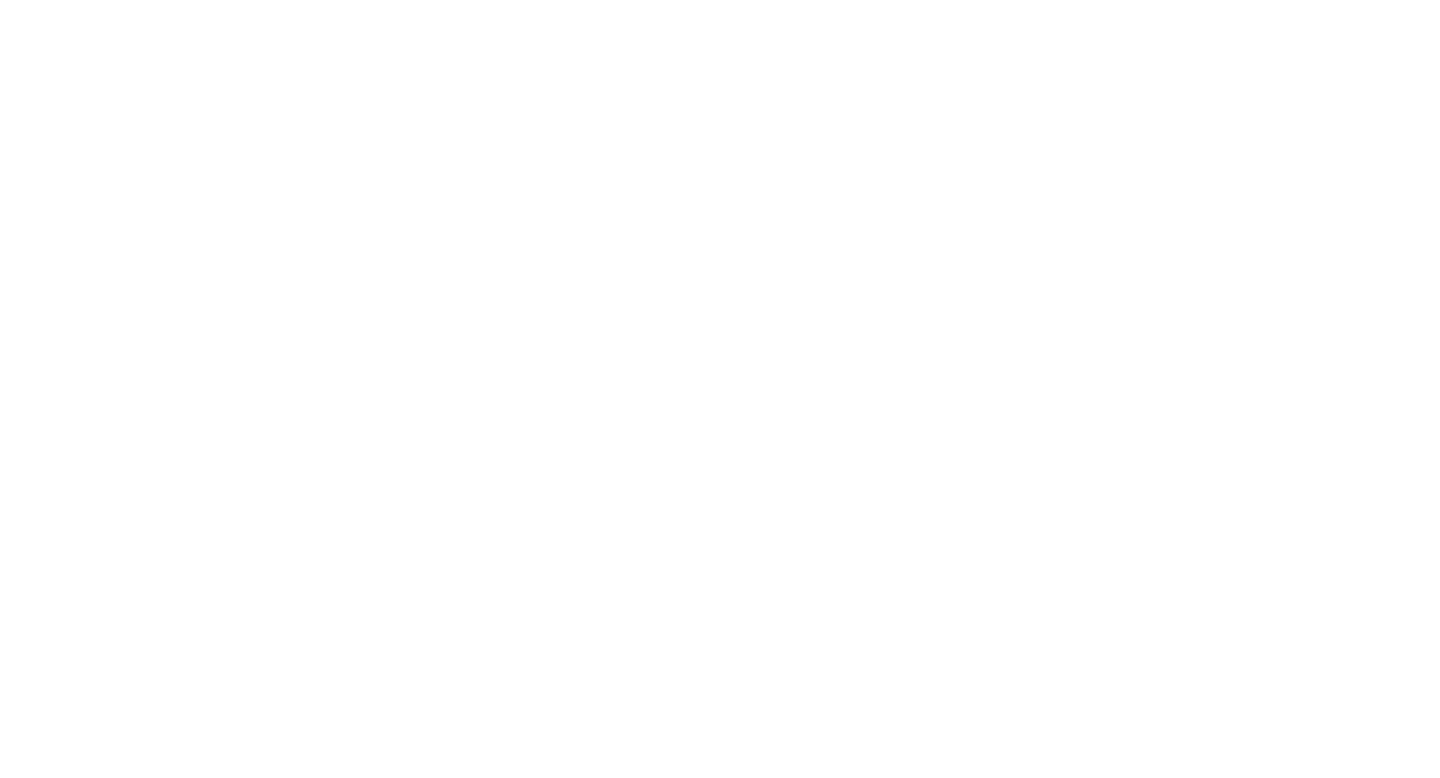 scroll, scrollTop: 0, scrollLeft: 0, axis: both 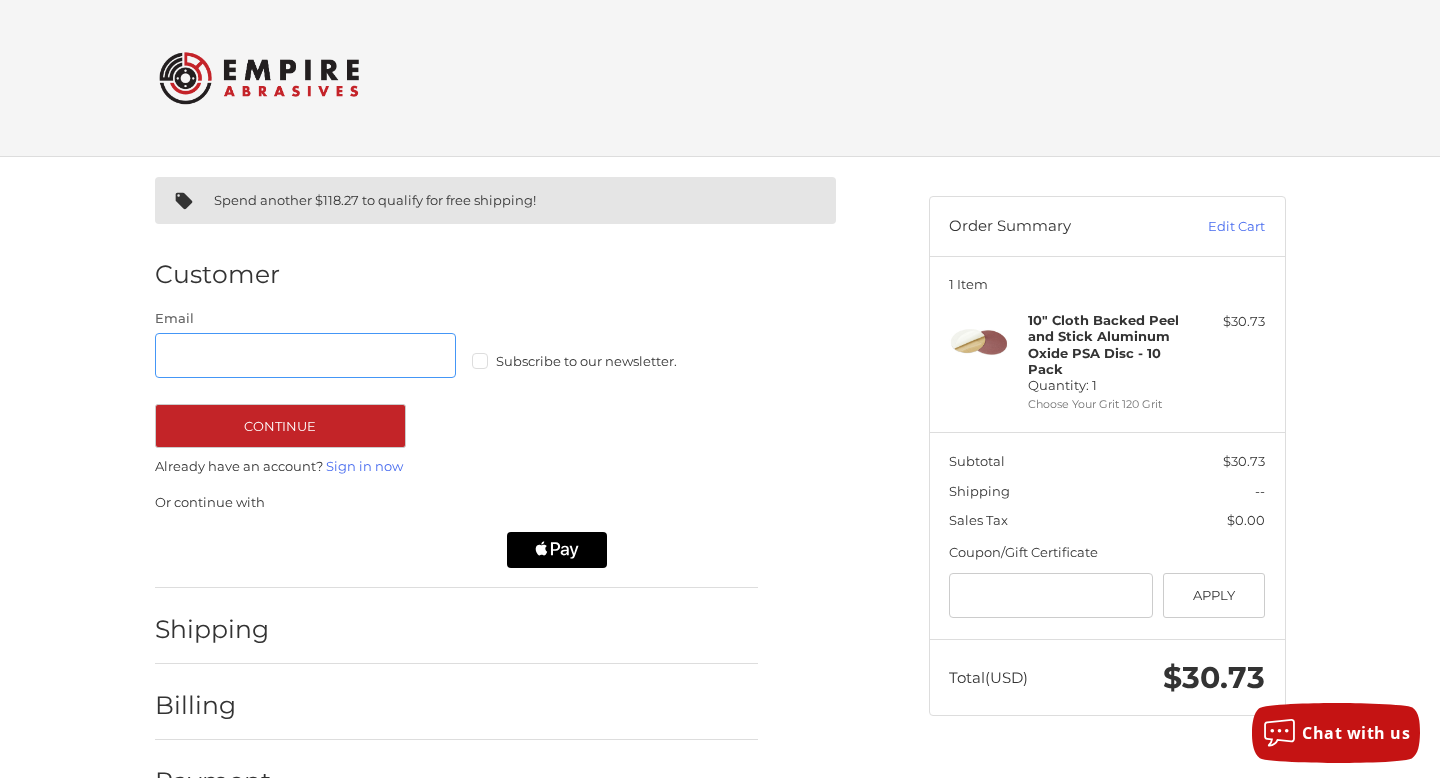 click on "Email" at bounding box center [306, 355] 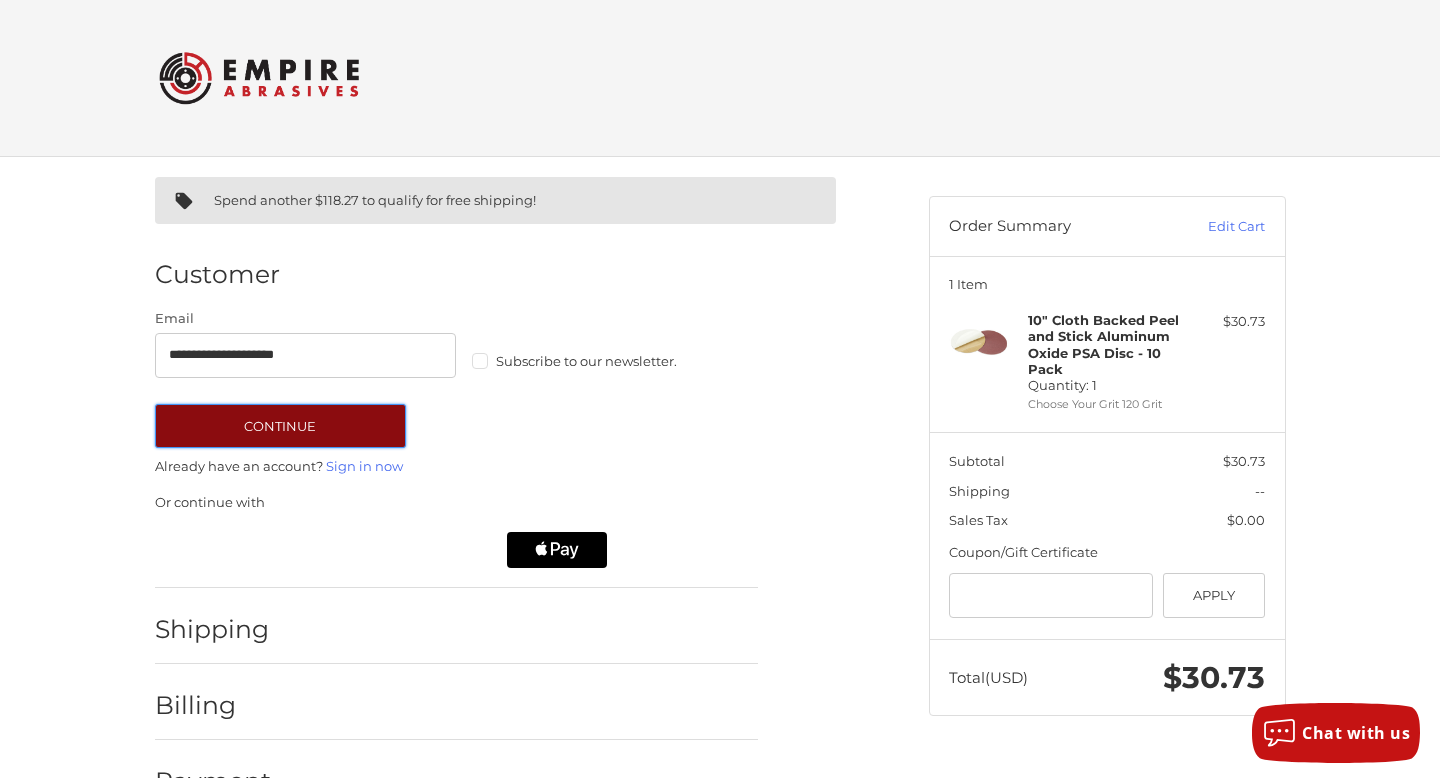 click on "Continue" at bounding box center (280, 426) 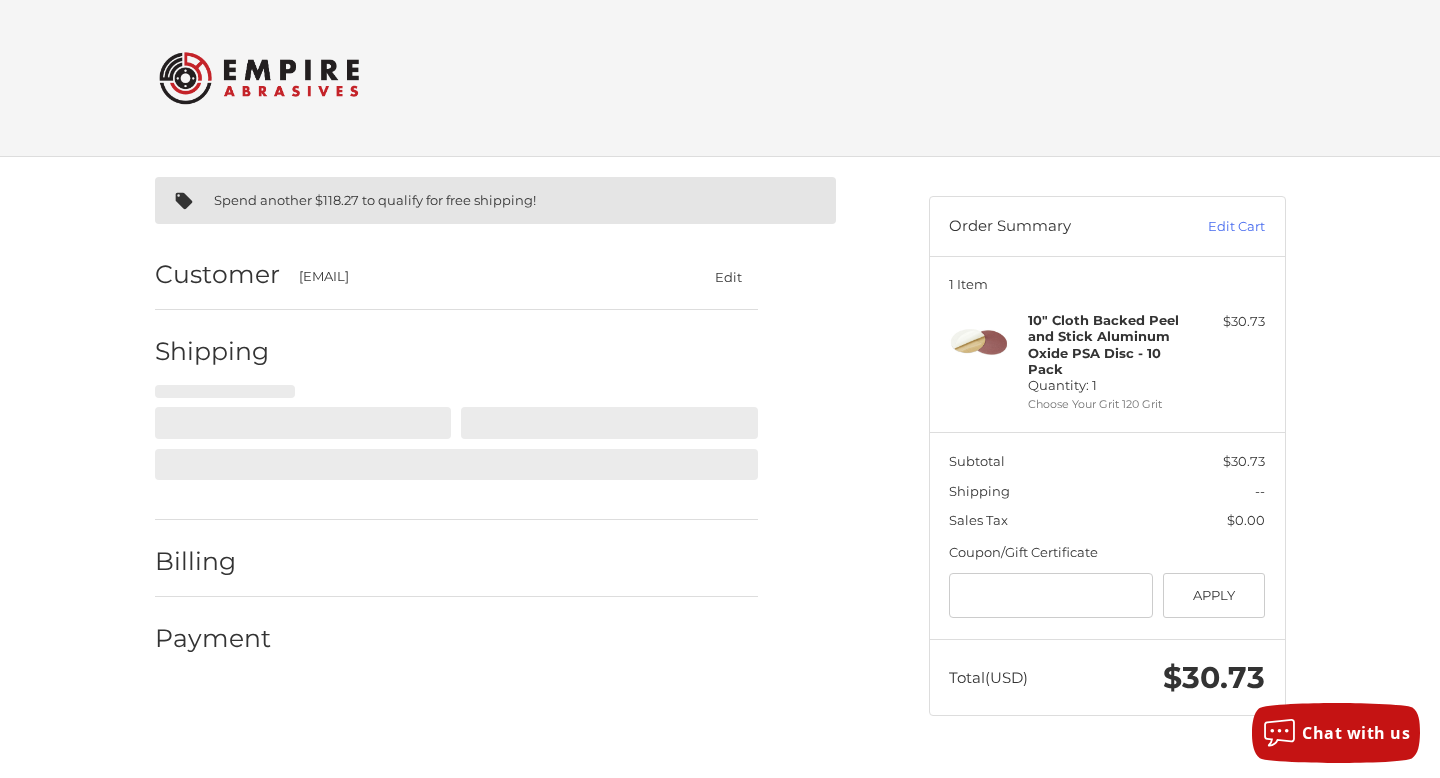 select on "**" 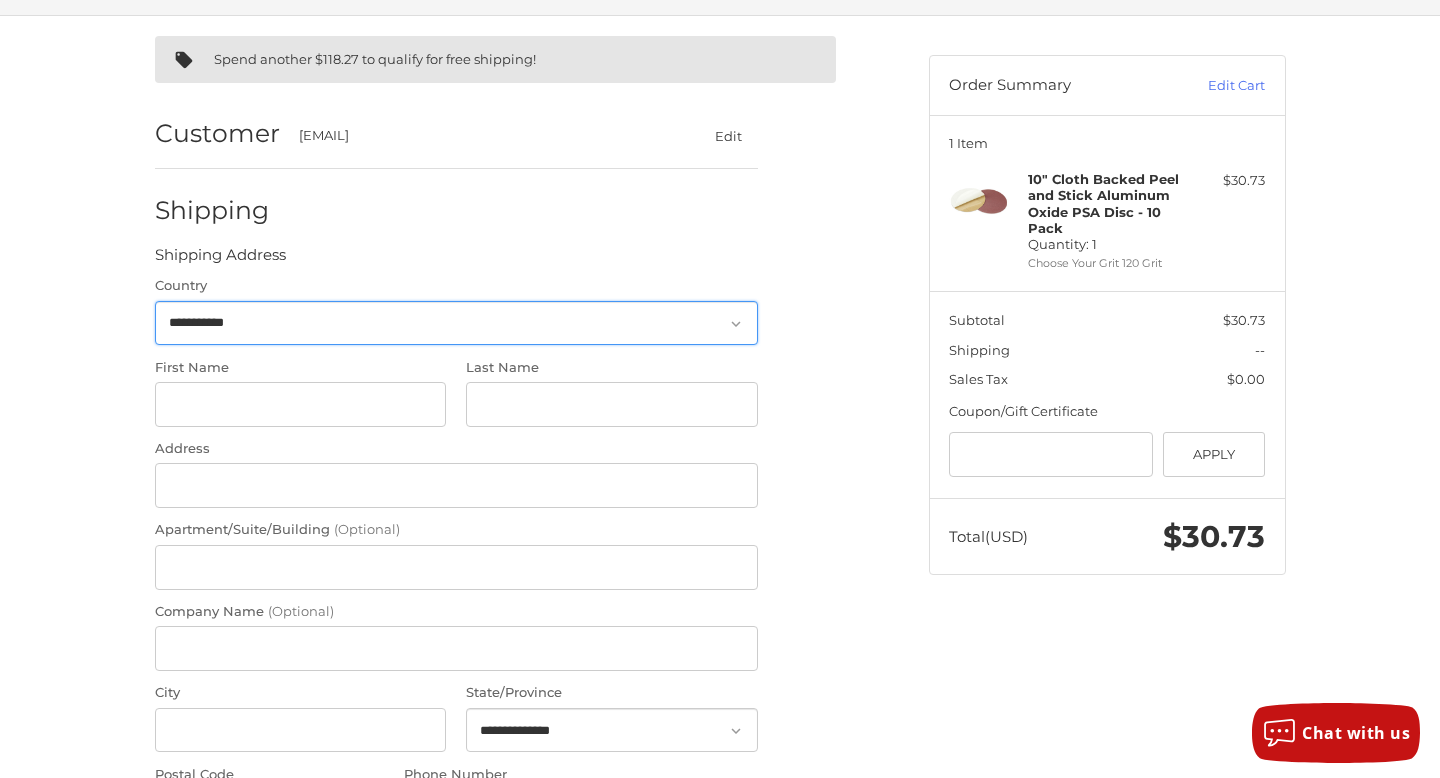 scroll, scrollTop: 154, scrollLeft: 0, axis: vertical 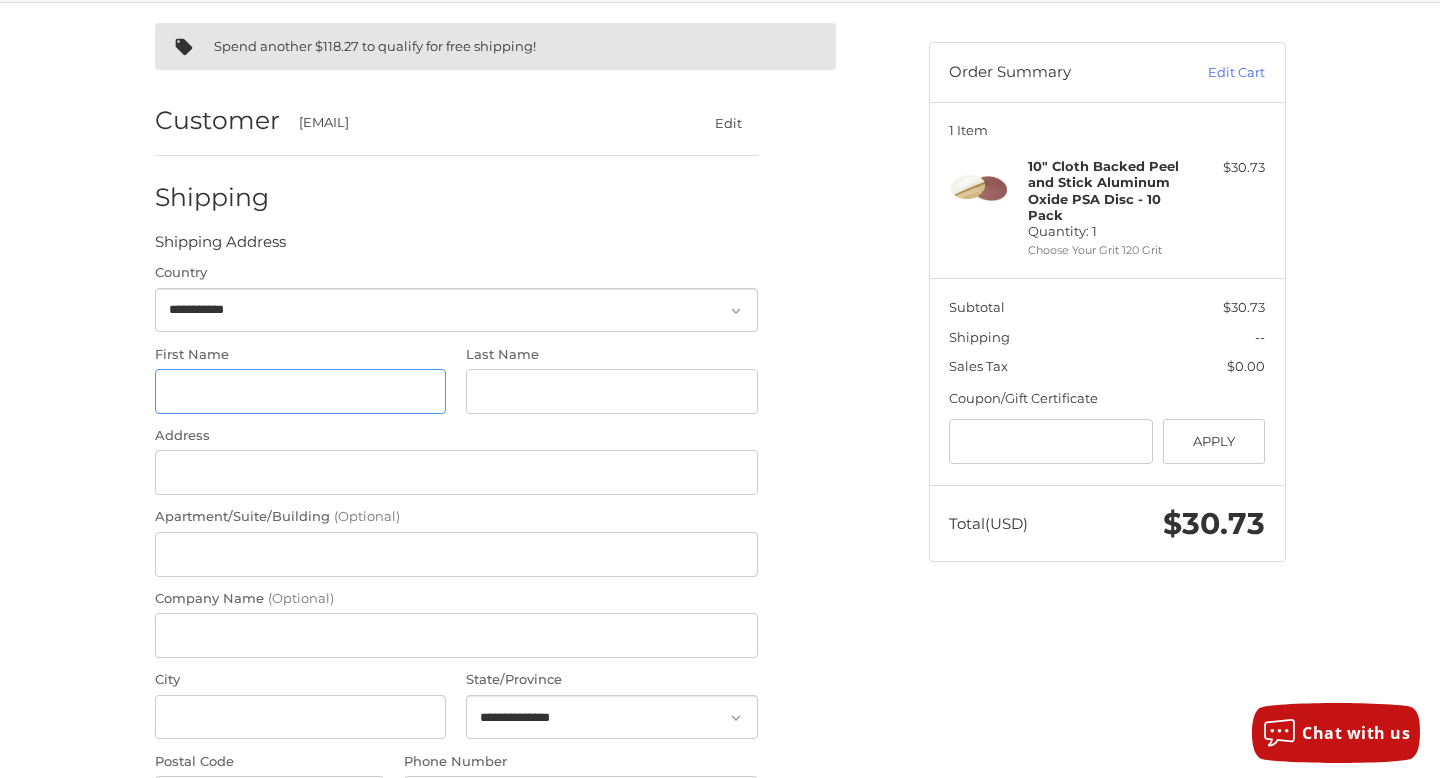 click on "First Name" at bounding box center (301, 391) 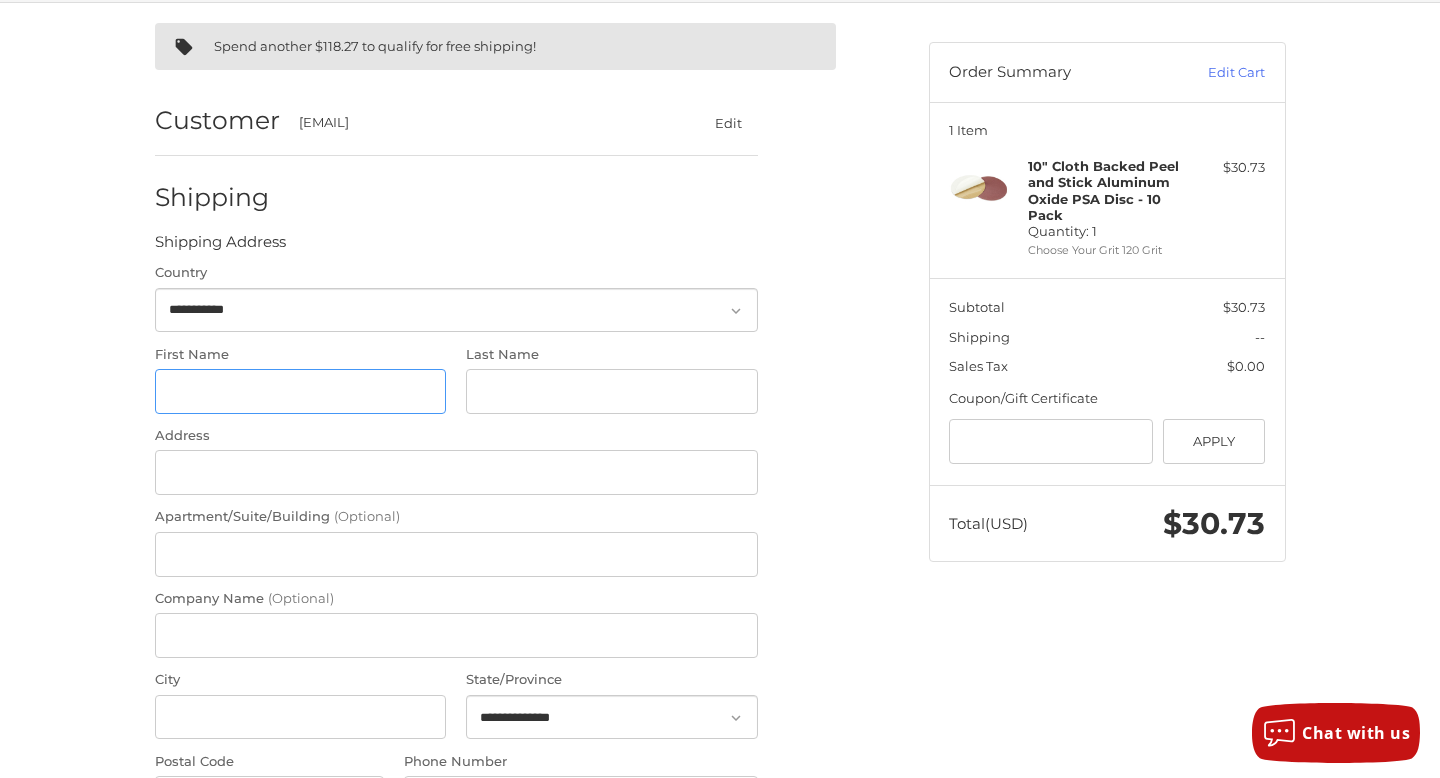 type on "*****" 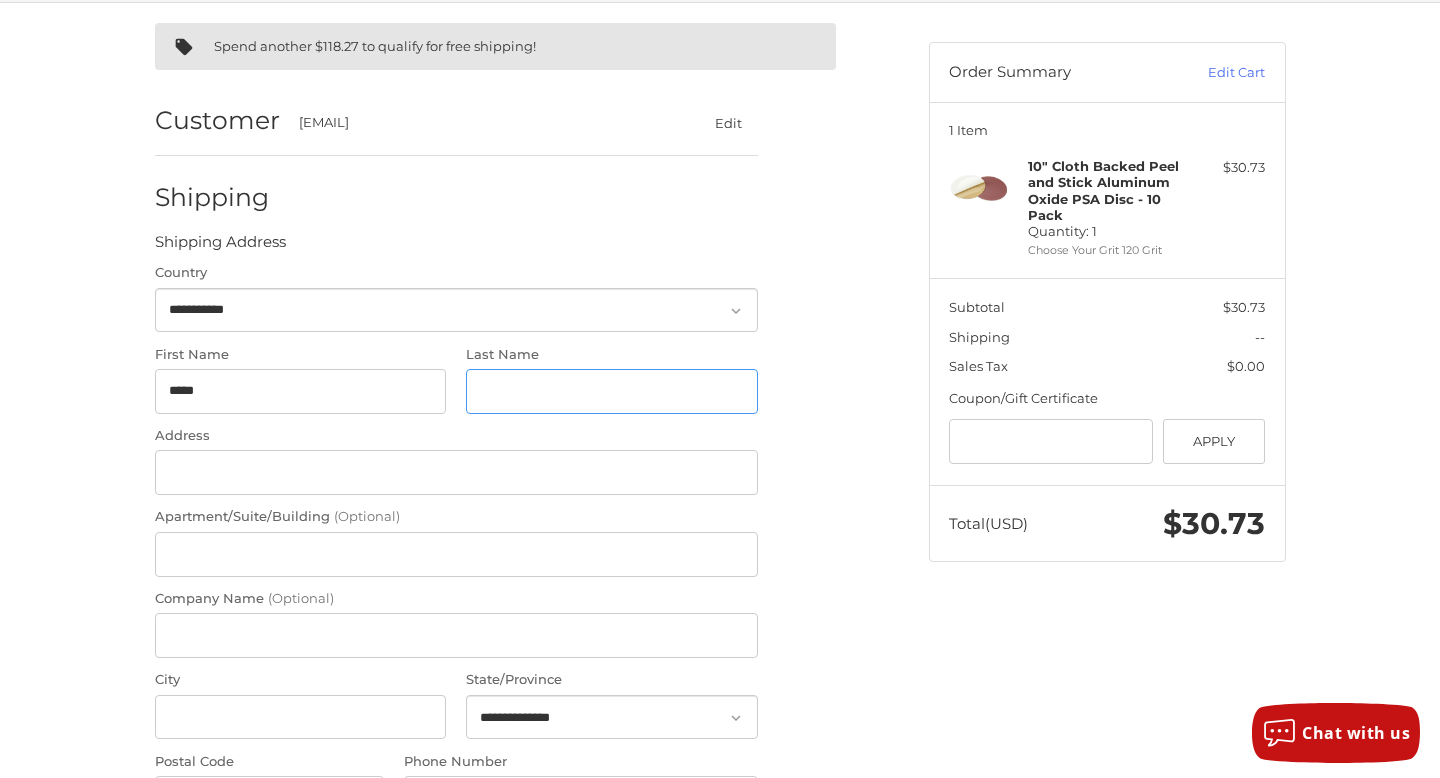 type on "********" 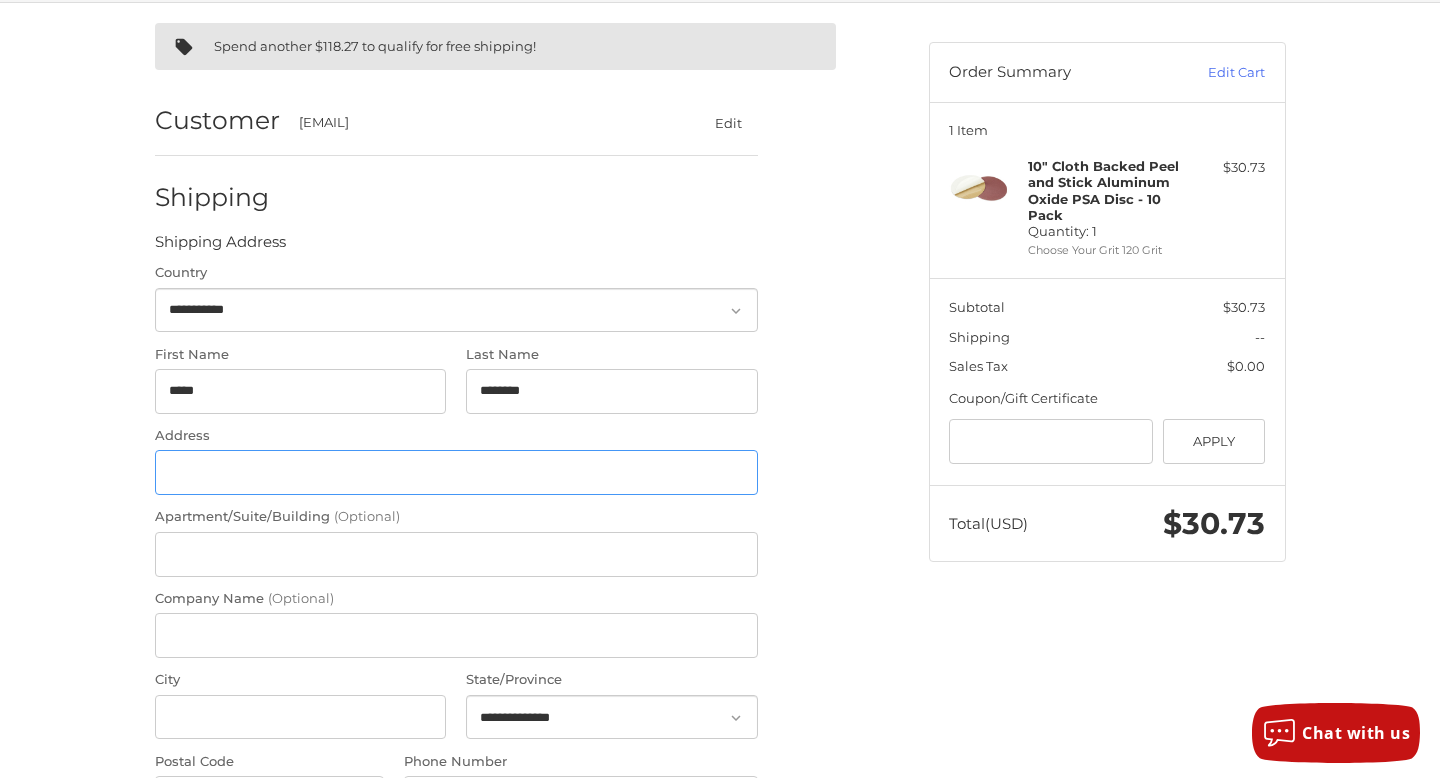 type on "**********" 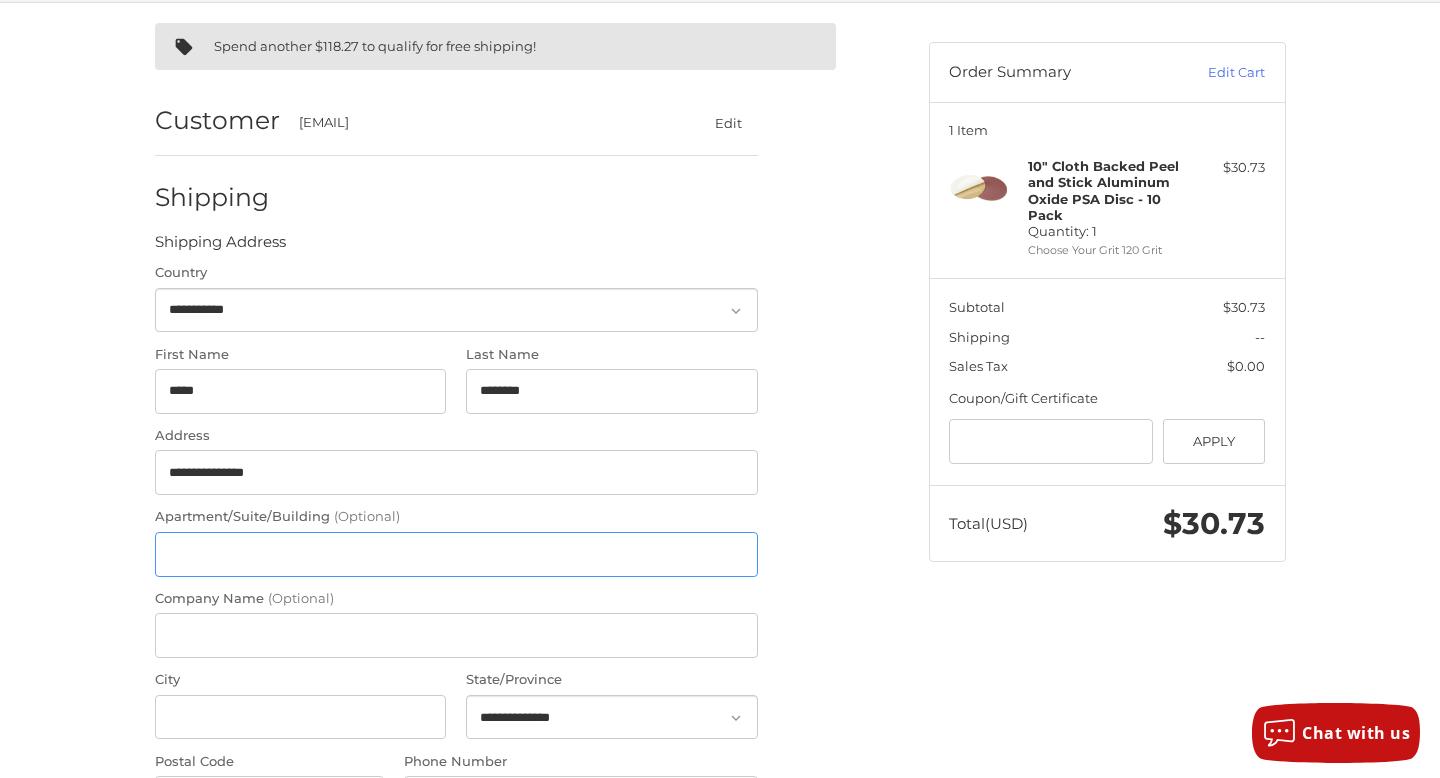 type on "**********" 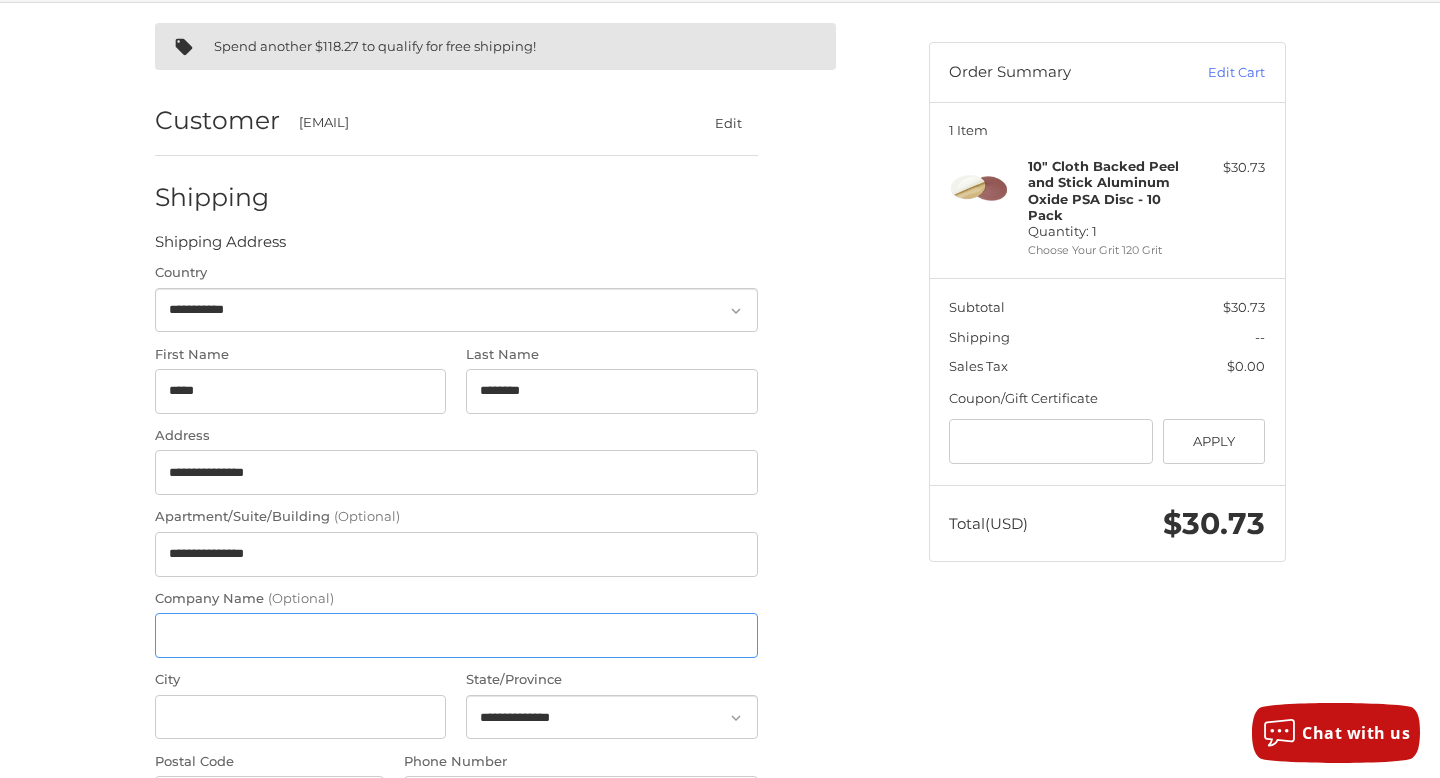 type on "**********" 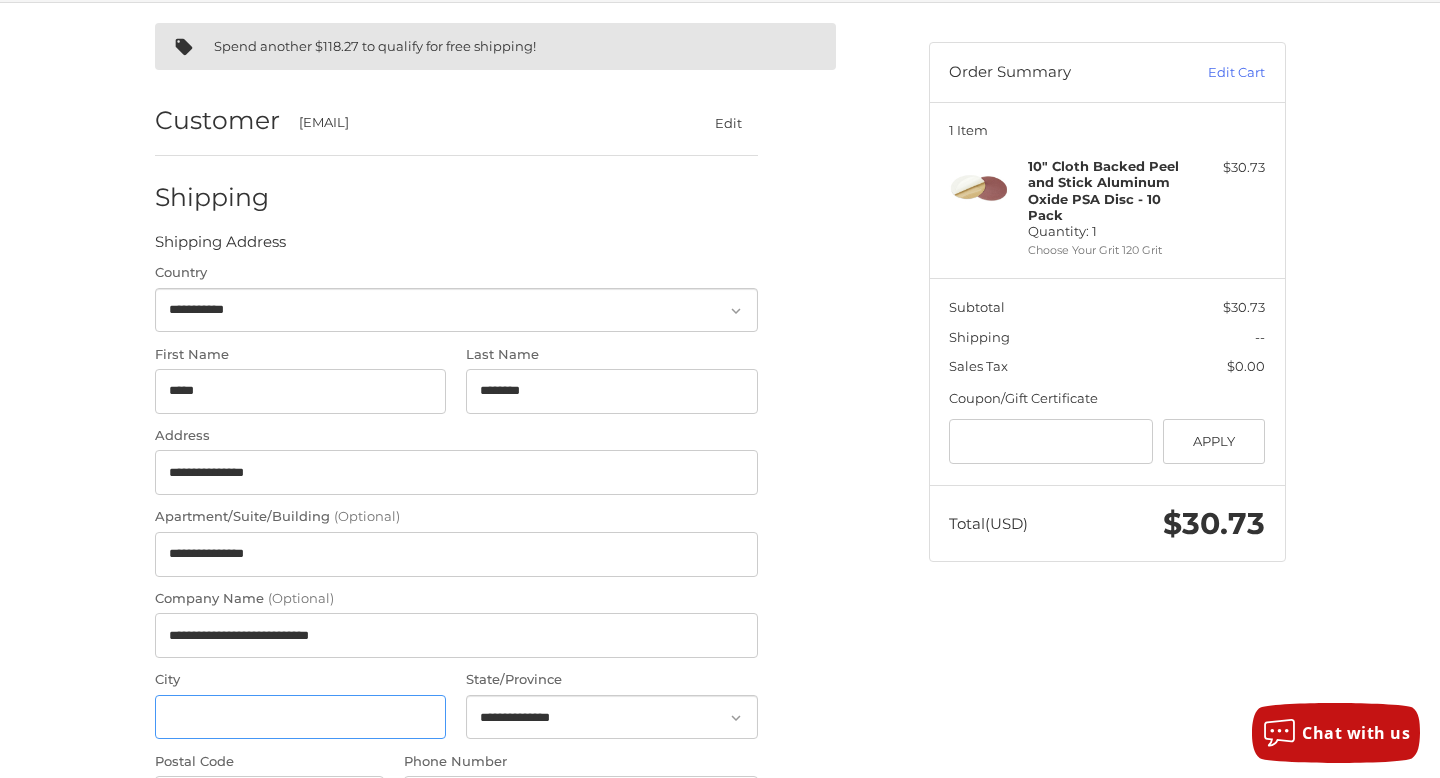 type on "**********" 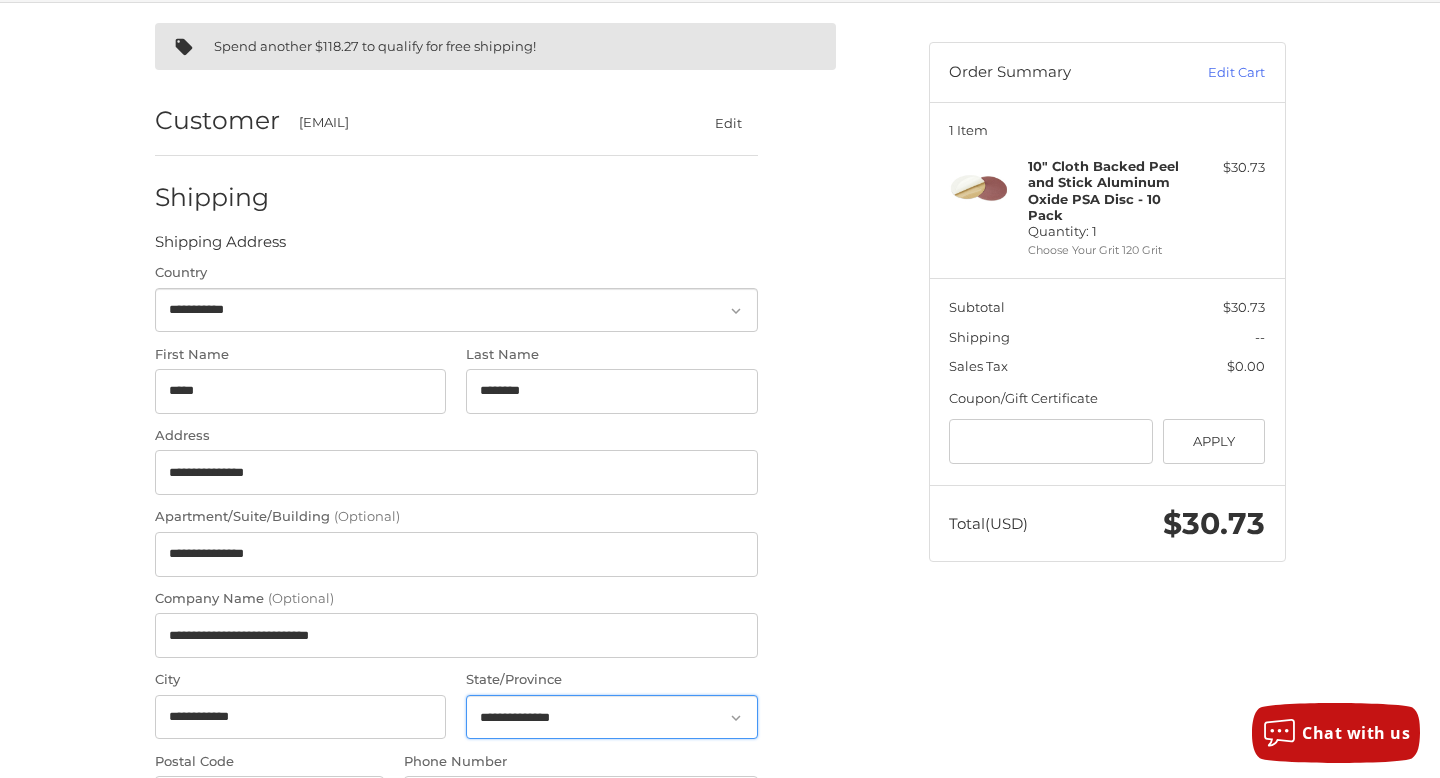 select on "**" 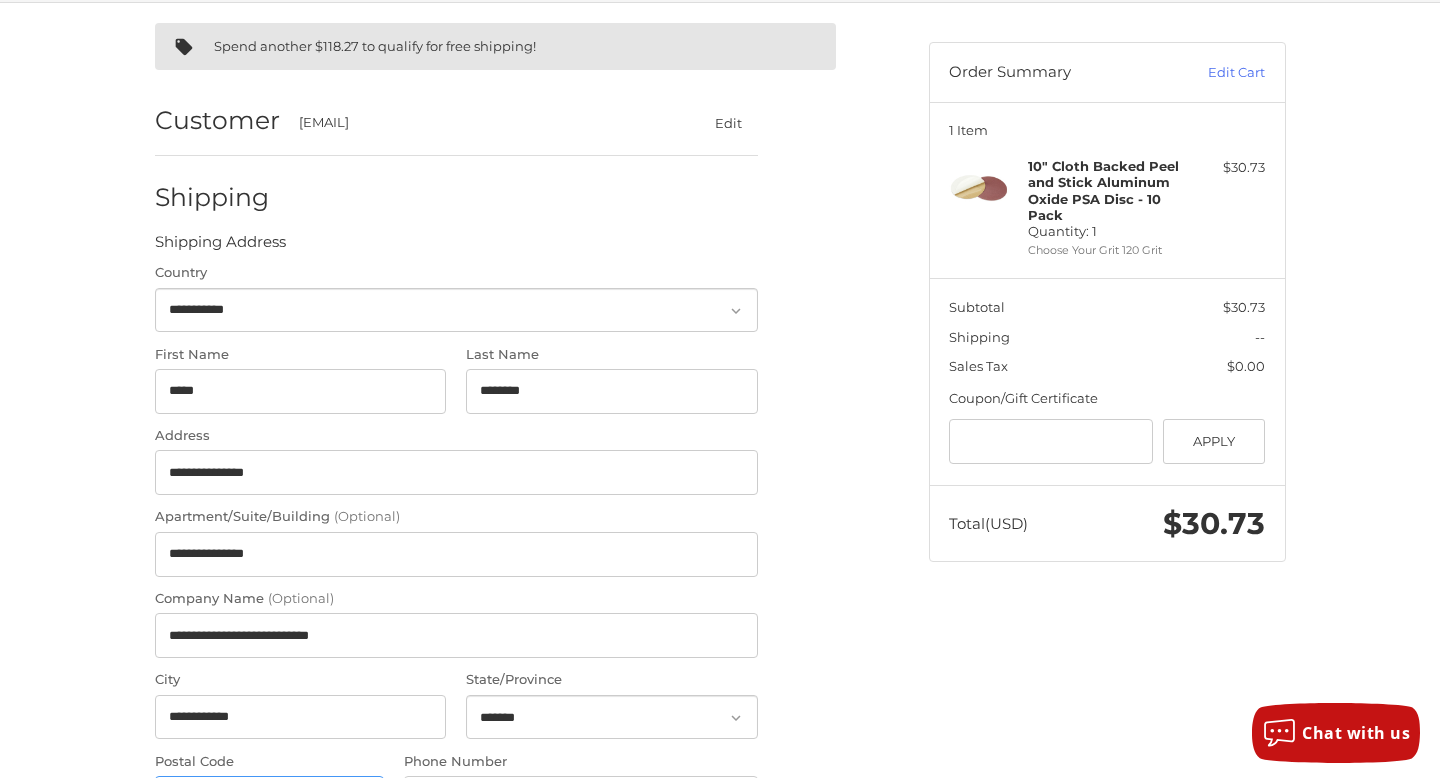 type on "*****" 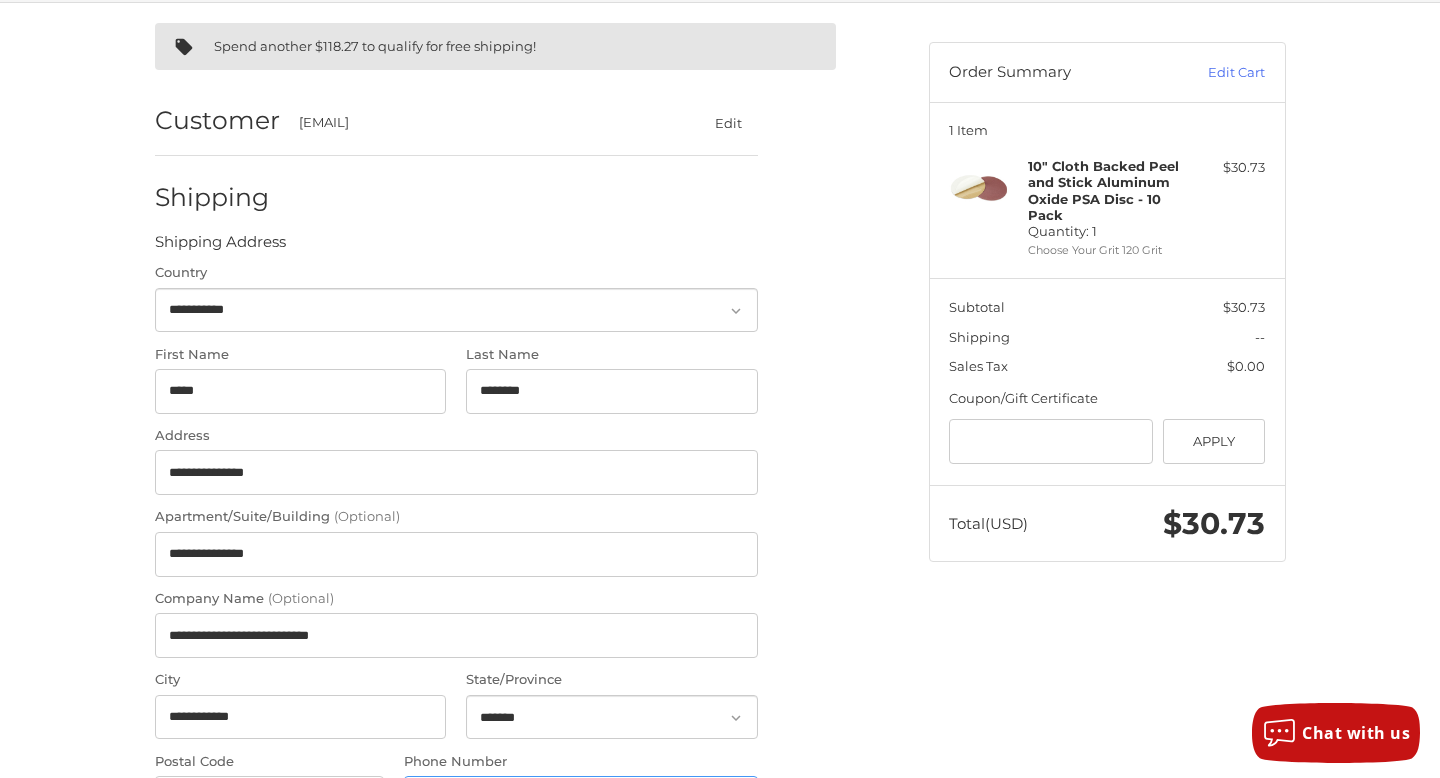 type on "**********" 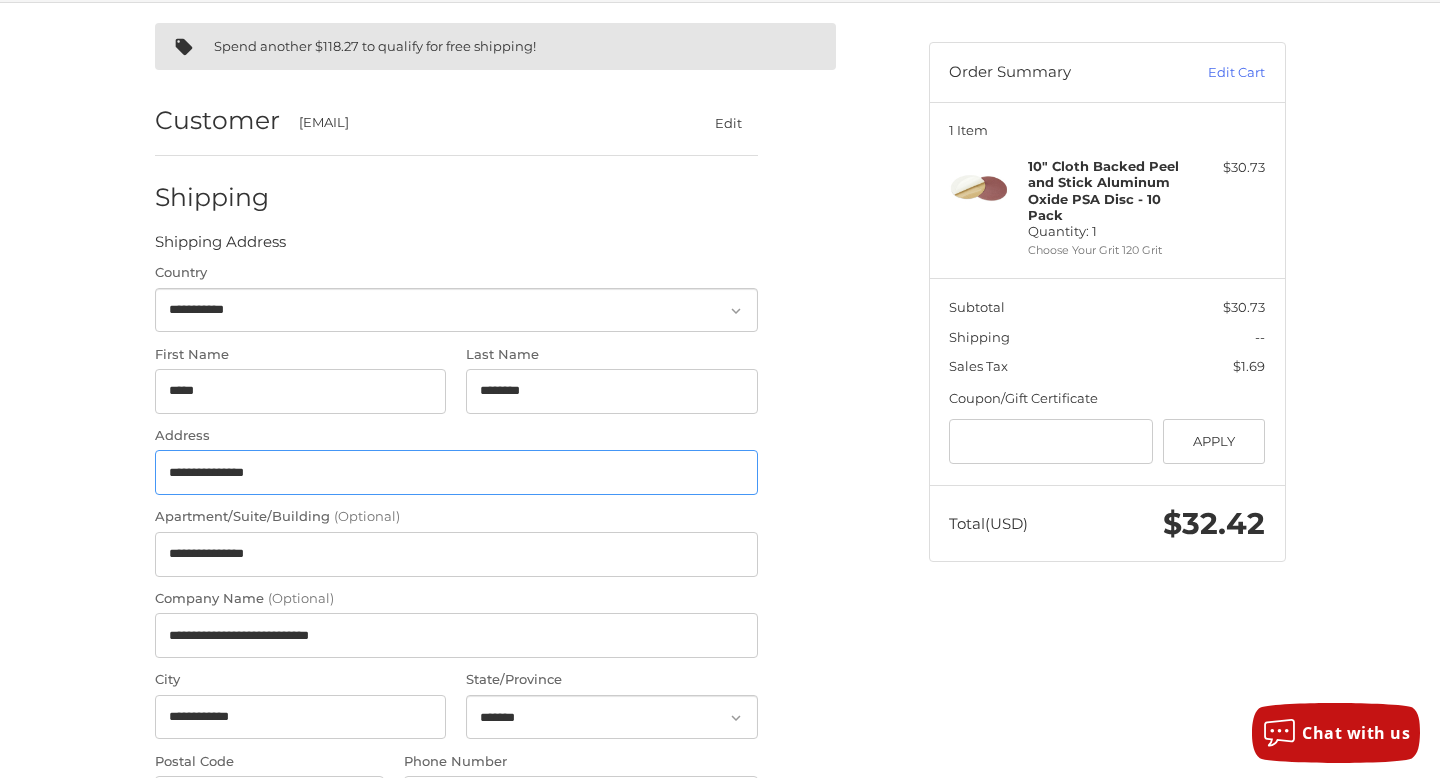 drag, startPoint x: 311, startPoint y: 464, endPoint x: 358, endPoint y: 476, distance: 48.507732 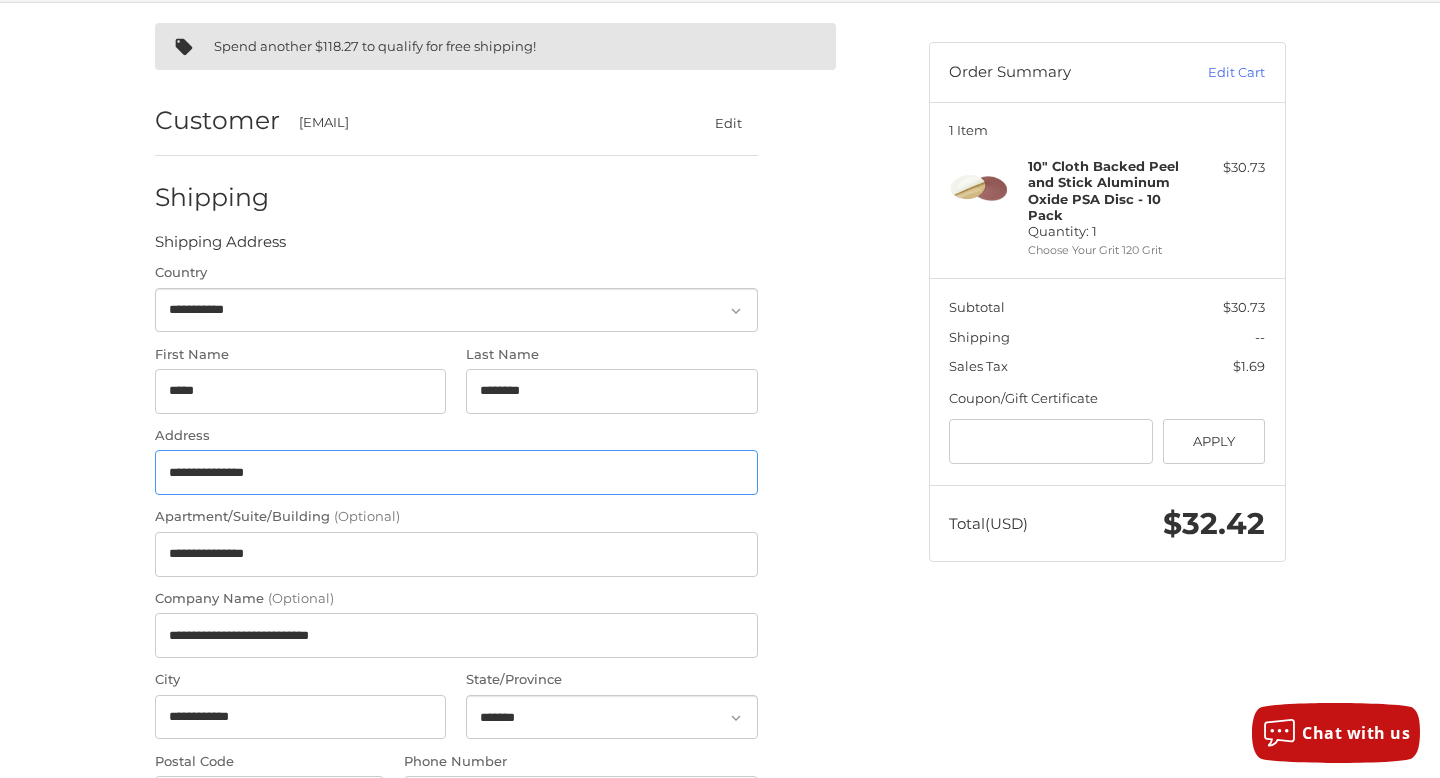 click on "**********" at bounding box center [456, 472] 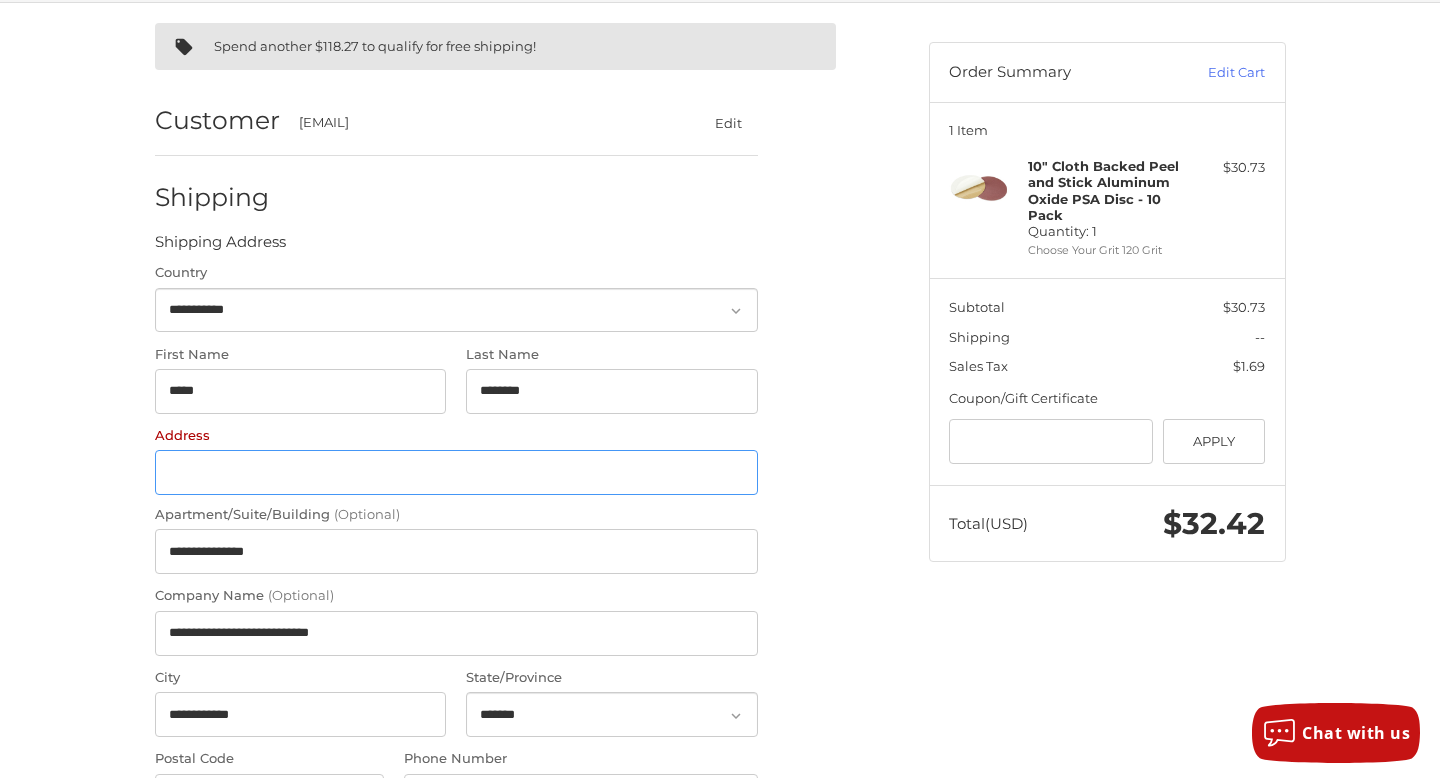 type 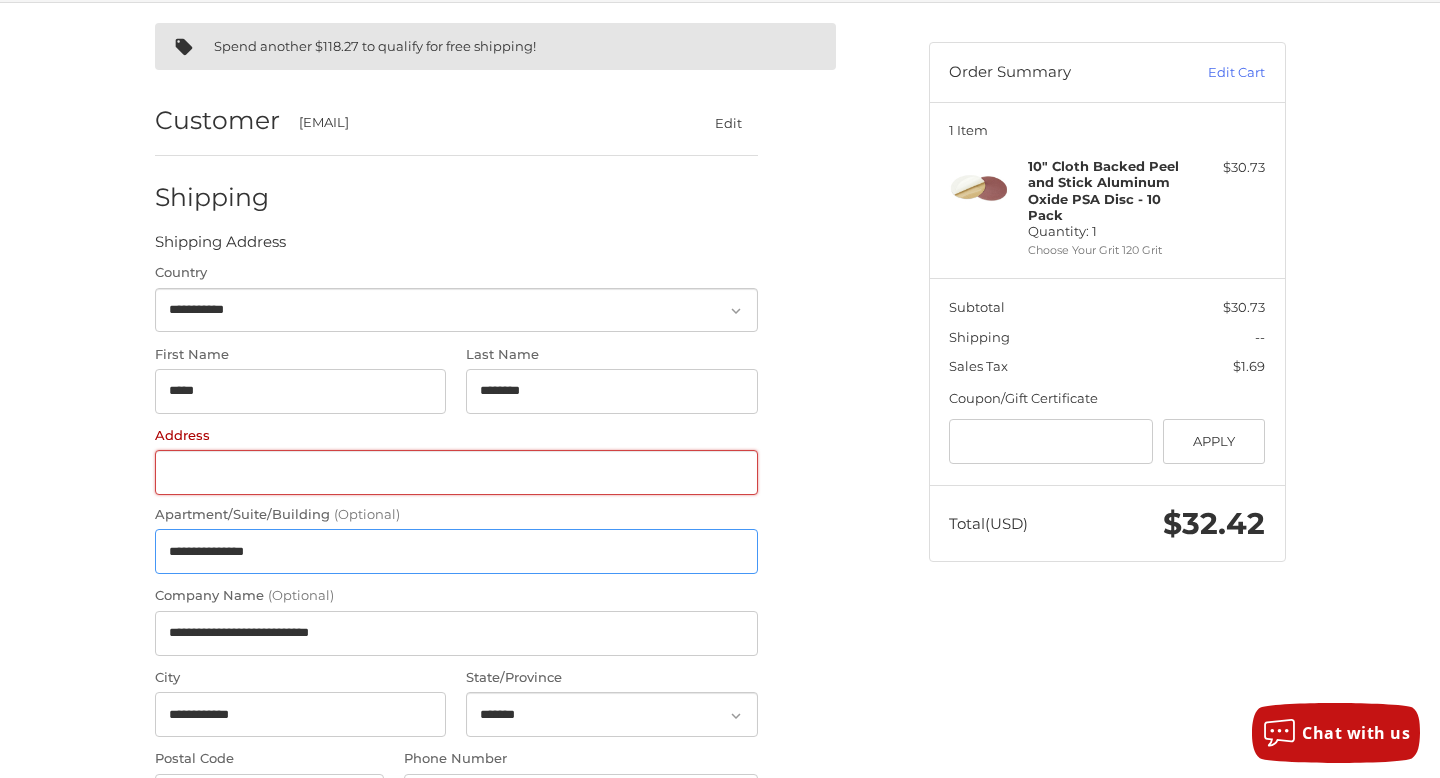 drag, startPoint x: 290, startPoint y: 552, endPoint x: 158, endPoint y: 549, distance: 132.03409 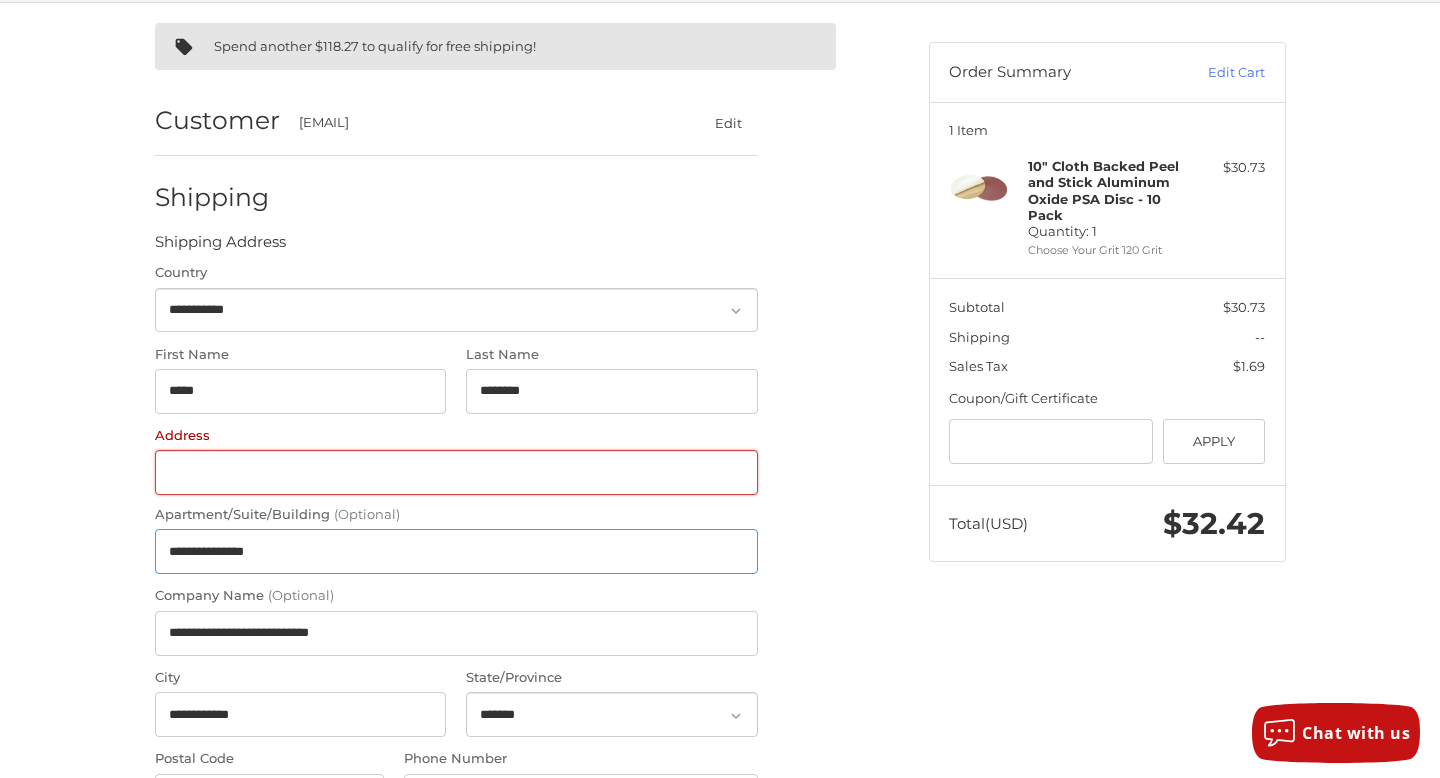 click on "**********" at bounding box center [456, 551] 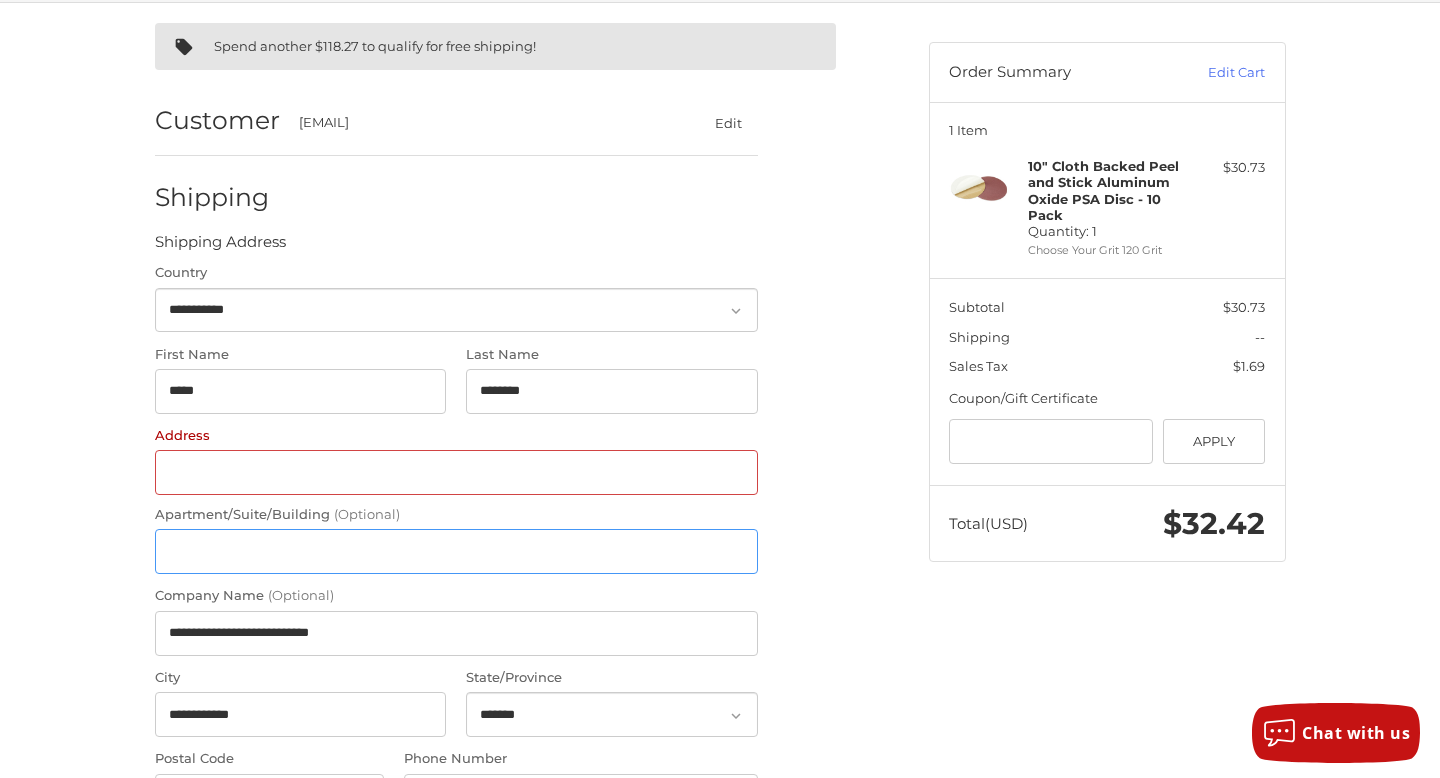 type 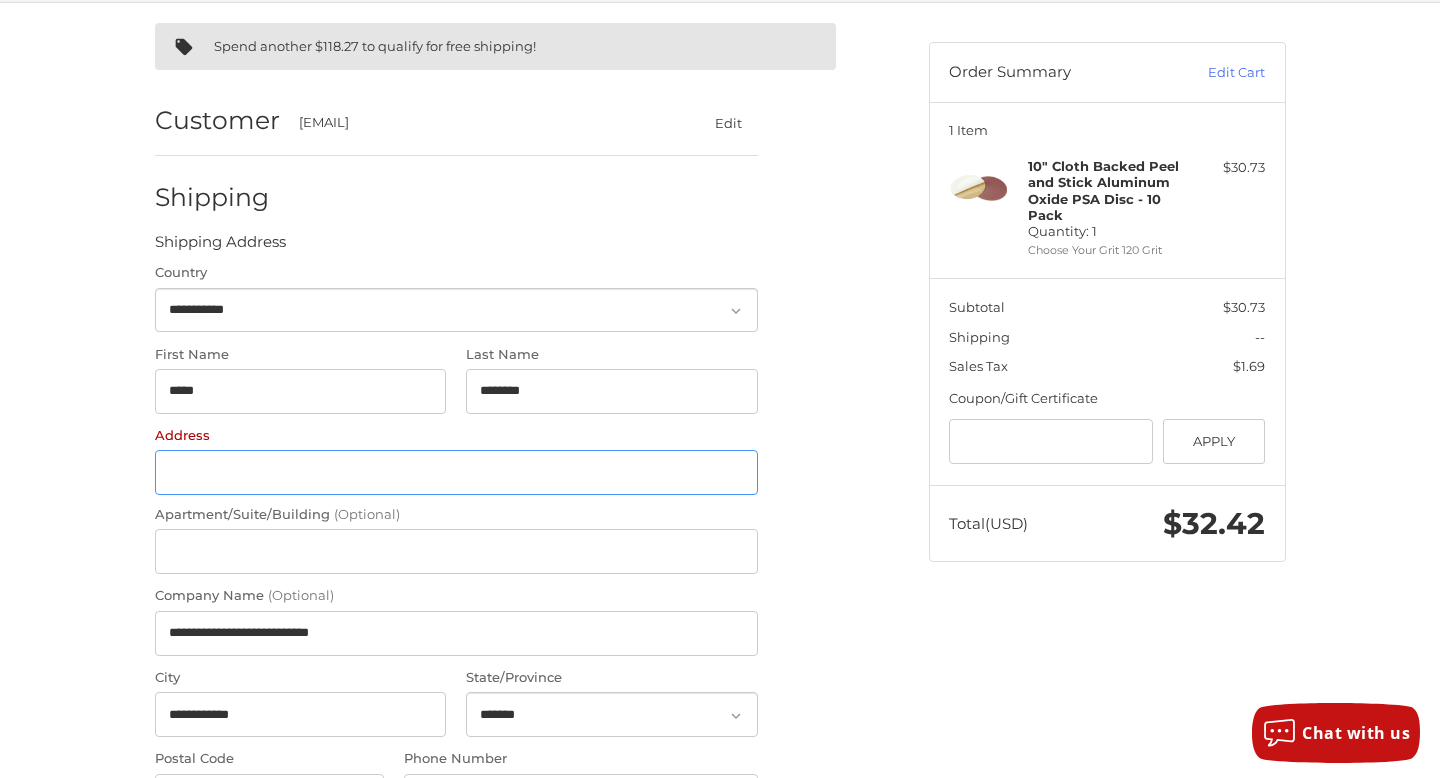 click on "Address" at bounding box center (456, 472) 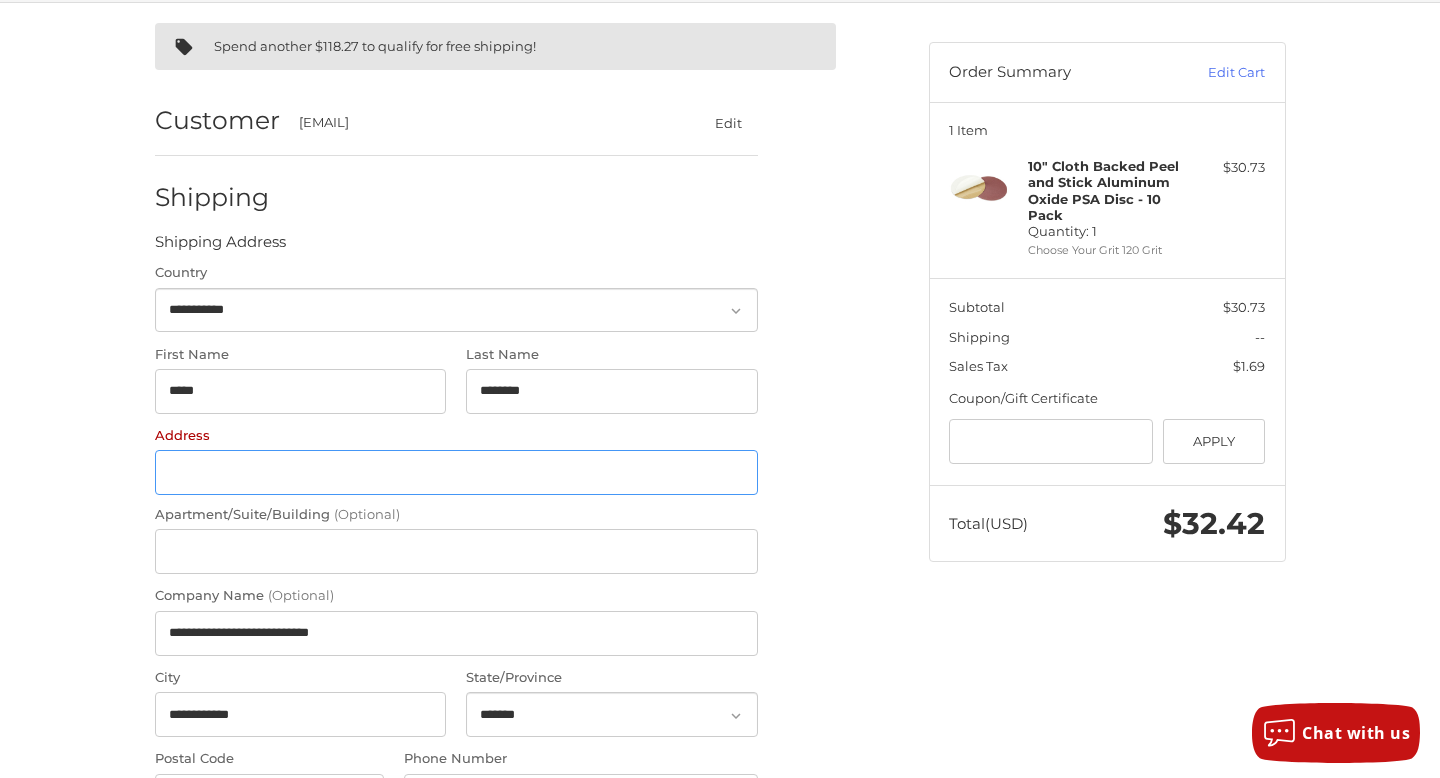 paste on "**********" 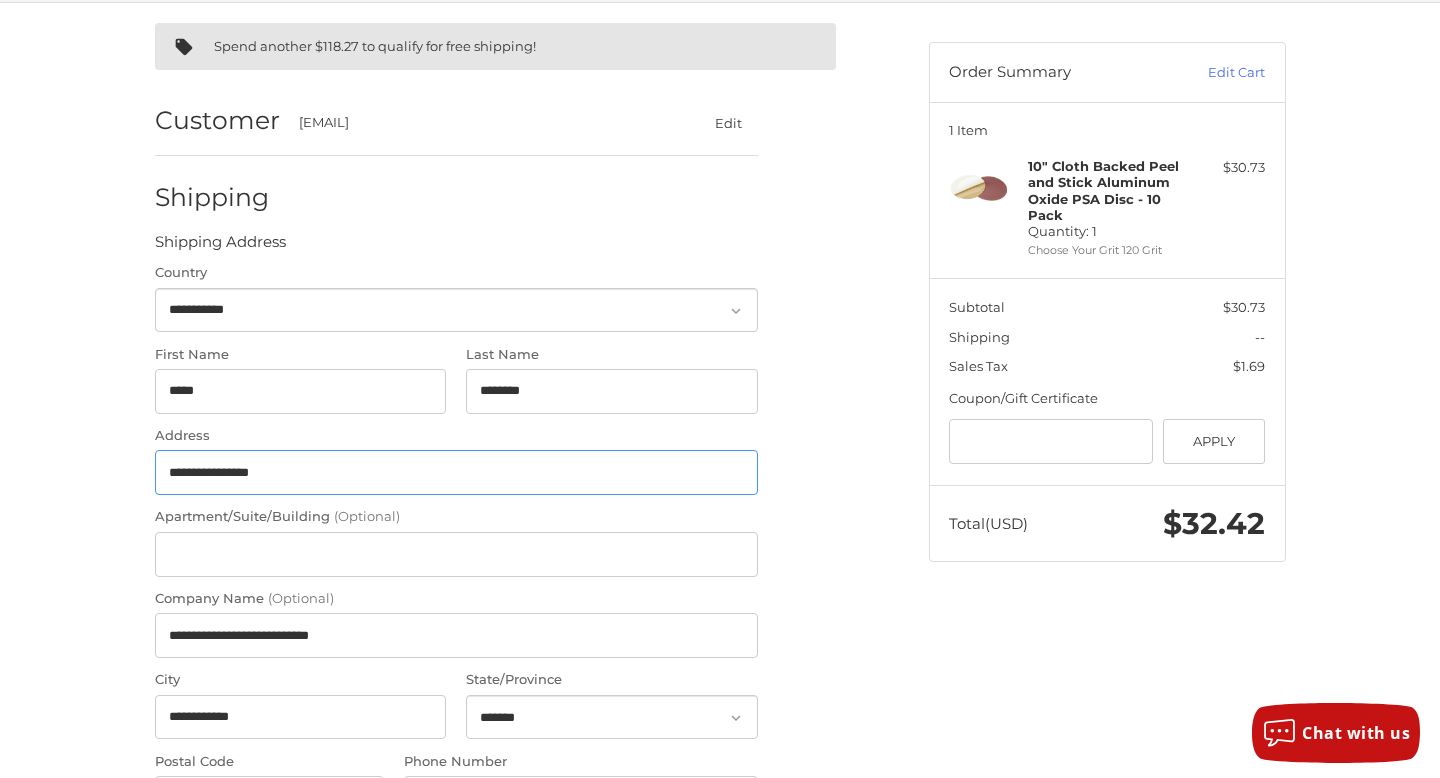 type on "**********" 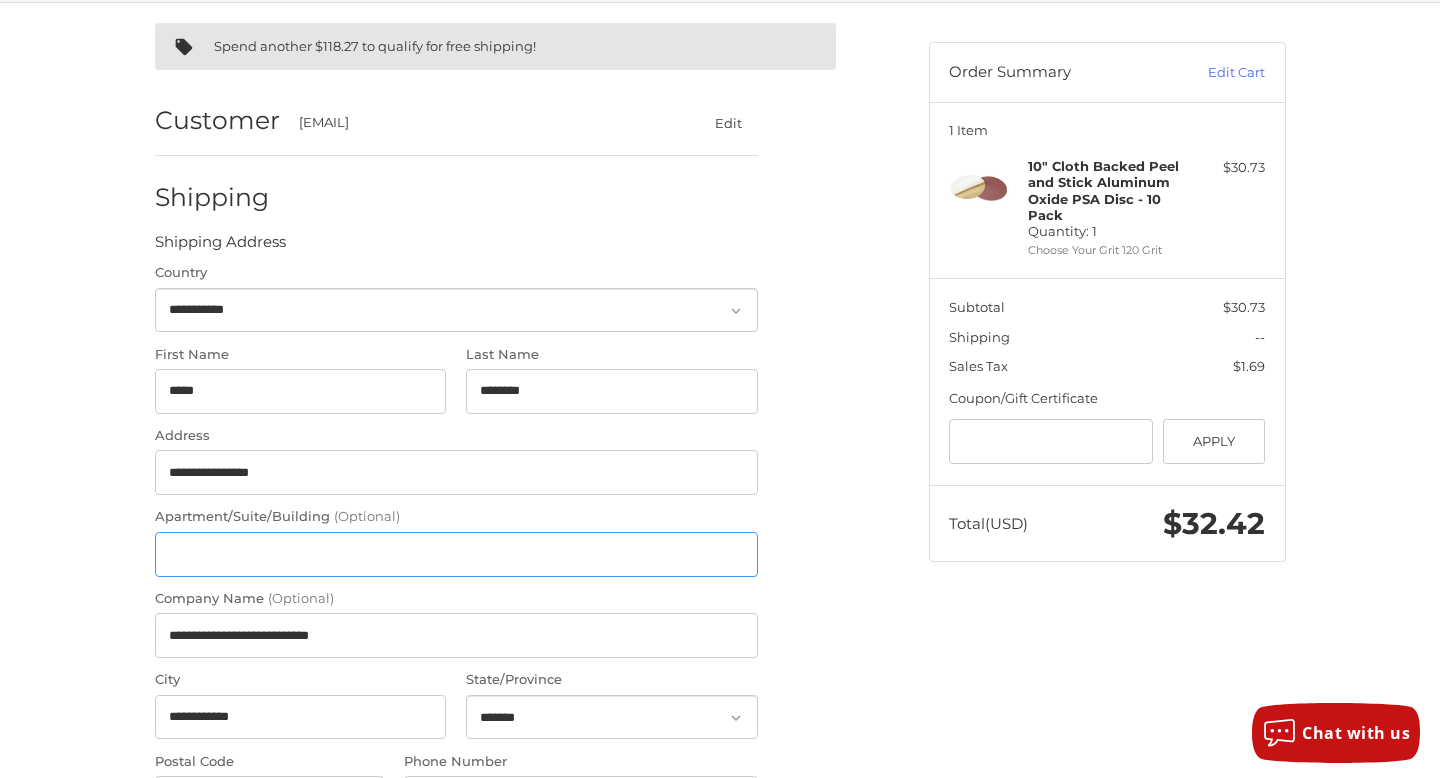 click on "Apartment/Suite/Building   (Optional)" at bounding box center [456, 554] 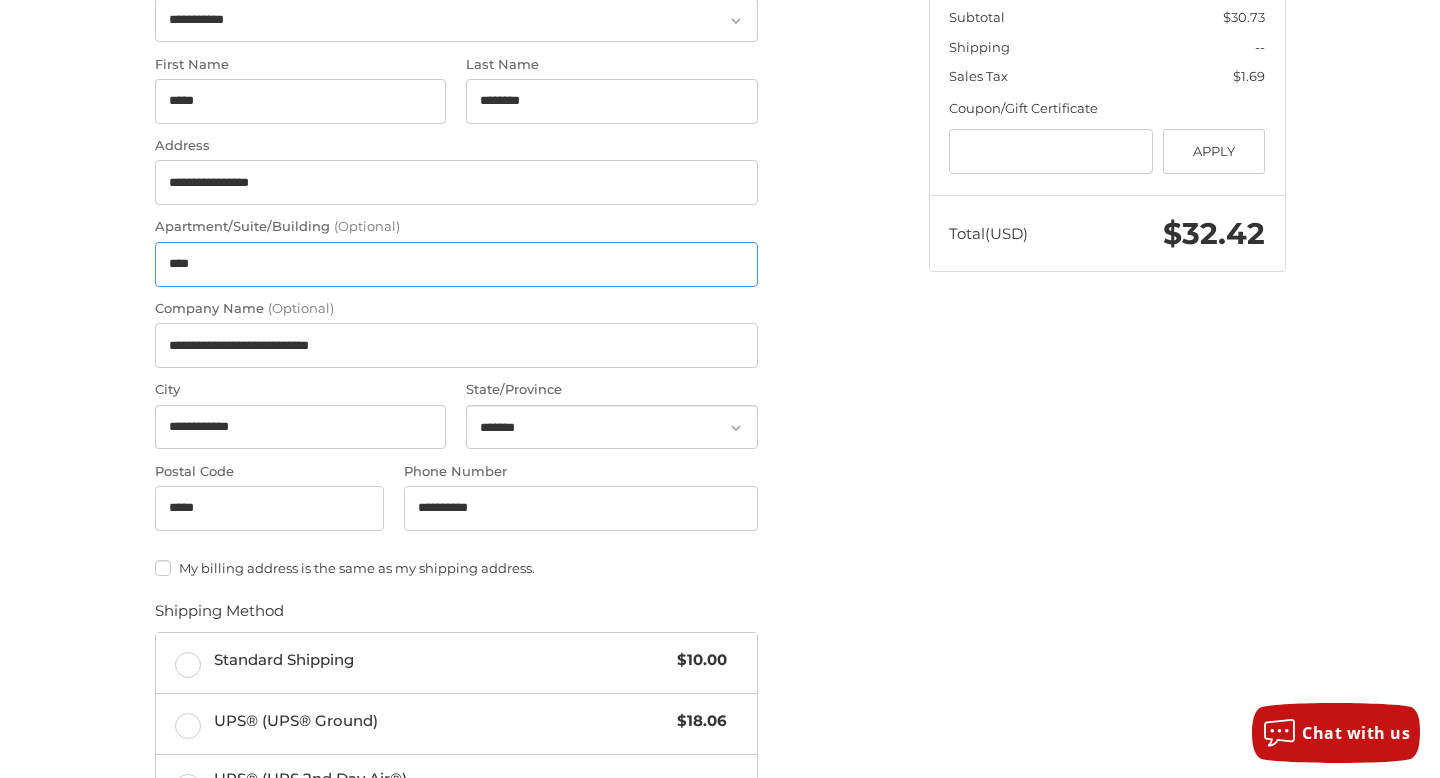 scroll, scrollTop: 455, scrollLeft: 0, axis: vertical 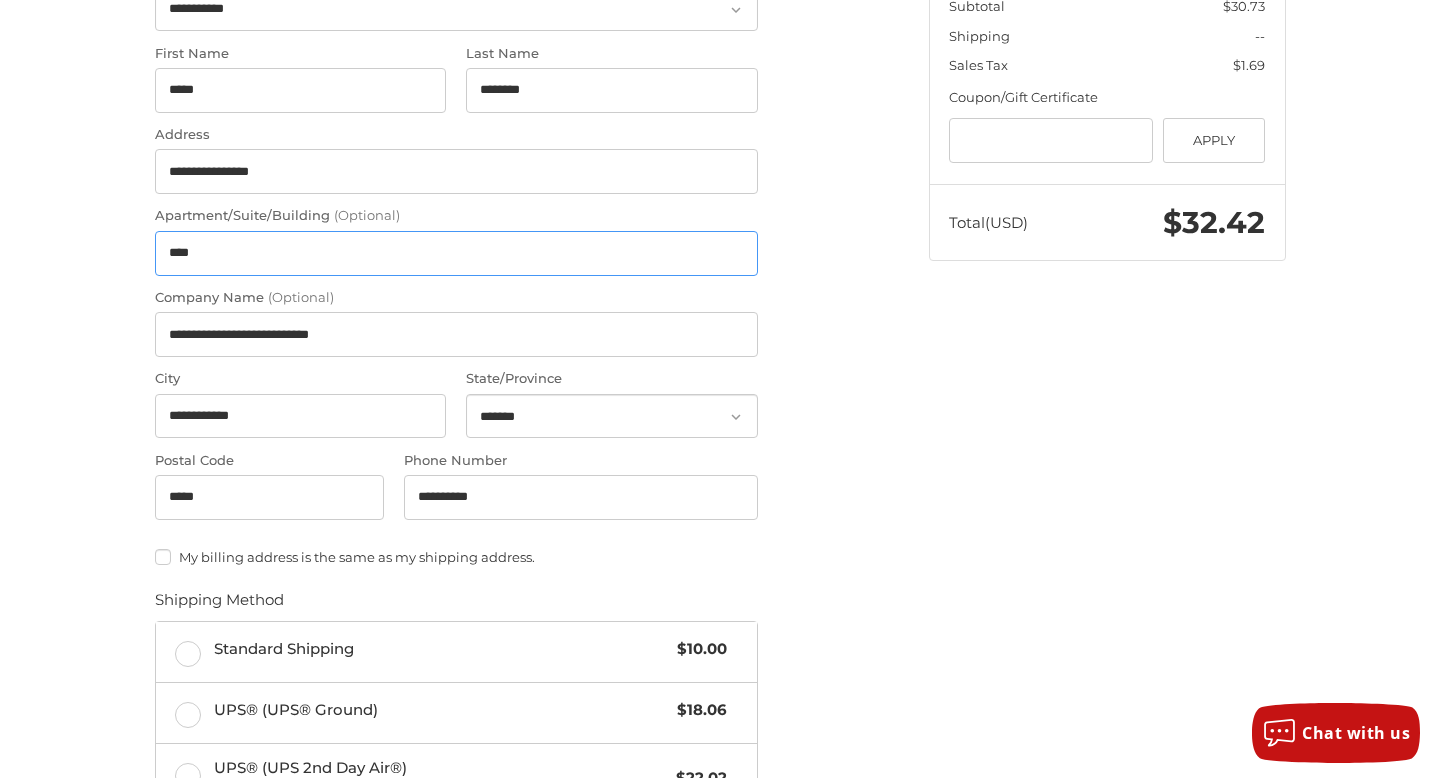 type on "****" 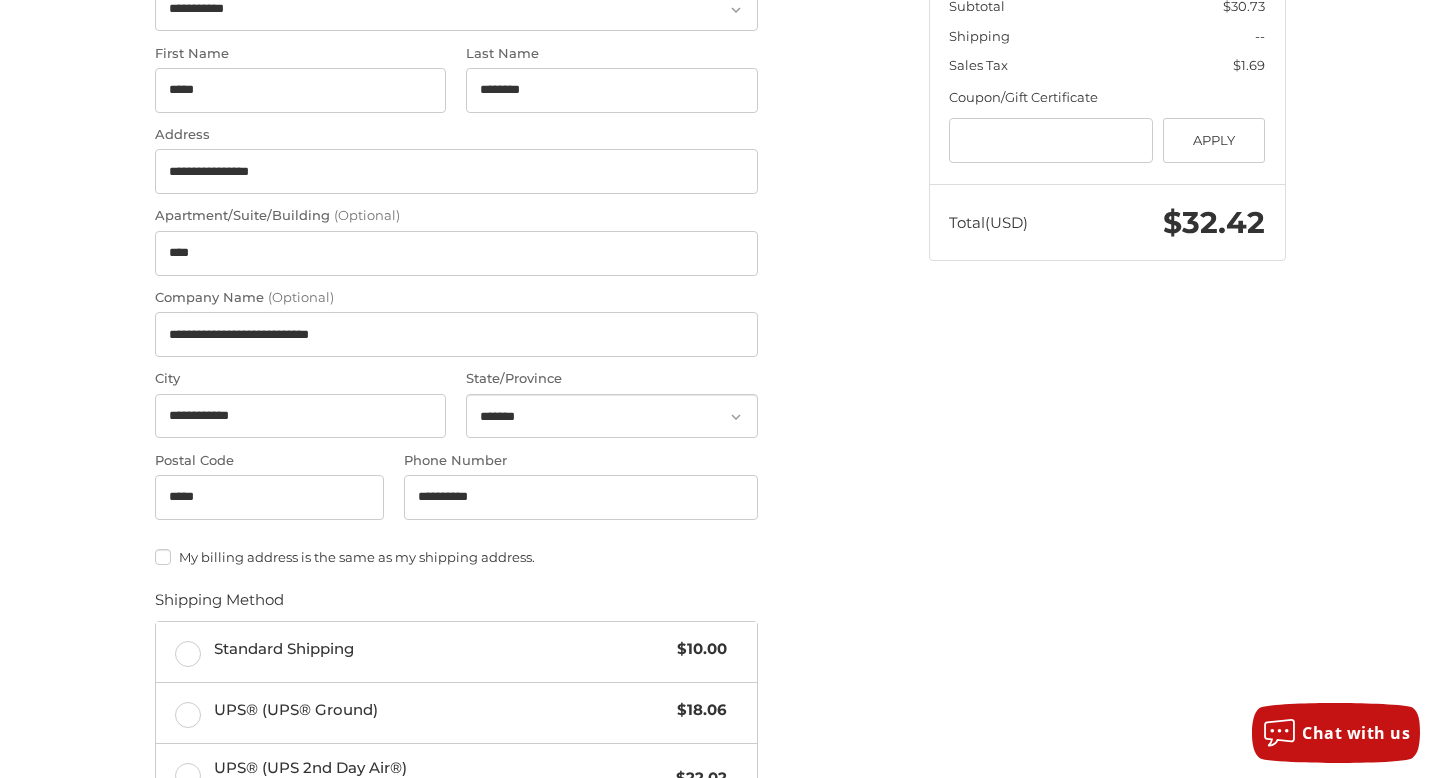 click on "My billing address is the same as my shipping address." at bounding box center (456, 557) 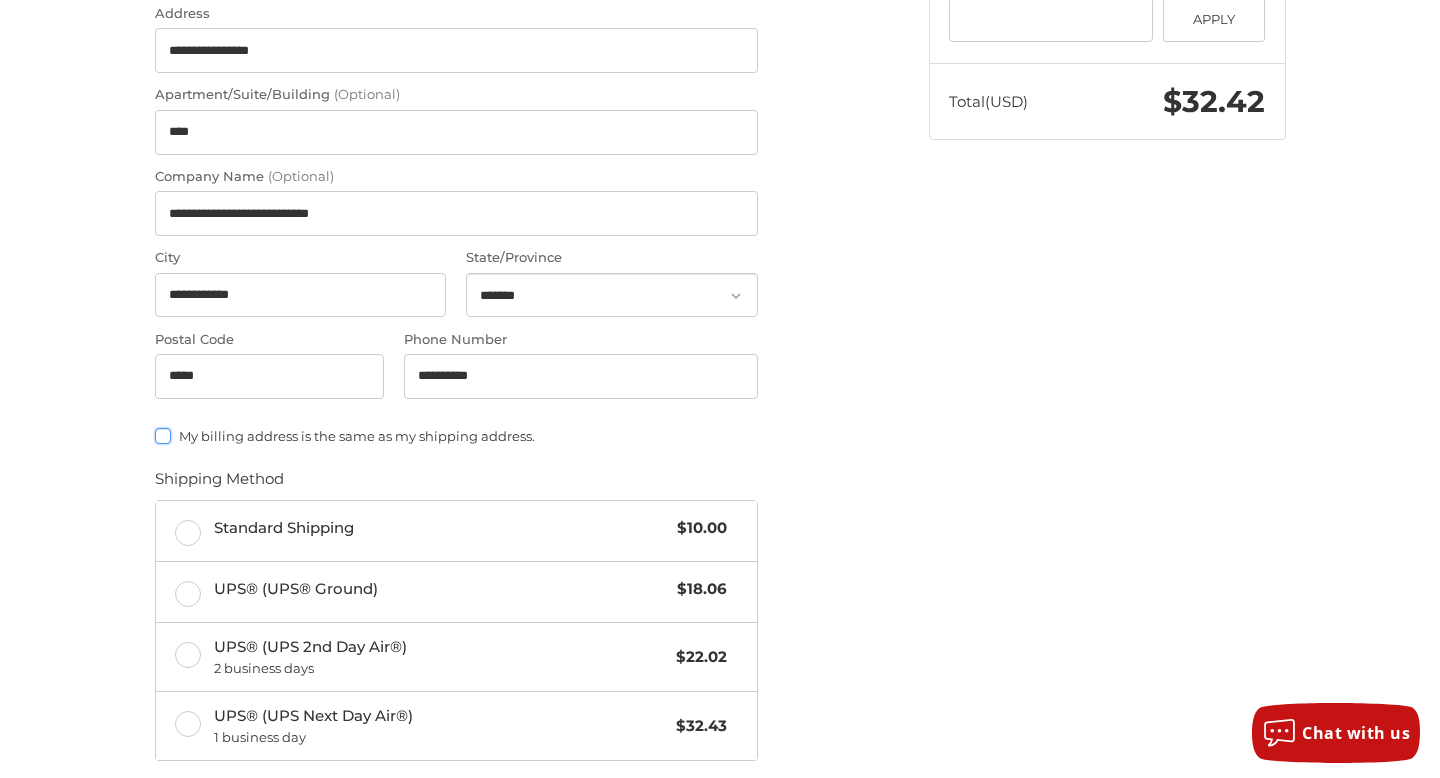 scroll, scrollTop: 599, scrollLeft: 0, axis: vertical 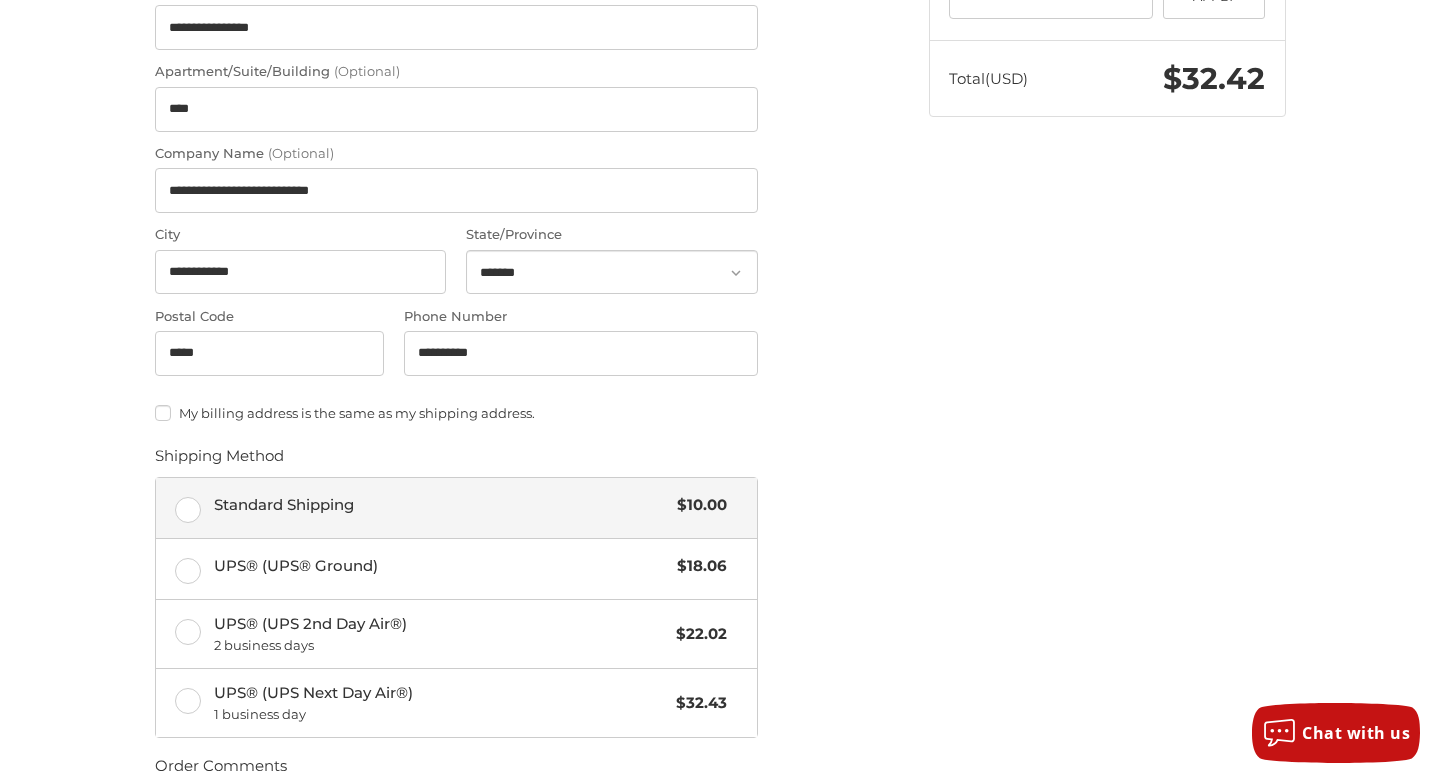 click on "Standard Shipping $10.00" at bounding box center (456, 508) 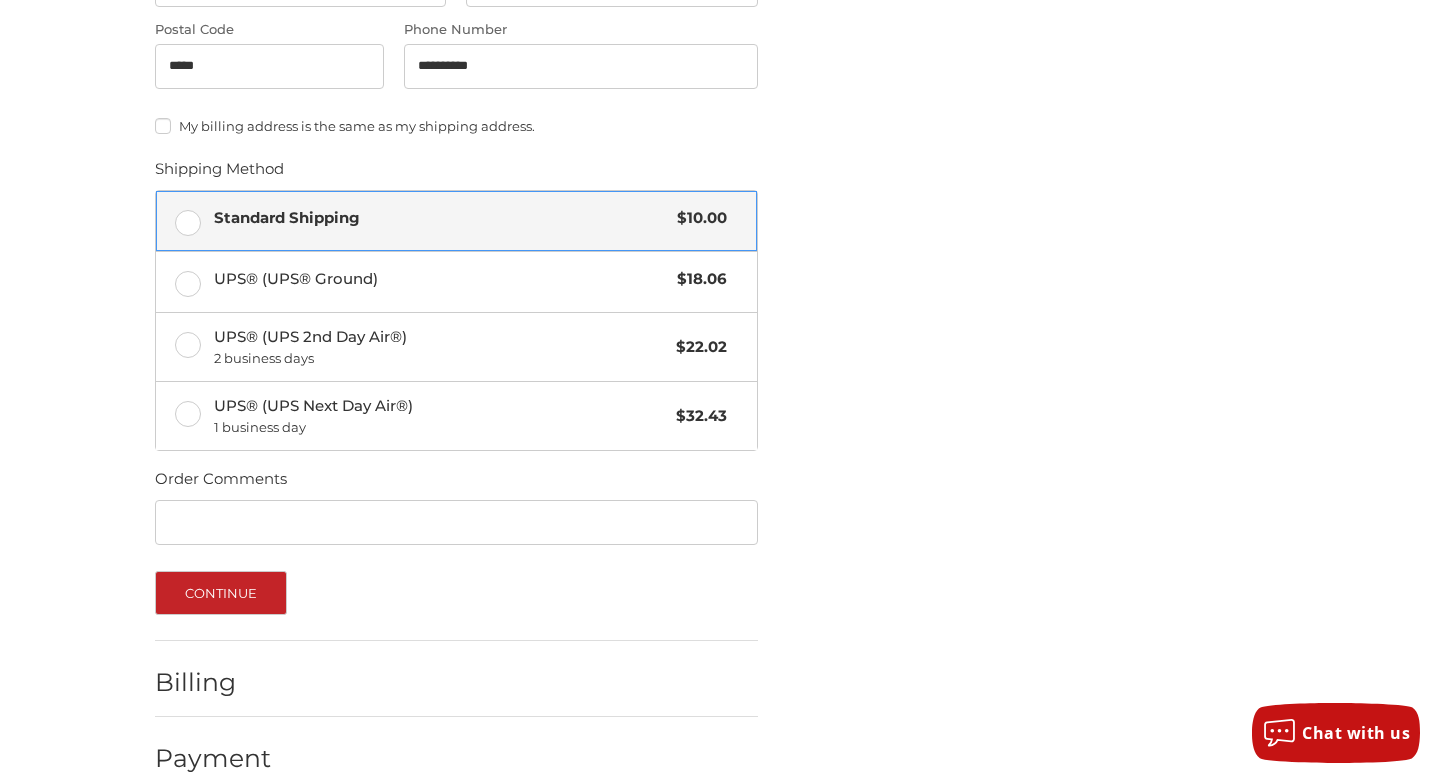 scroll, scrollTop: 920, scrollLeft: 0, axis: vertical 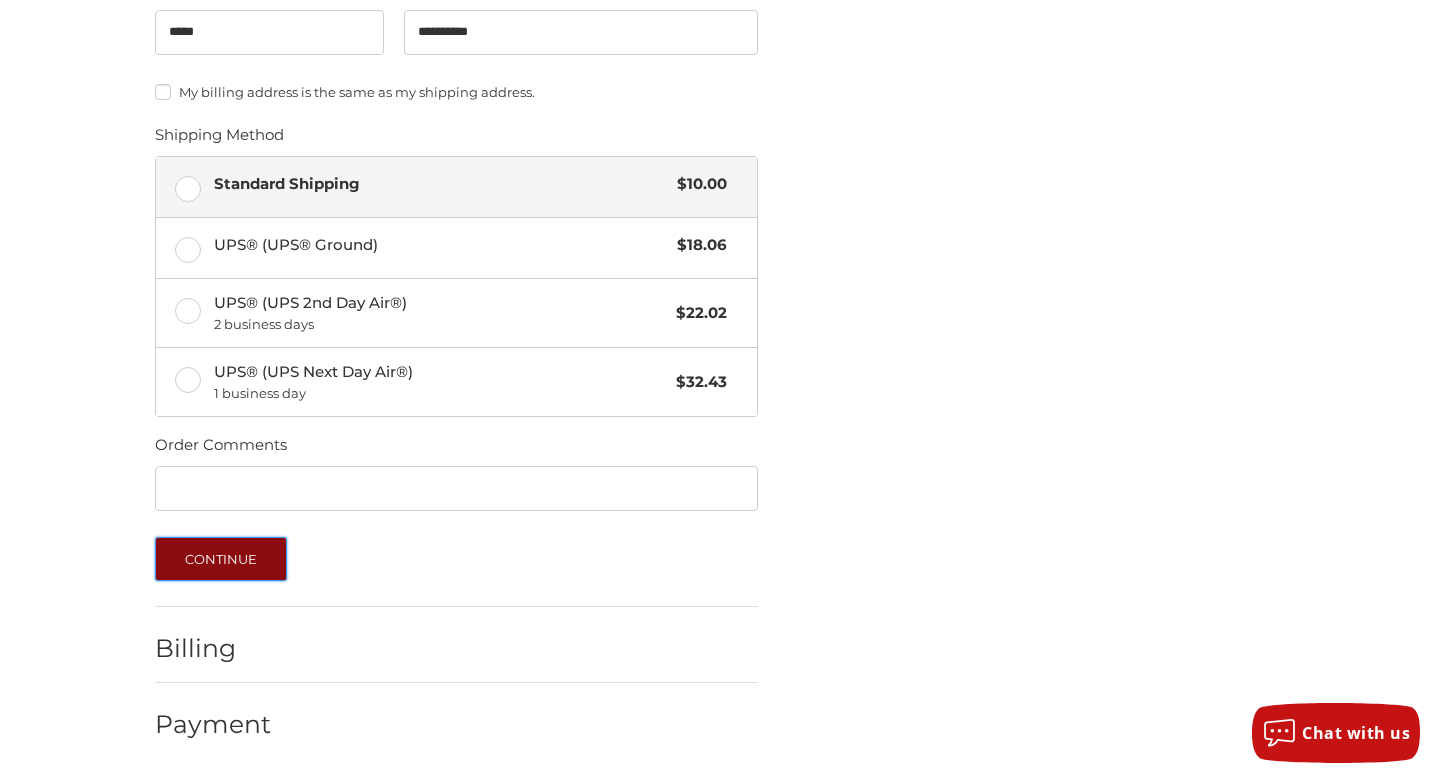 click on "Continue" at bounding box center [221, 559] 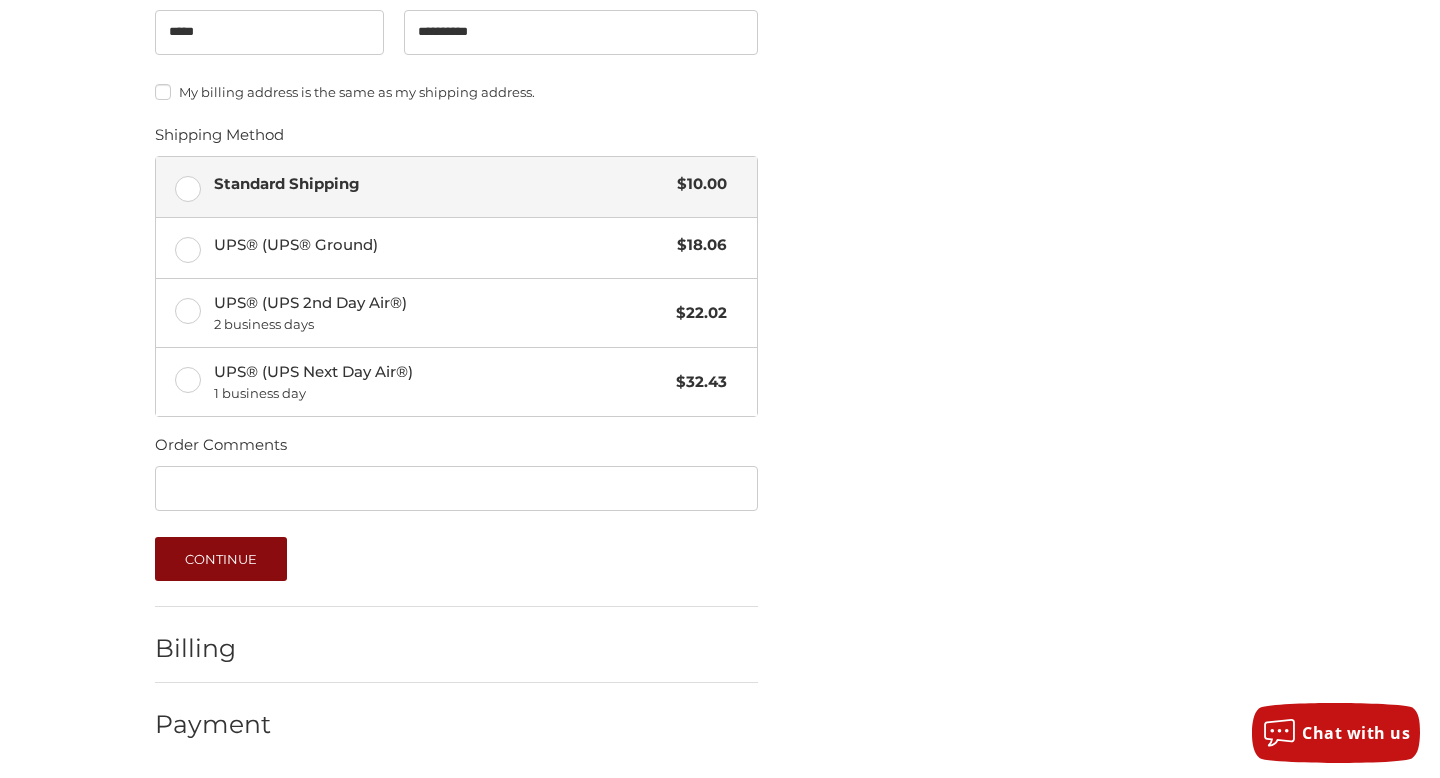 scroll, scrollTop: 0, scrollLeft: 0, axis: both 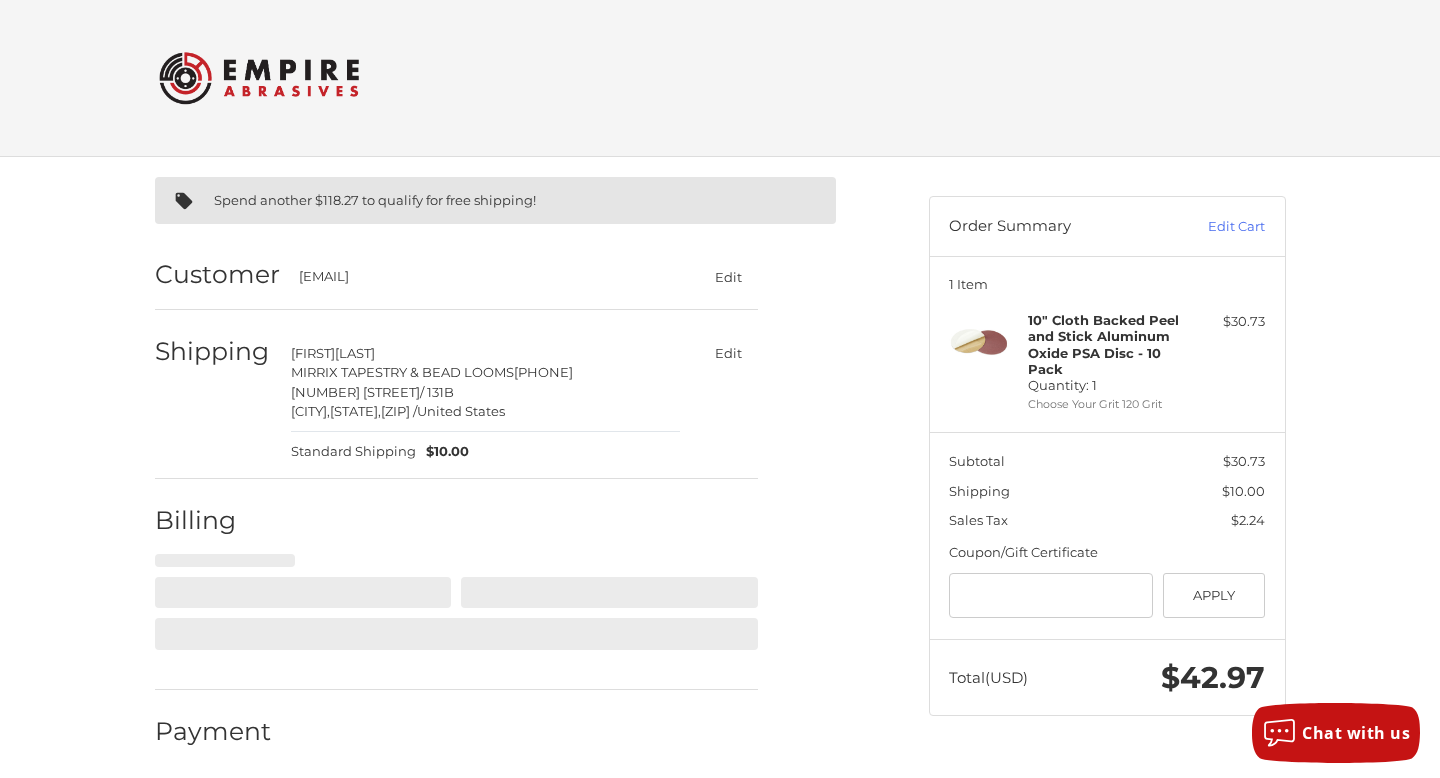 select on "**" 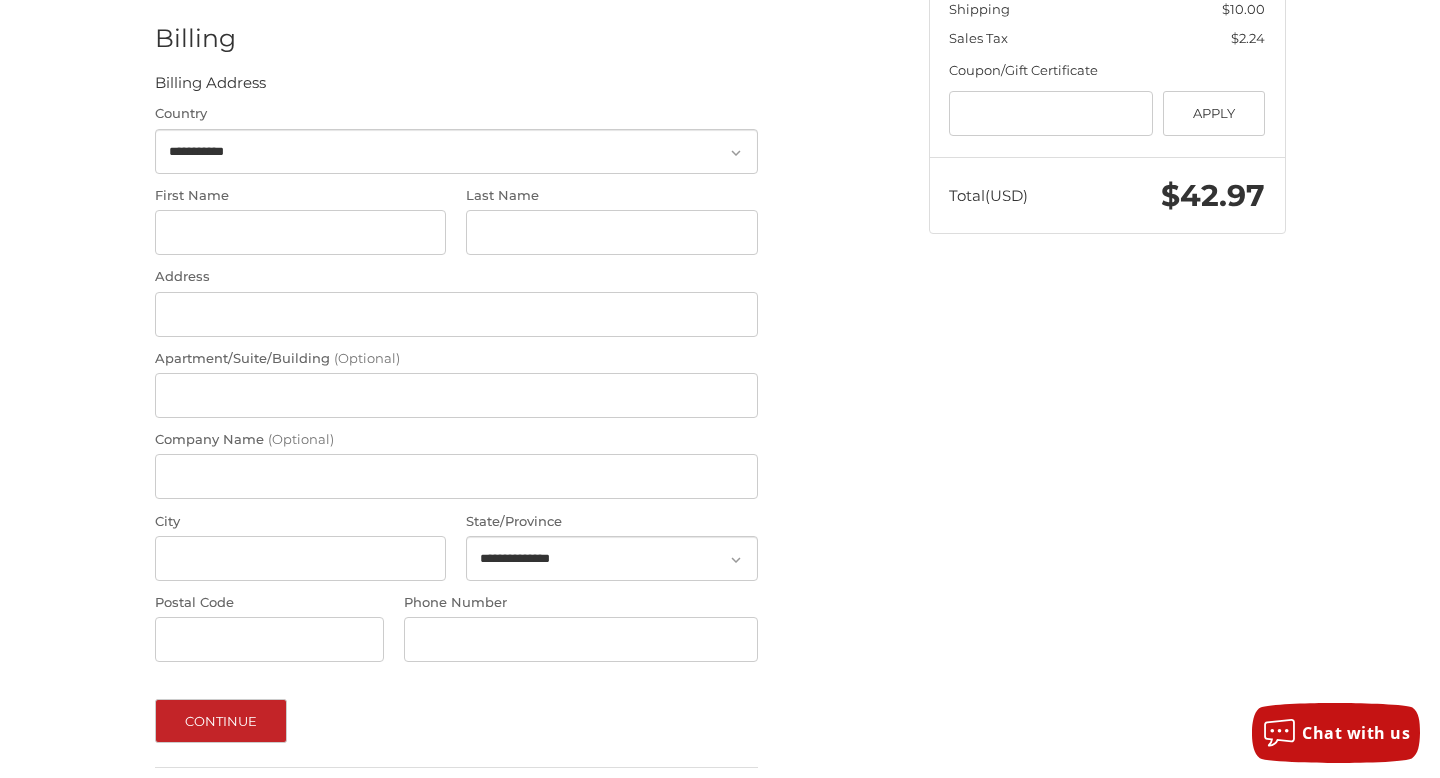 scroll, scrollTop: 484, scrollLeft: 0, axis: vertical 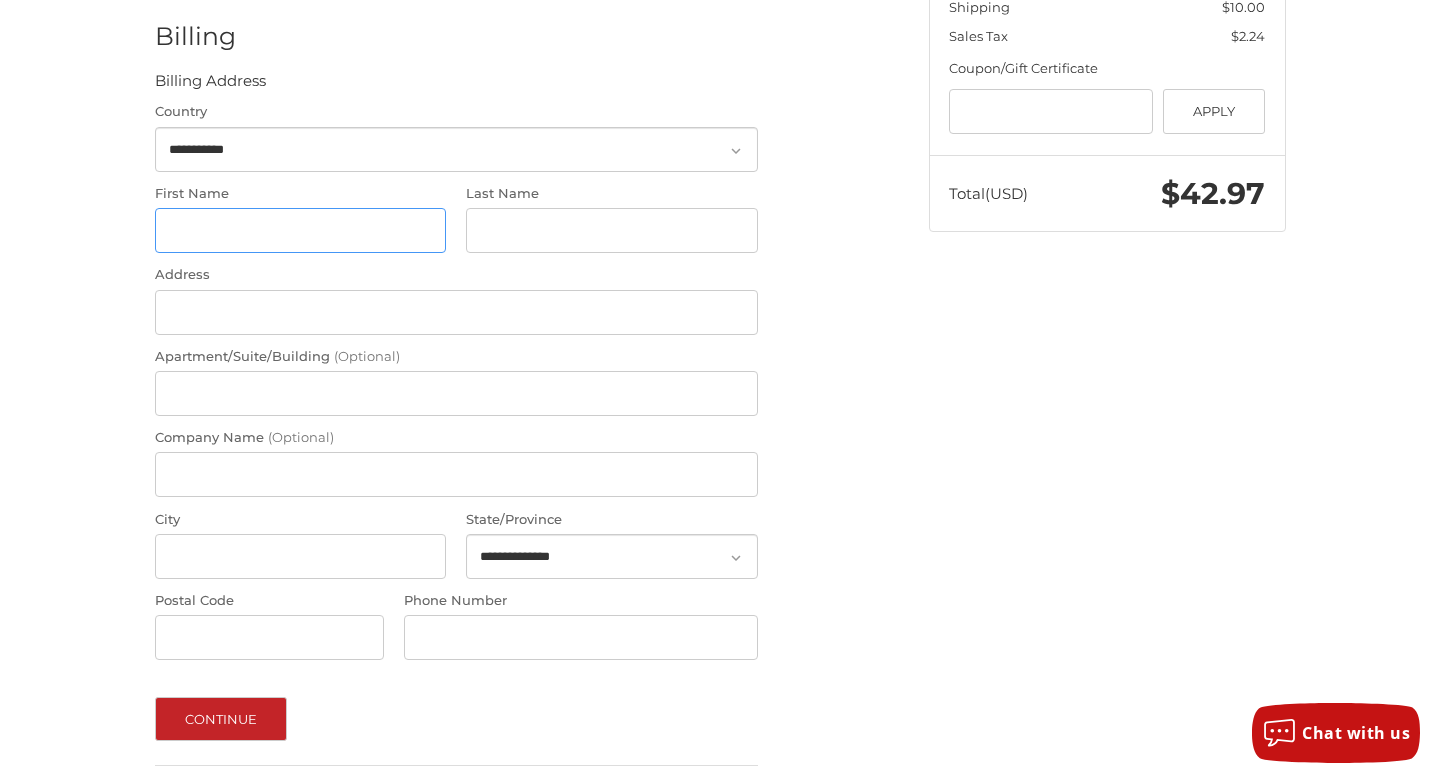 click on "First Name" at bounding box center [301, 230] 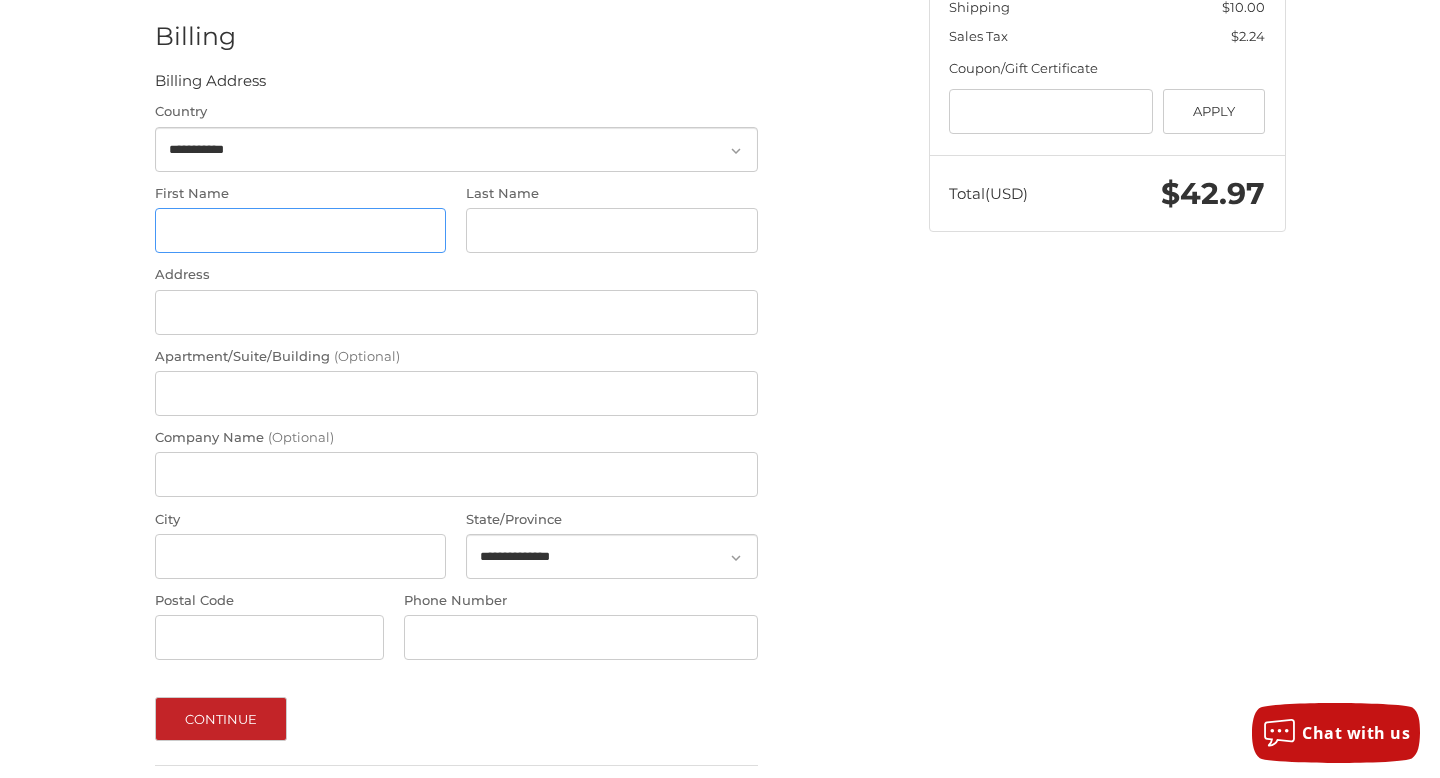 type on "*****" 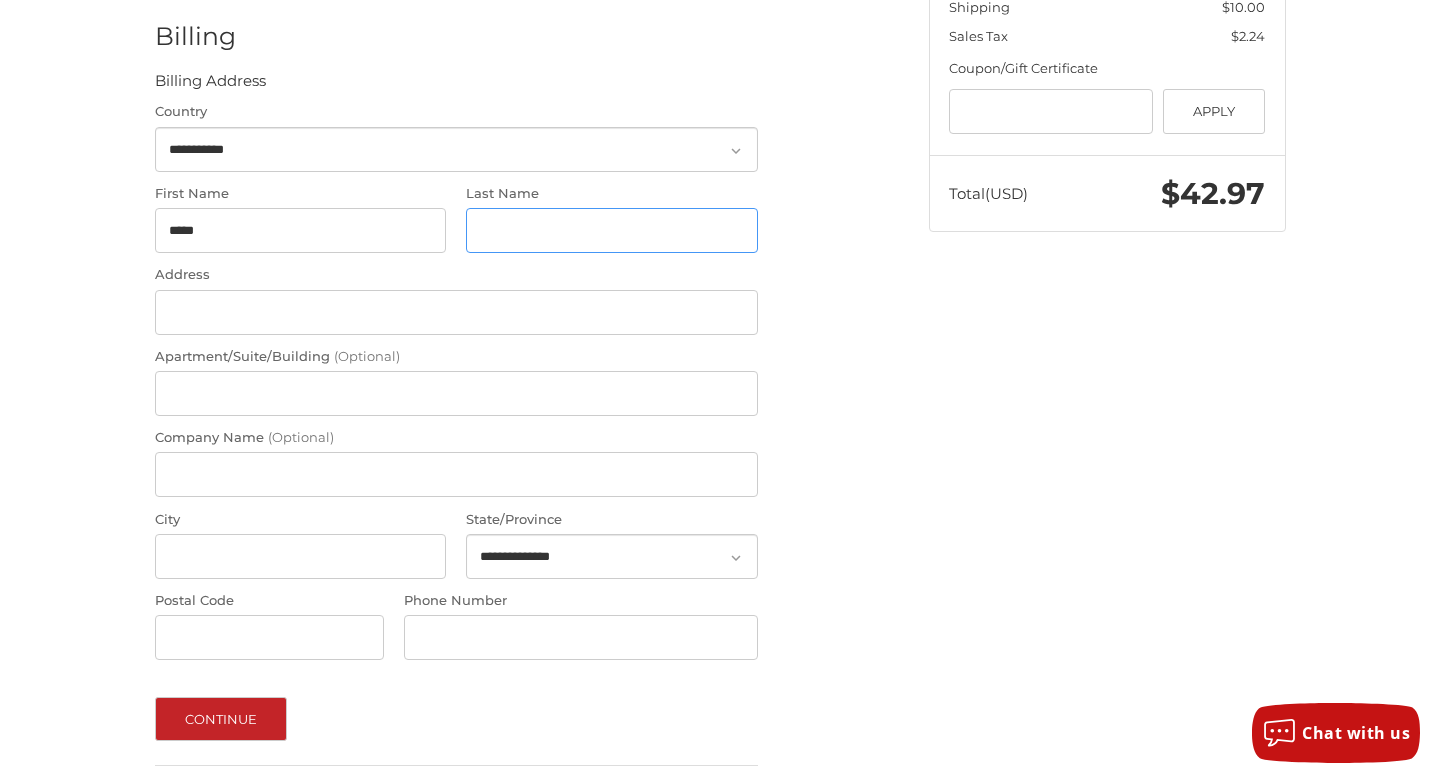 type on "**********" 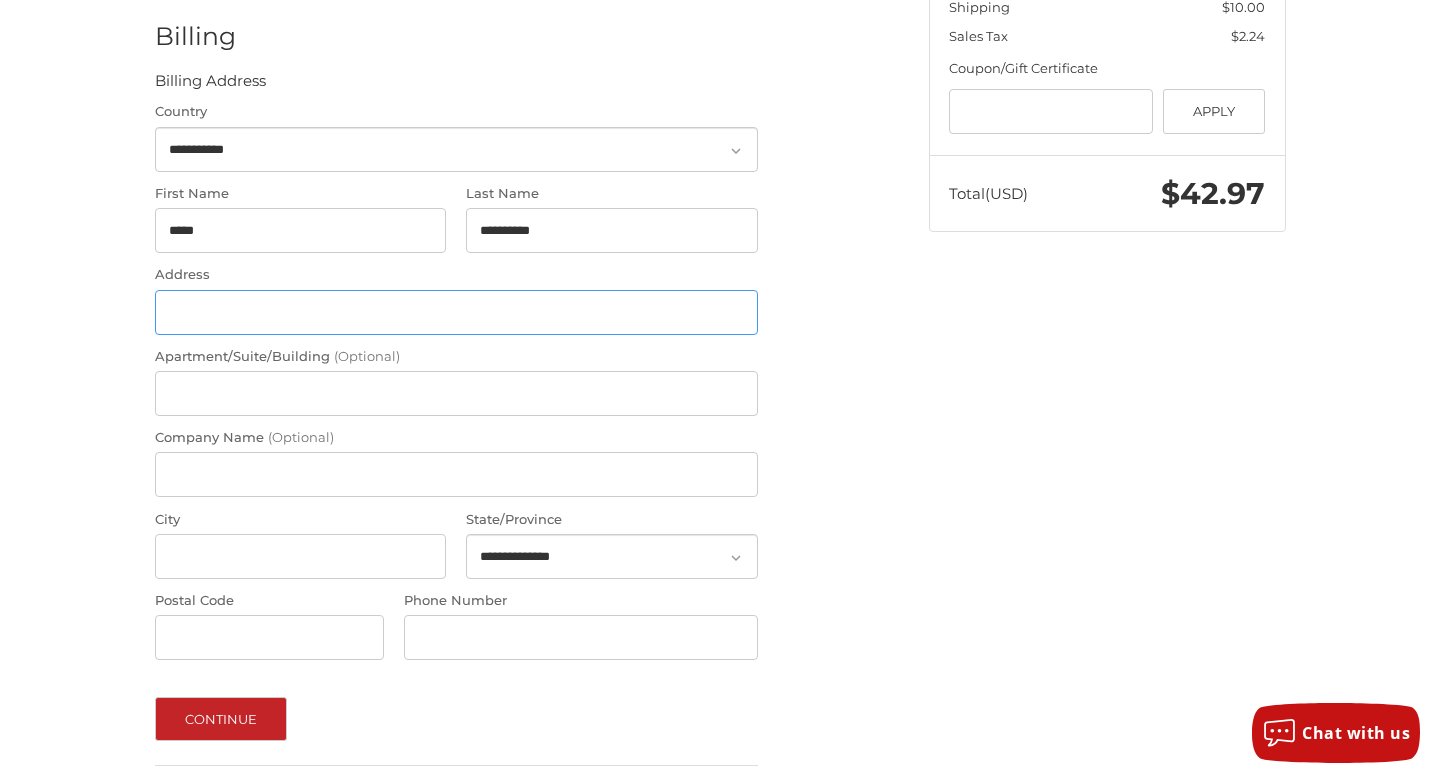 type on "**********" 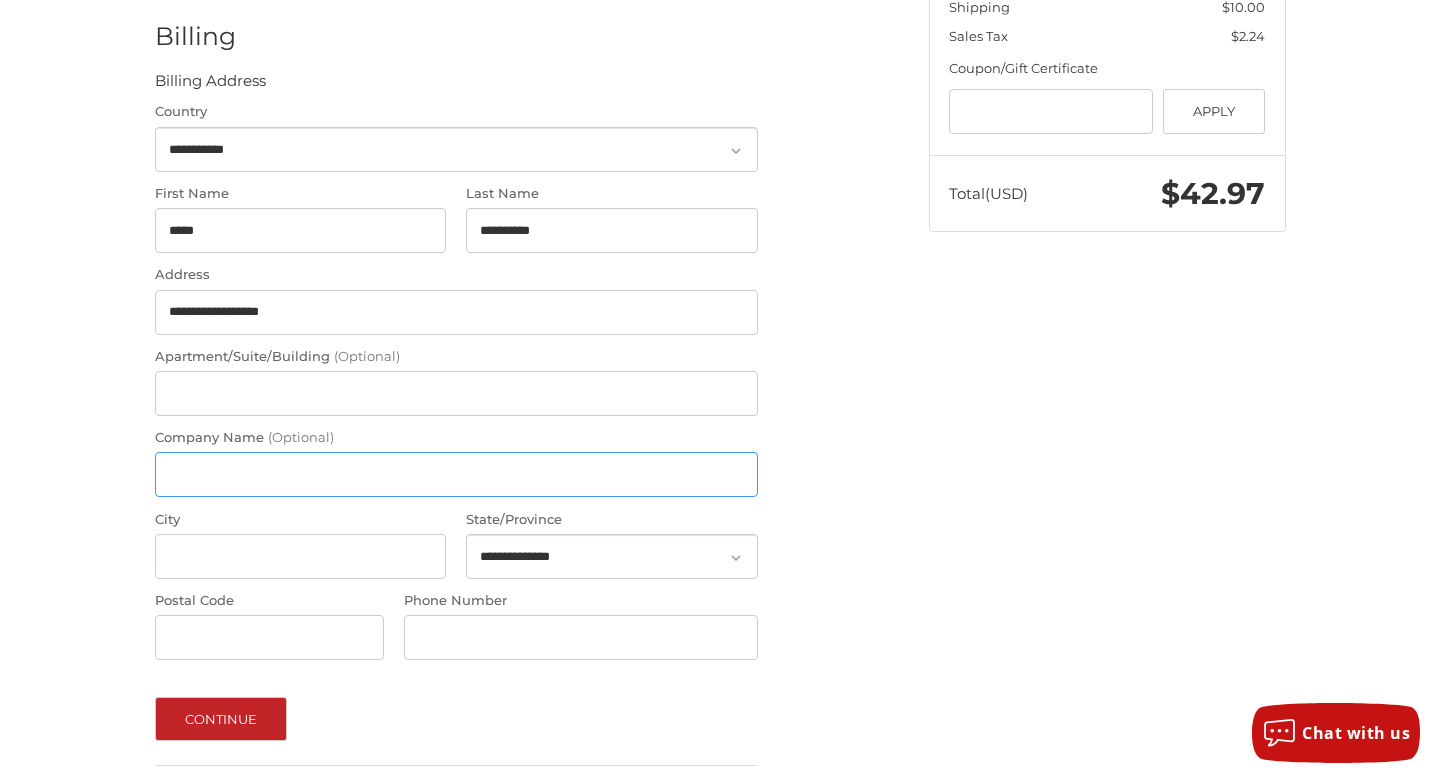 type on "**********" 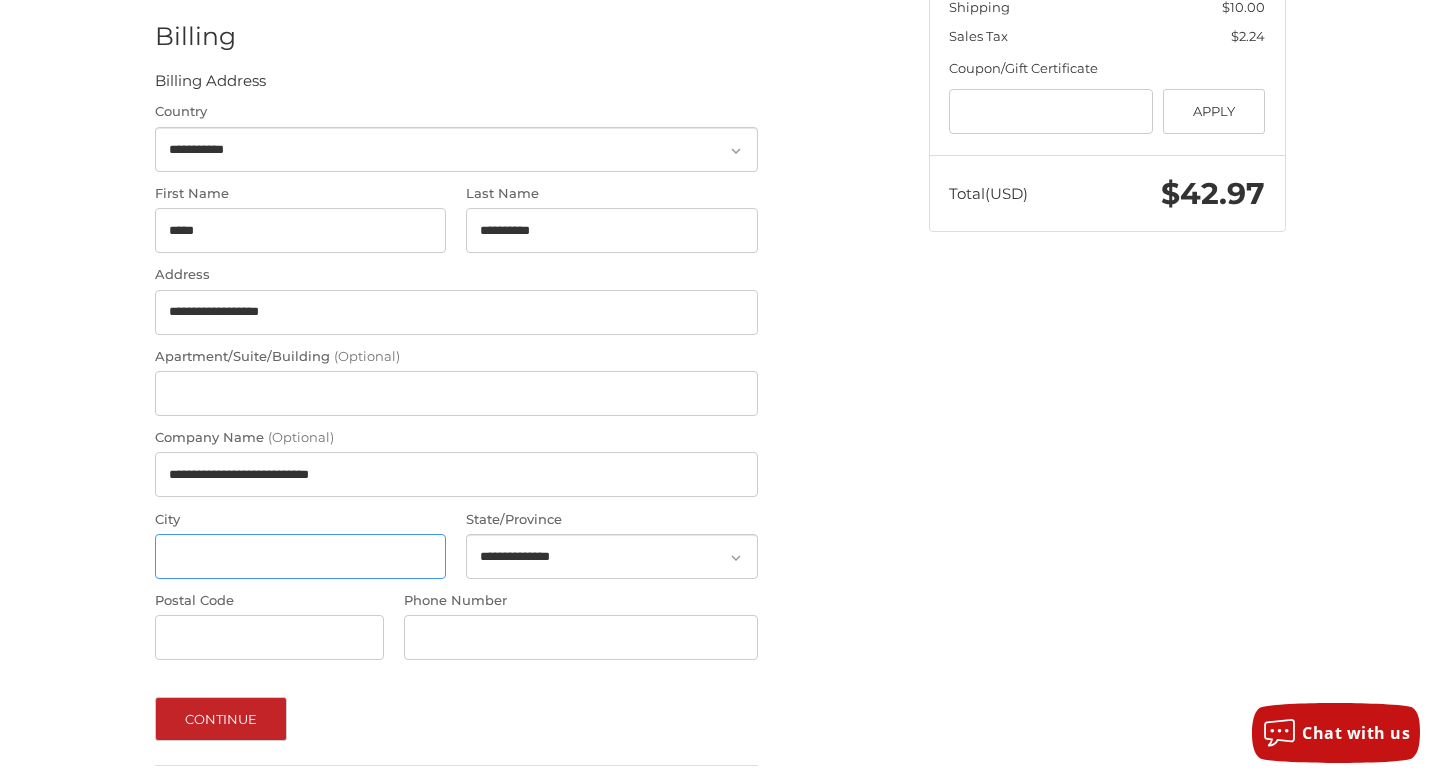 type on "**********" 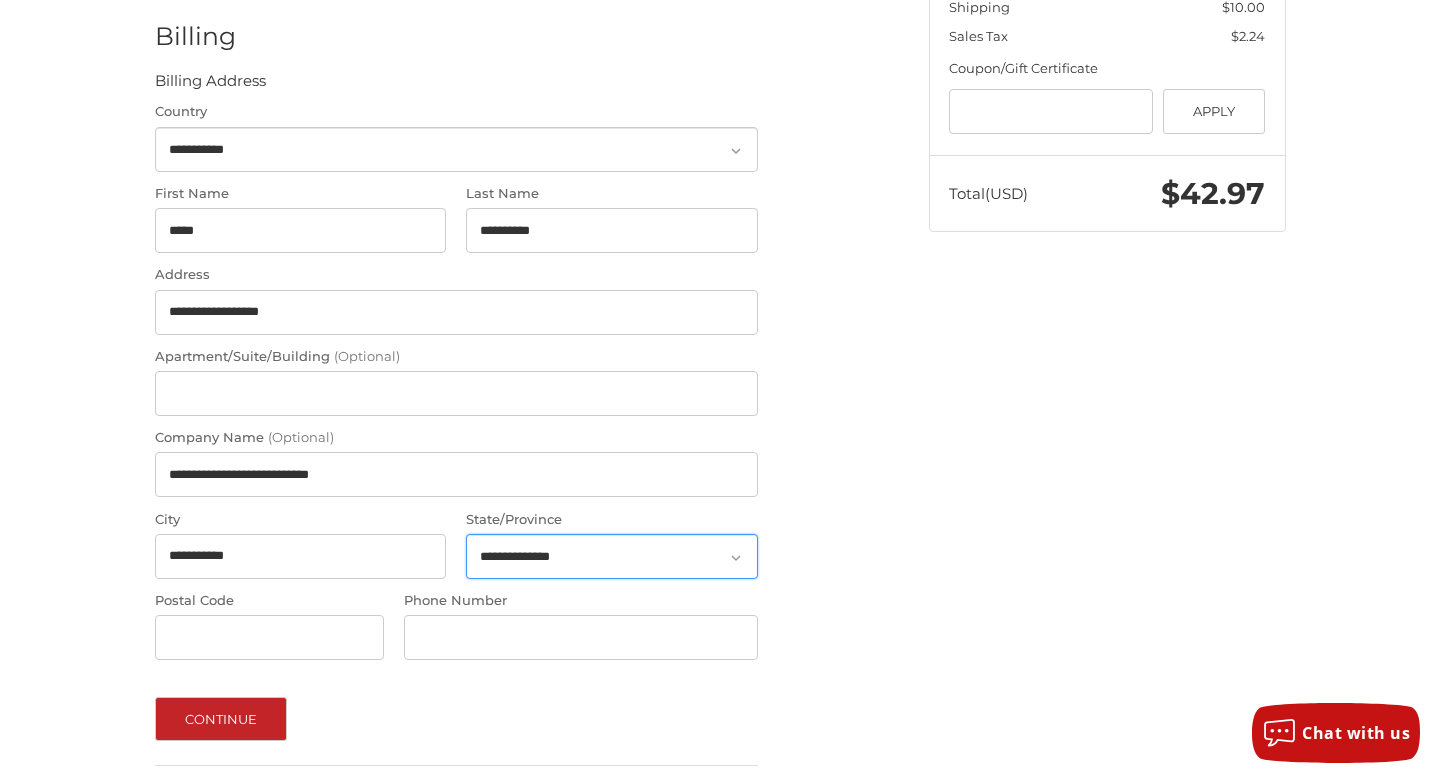 select on "**" 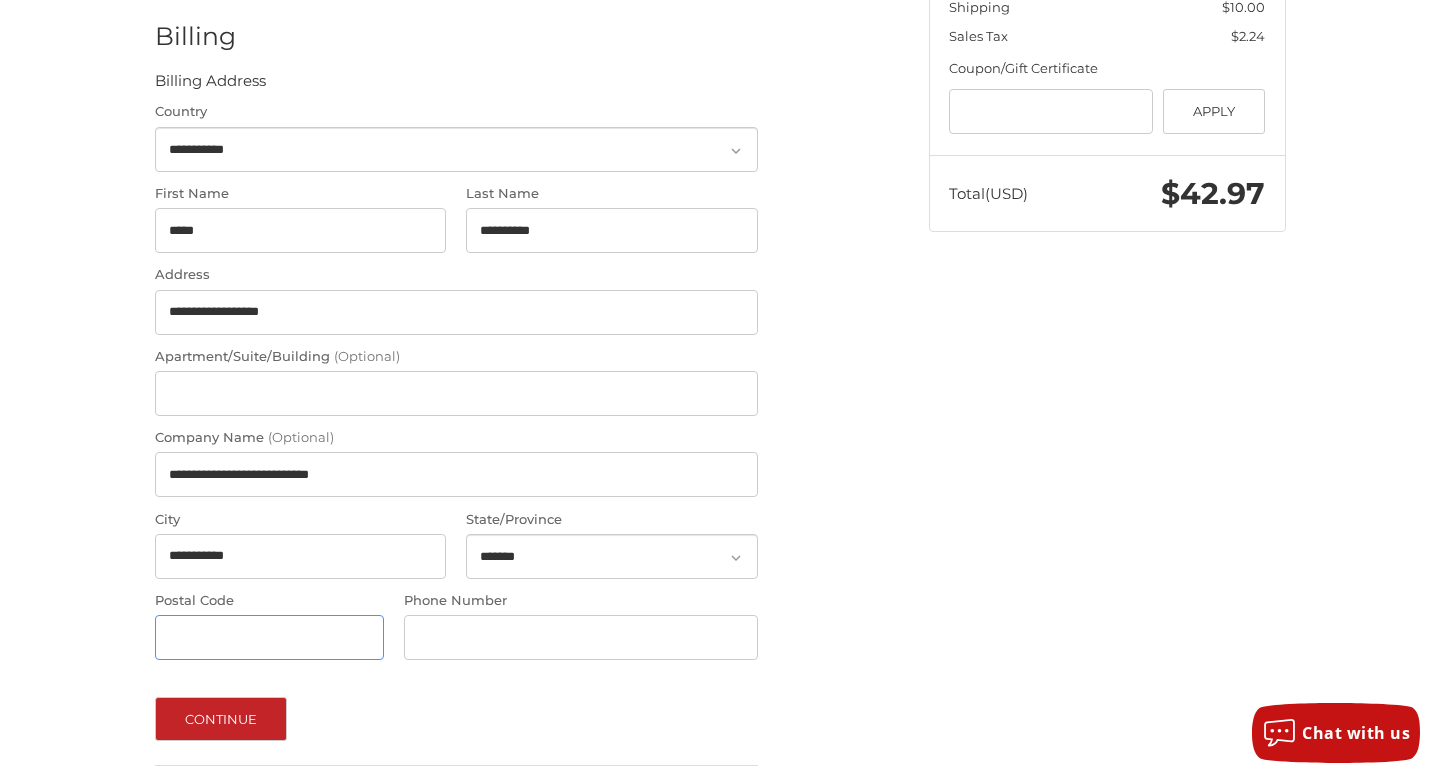 type on "*****" 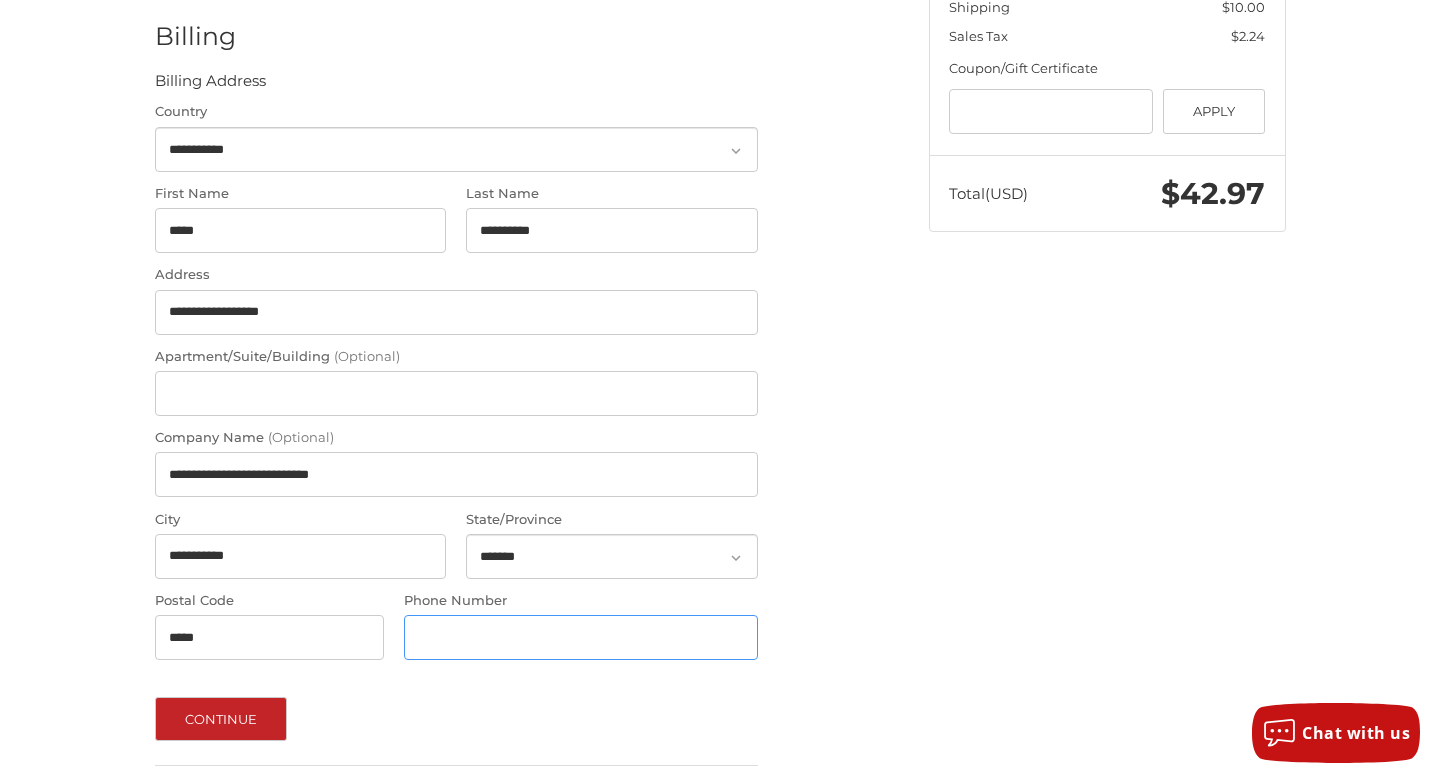 type on "**********" 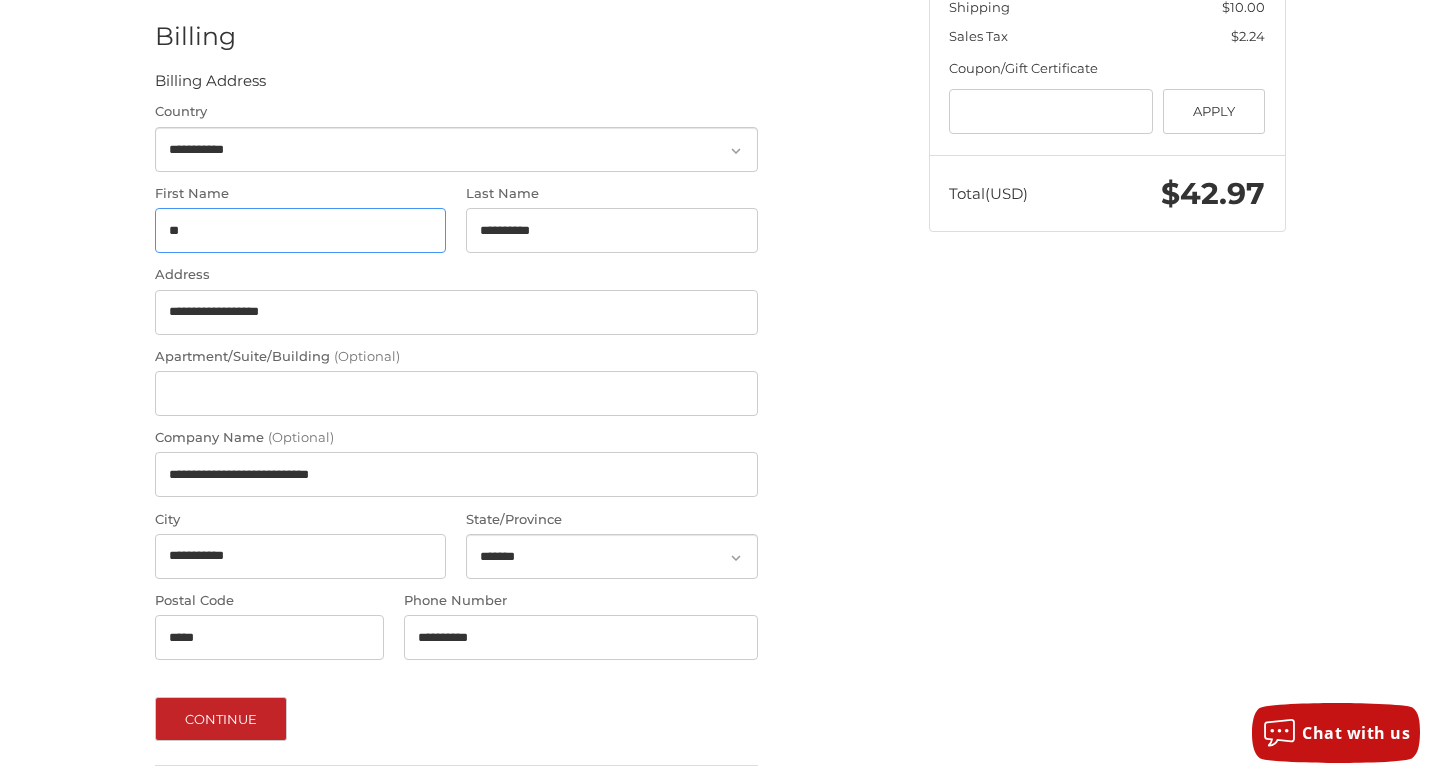 type on "*" 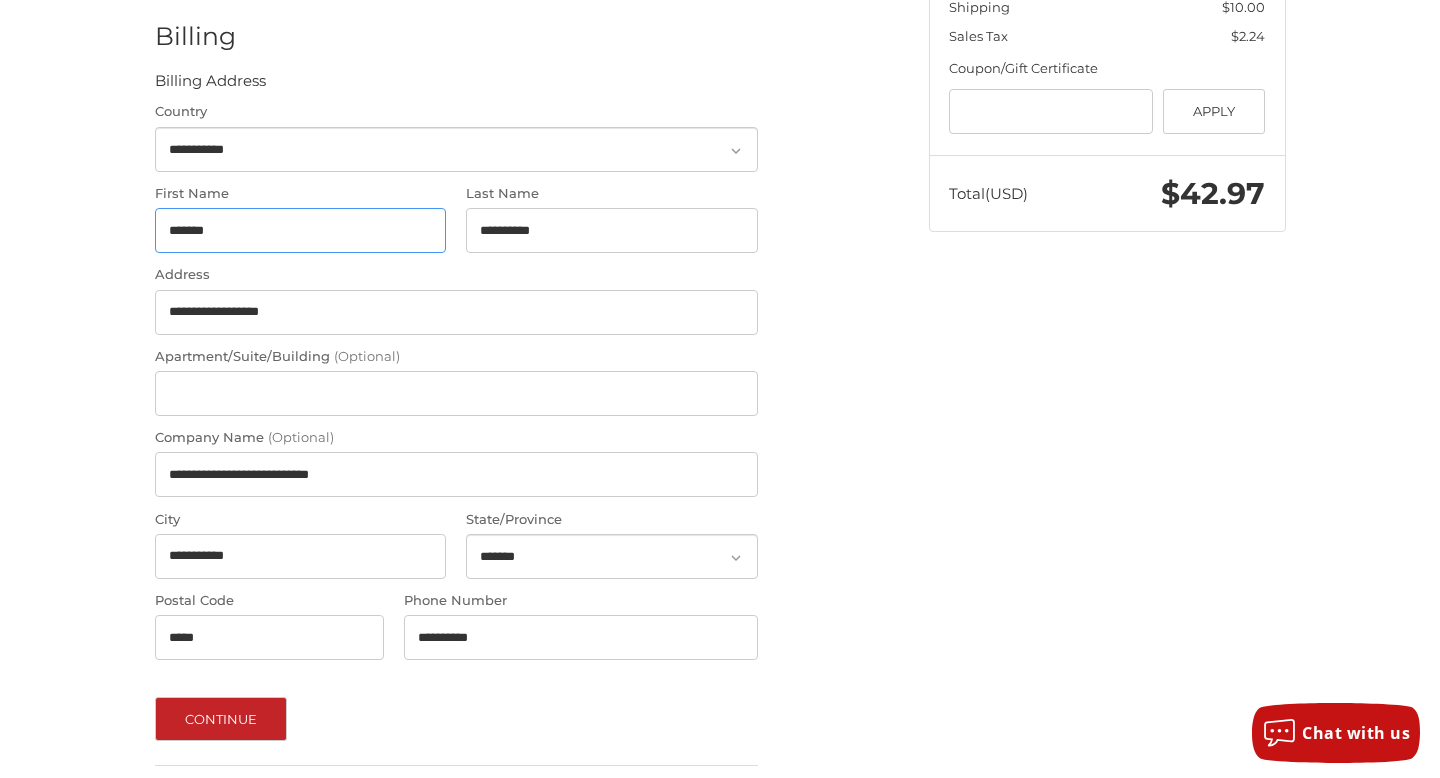 type on "*******" 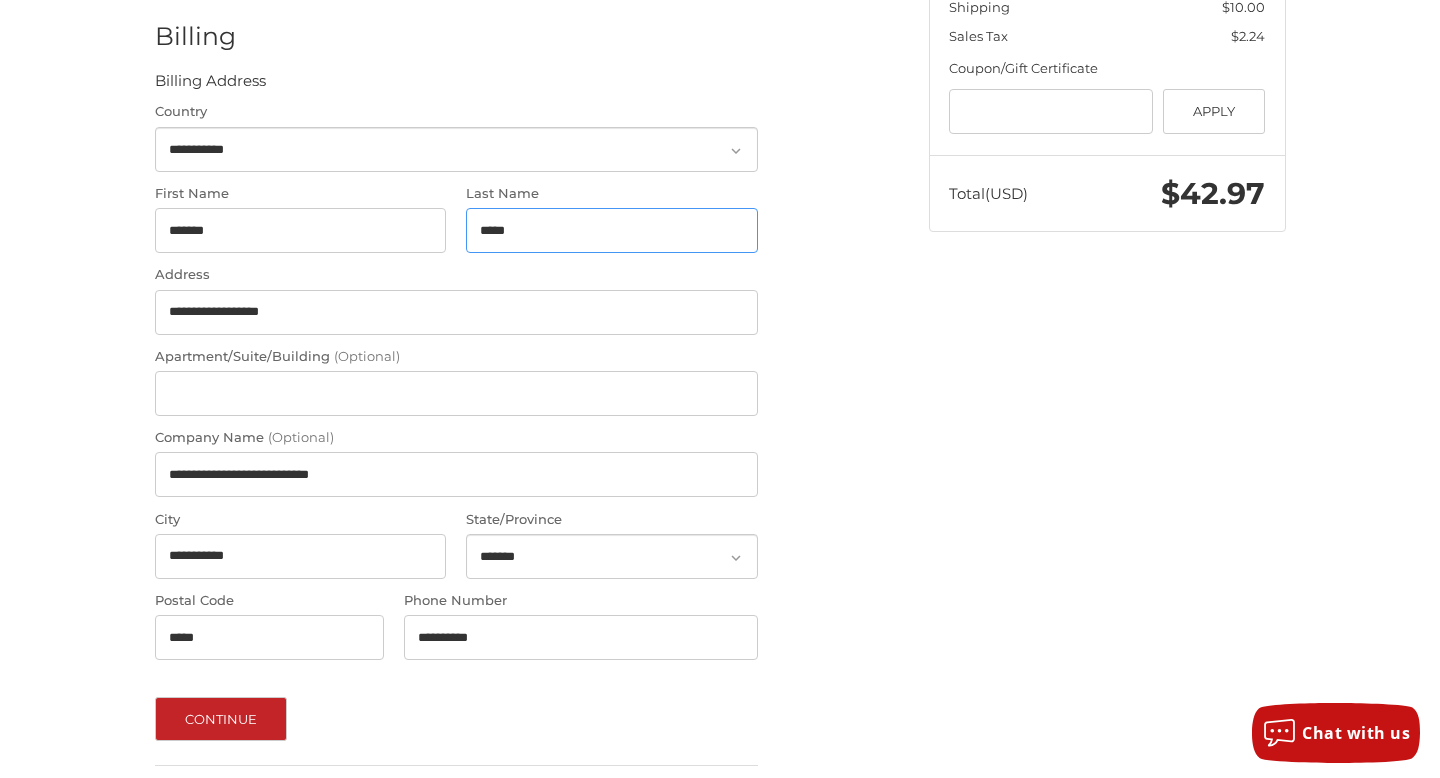 type on "*****" 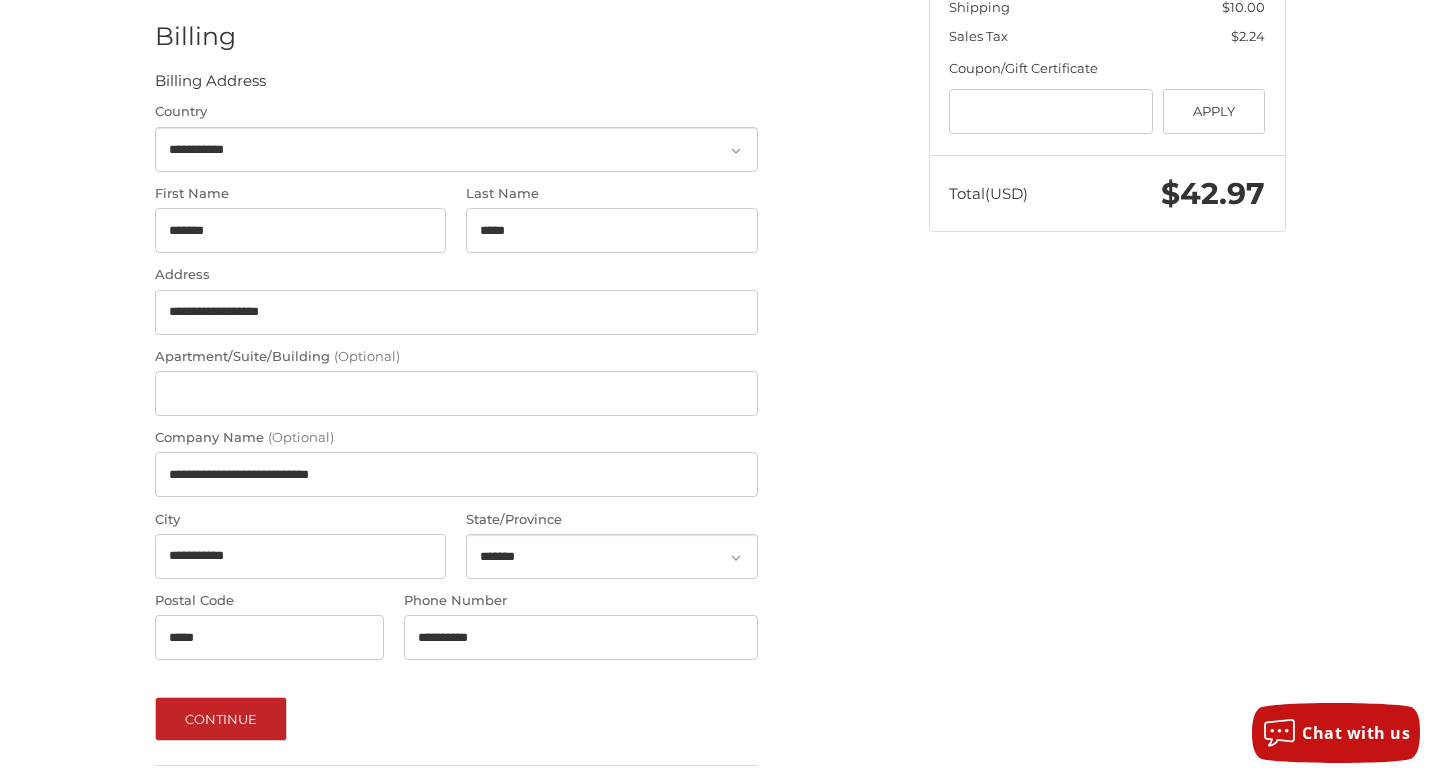 click on "**********" at bounding box center (720, 266) 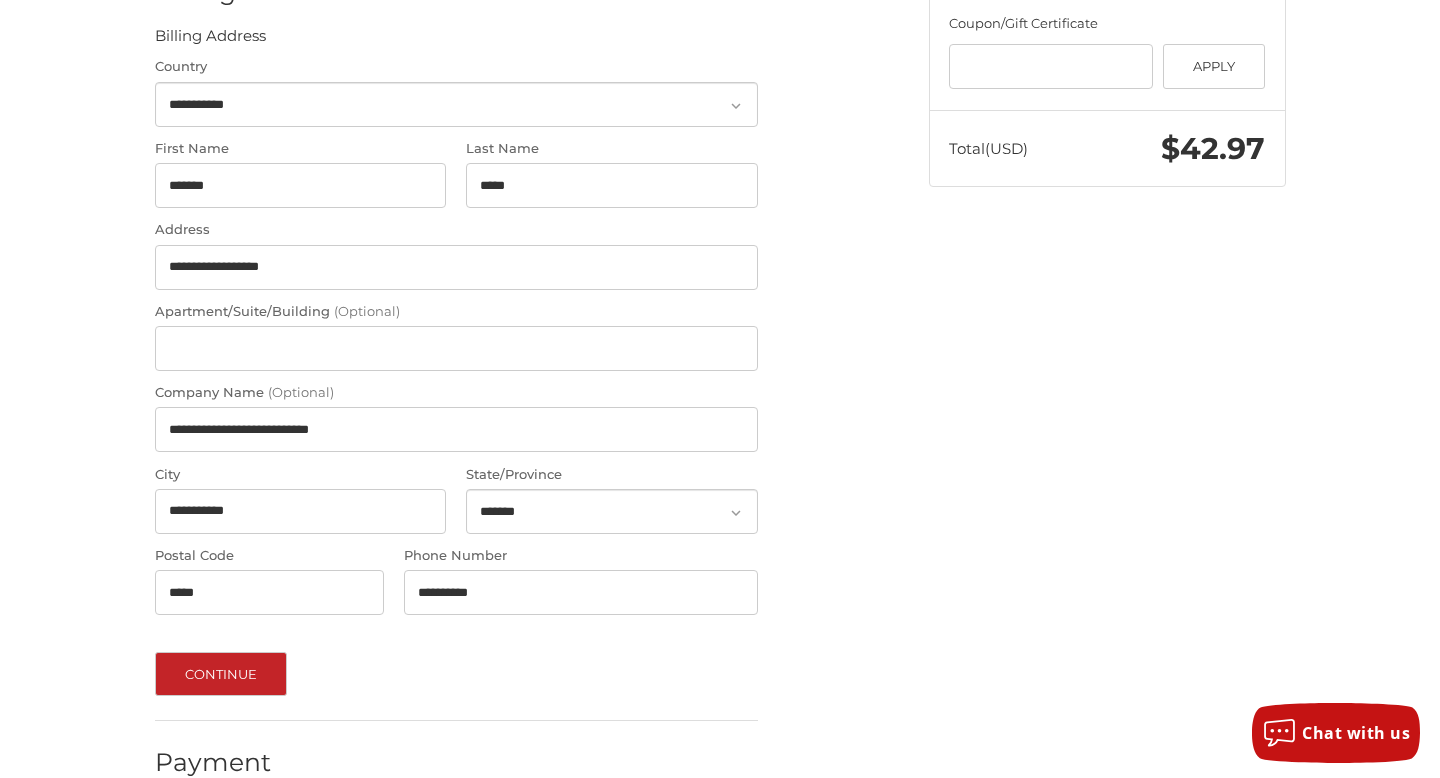 scroll, scrollTop: 567, scrollLeft: 0, axis: vertical 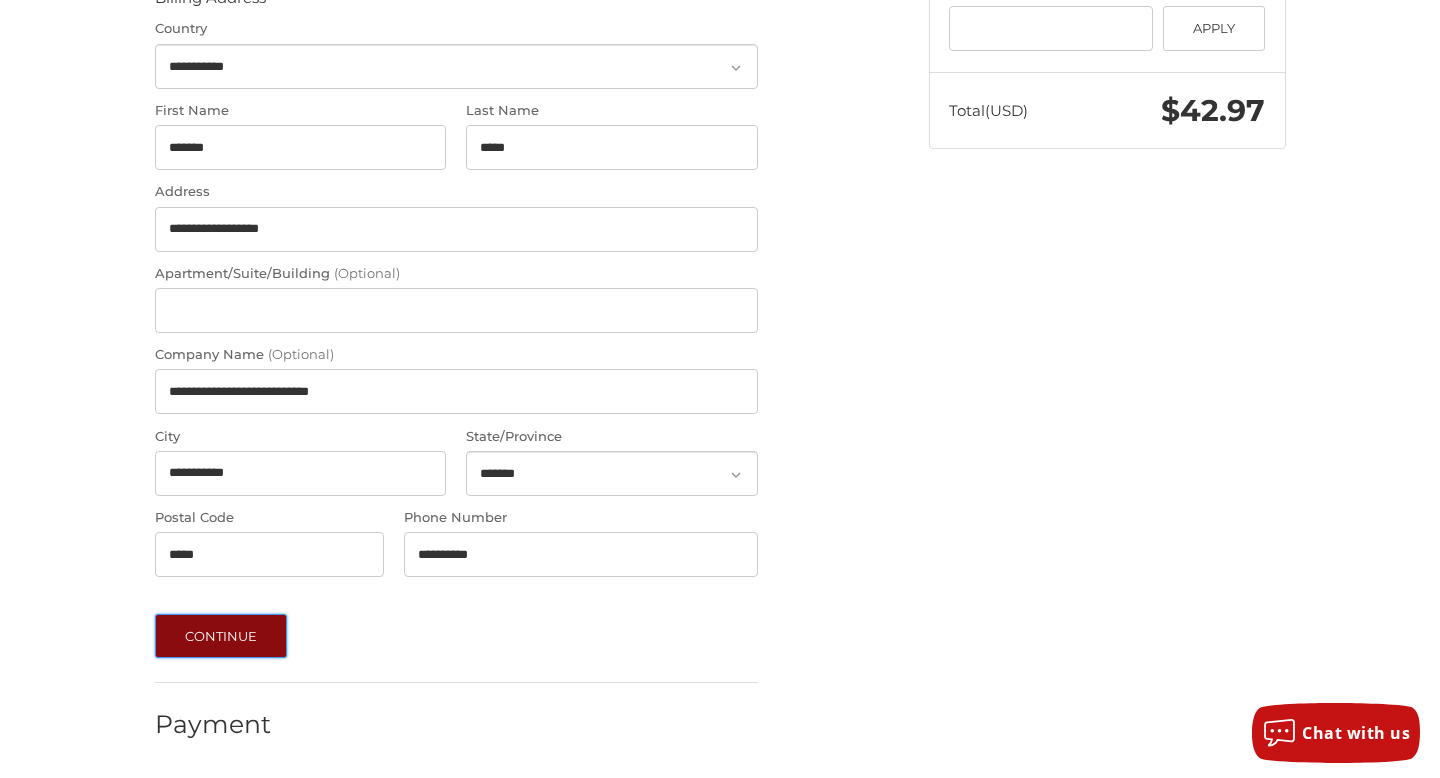 click on "Continue" at bounding box center [221, 636] 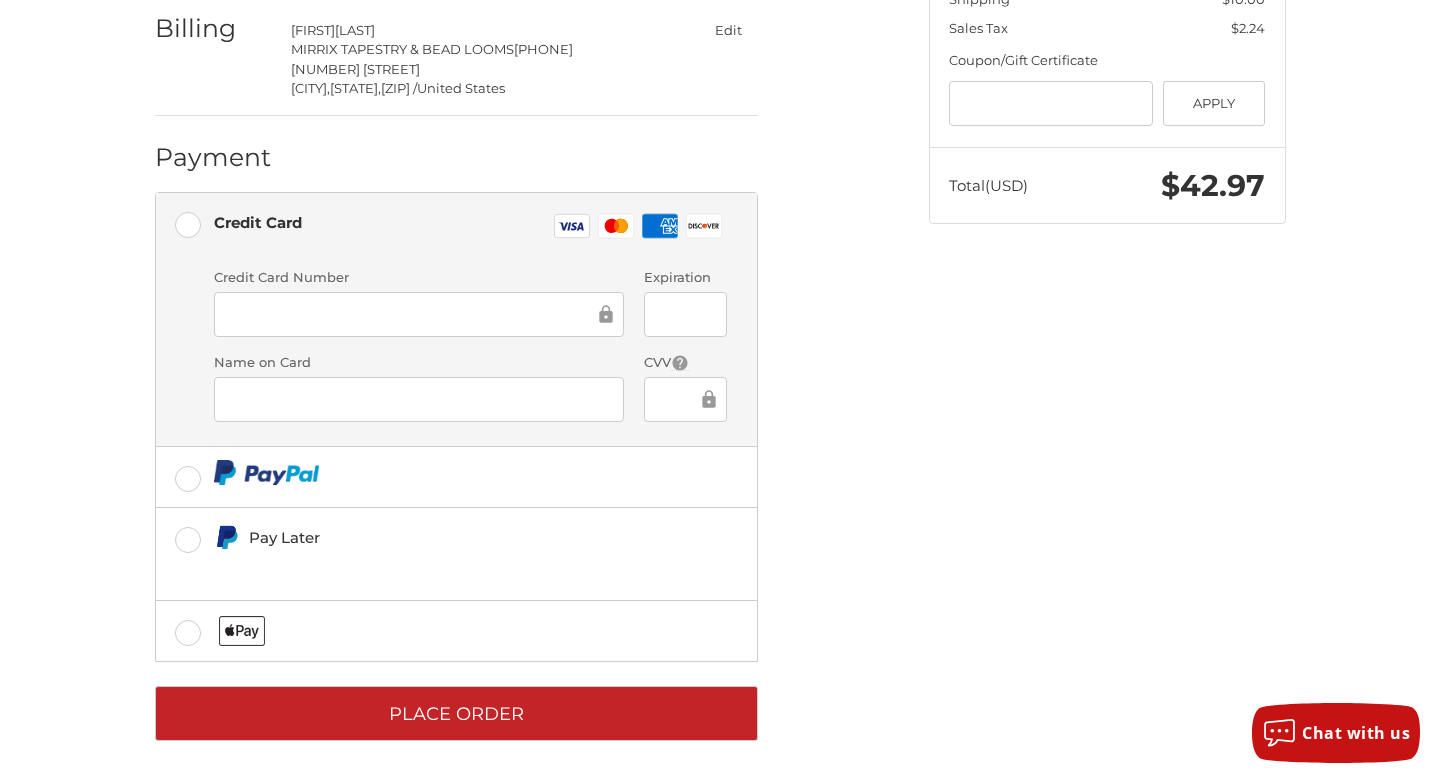 scroll, scrollTop: 495, scrollLeft: 0, axis: vertical 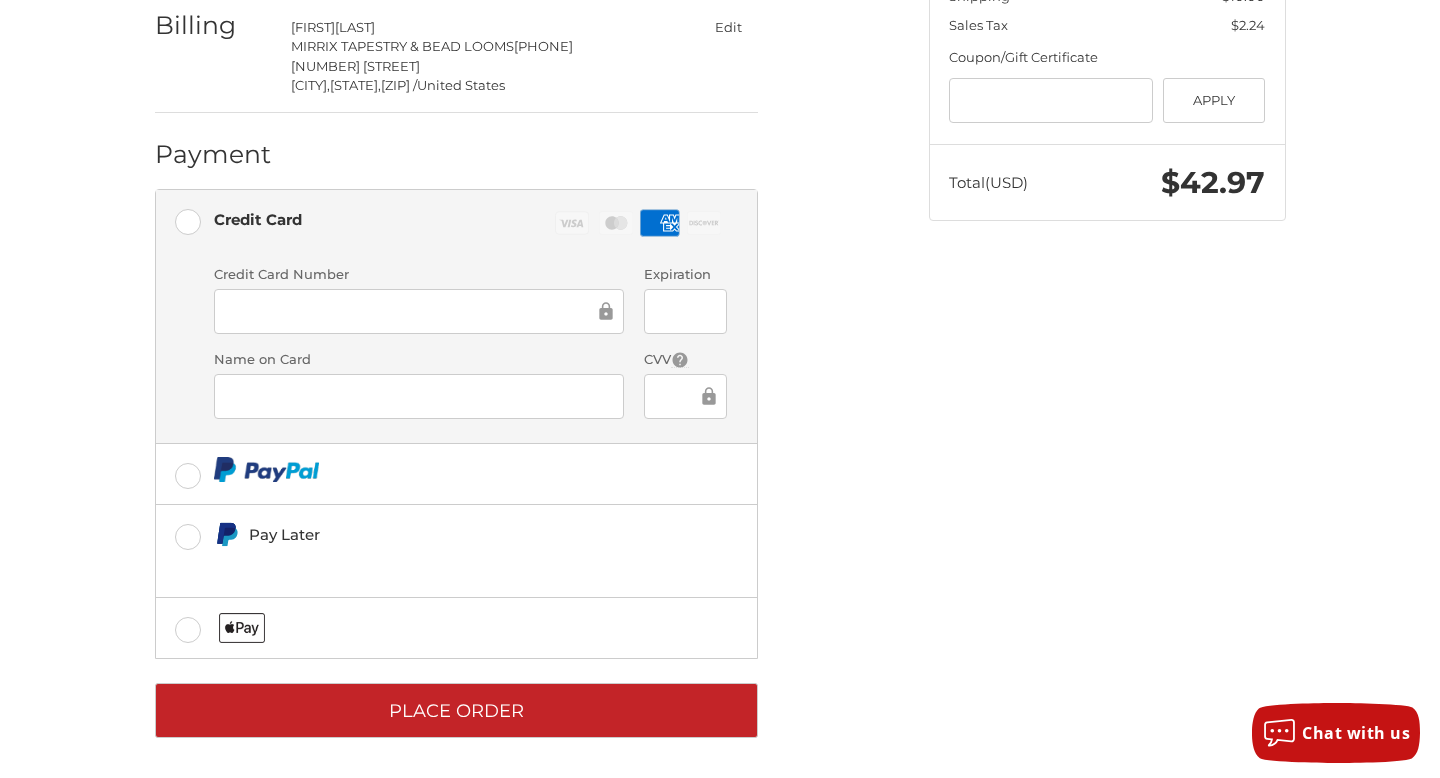 click on "Spend another $118.27 to qualify for free shipping! Customer sandymirrix@gmail.com Edit Shipping Sandy  Sternard MIRRIX TAPESTRY & BEAD LOOMS  9204951053 185 E WALNUT ST    / 131B Sturgeon Bay,  Wisconsin,  54235 /  United States  Standard Shipping $10.00 Edit Billing Claudia  Chase MIRRIX TAPESTRY & BEAD LOOMS  9204951053 1097 Bible Hill Rd  Francestown,  New Hampshire,  03043 /  United States  Edit Payment Payment Methods Credit Card Credit Card Visa Master Amex Discover Credit card Credit Card Number Expiration Name on Card CVV Pay Later Redeemable Payments Coupon/Gift Certificate Gift Certificate or Coupon Code Apply Place Order Order Summary Edit Cart 1 Item 10" Cloth Backed Peel and Stick Aluminum Oxide PSA Disc - 10 Pack Quantity: 1 Choose Your Grit 120 Grit $30.73 Subtotal    $30.73 Shipping    $10.00 Sales Tax    $2.24 Coupon/Gift Certificate Gift Certificate or Coupon Code Apply Total  (USD)    $42.97" at bounding box center [720, 222] 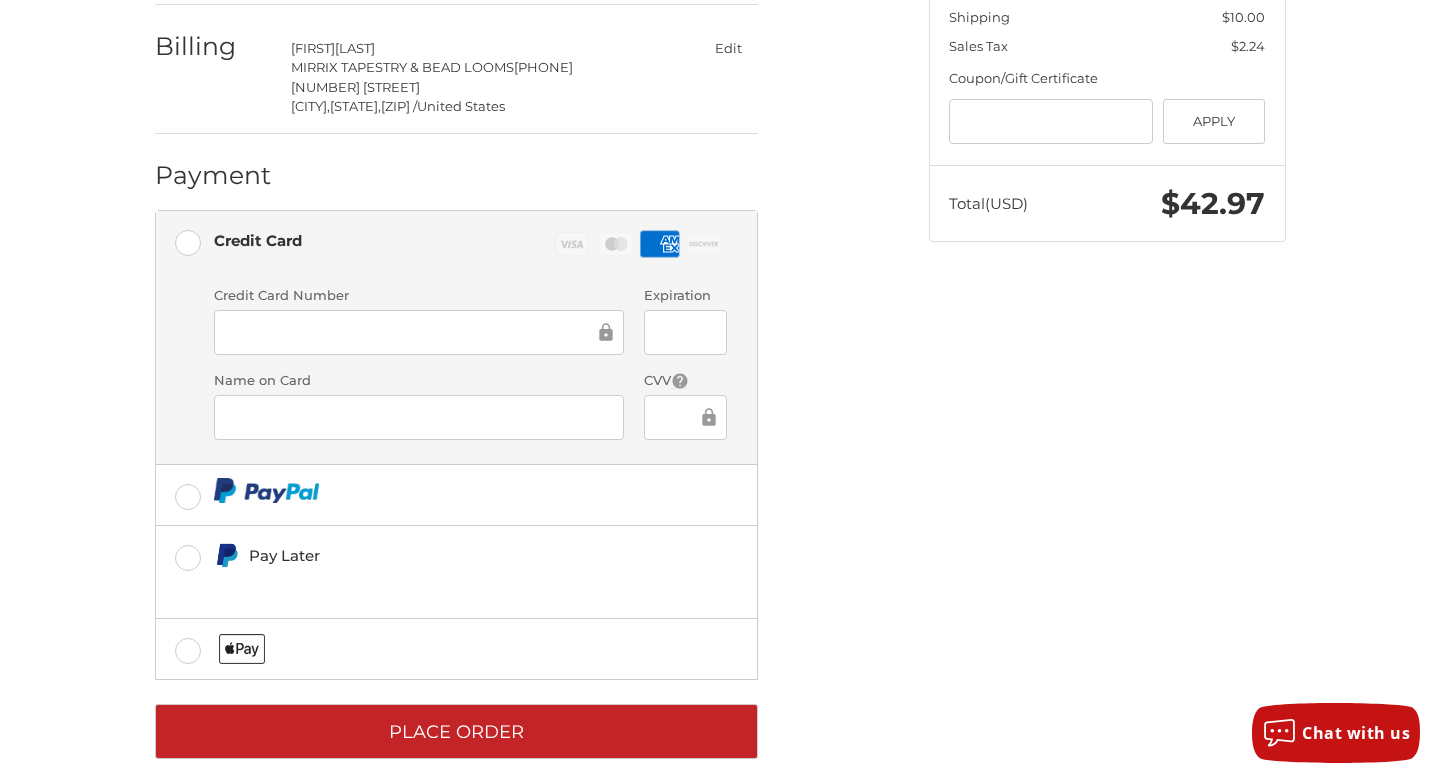 scroll, scrollTop: 477, scrollLeft: 0, axis: vertical 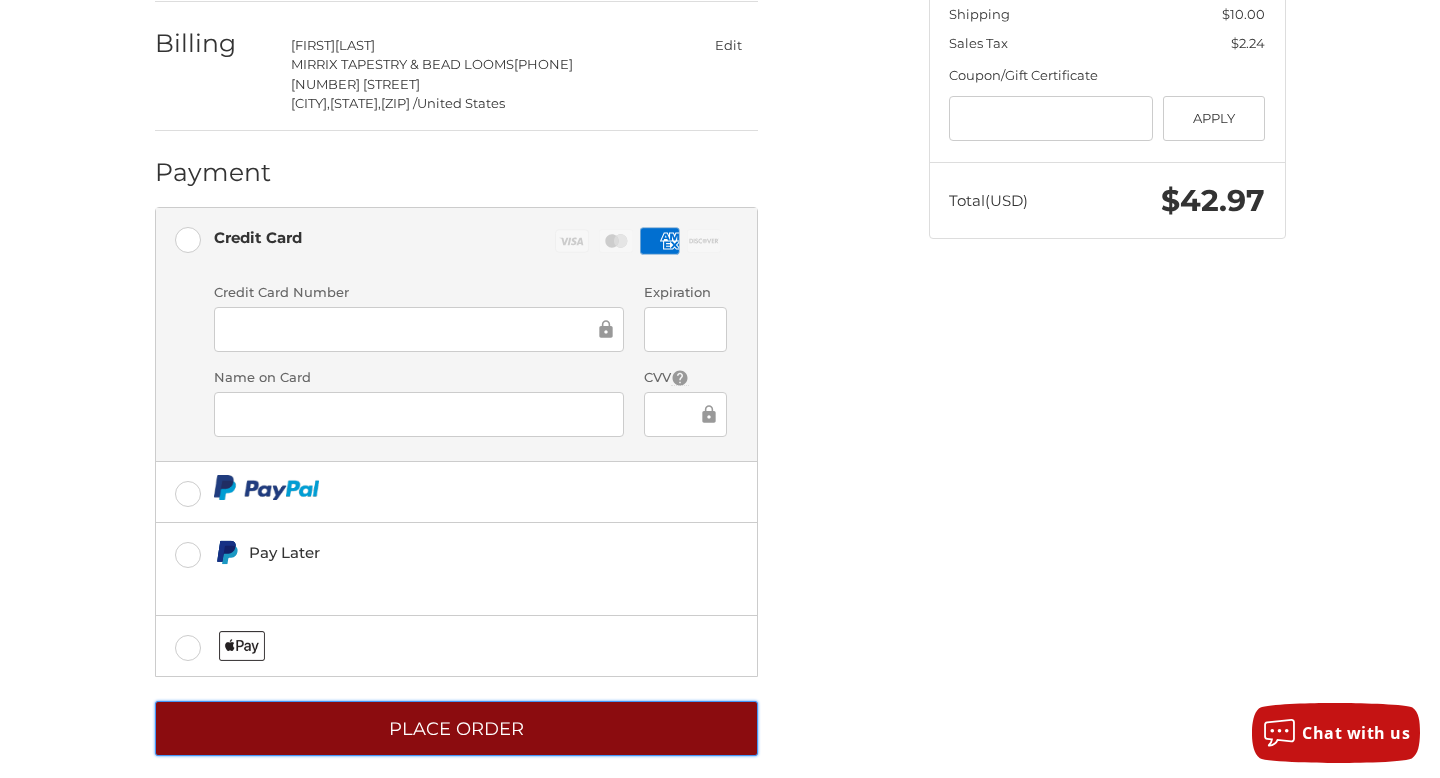 click on "Place Order" at bounding box center (456, 728) 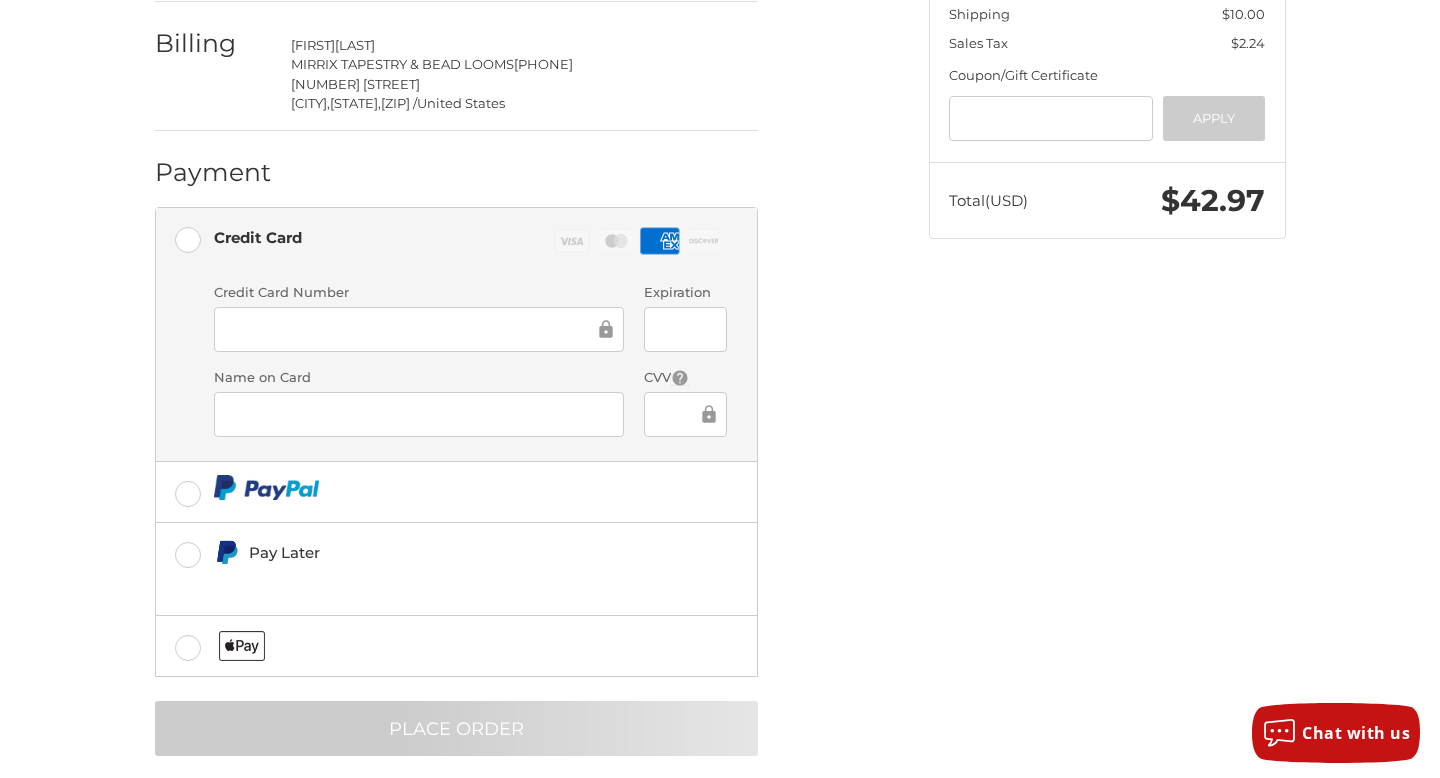 scroll, scrollTop: 0, scrollLeft: 0, axis: both 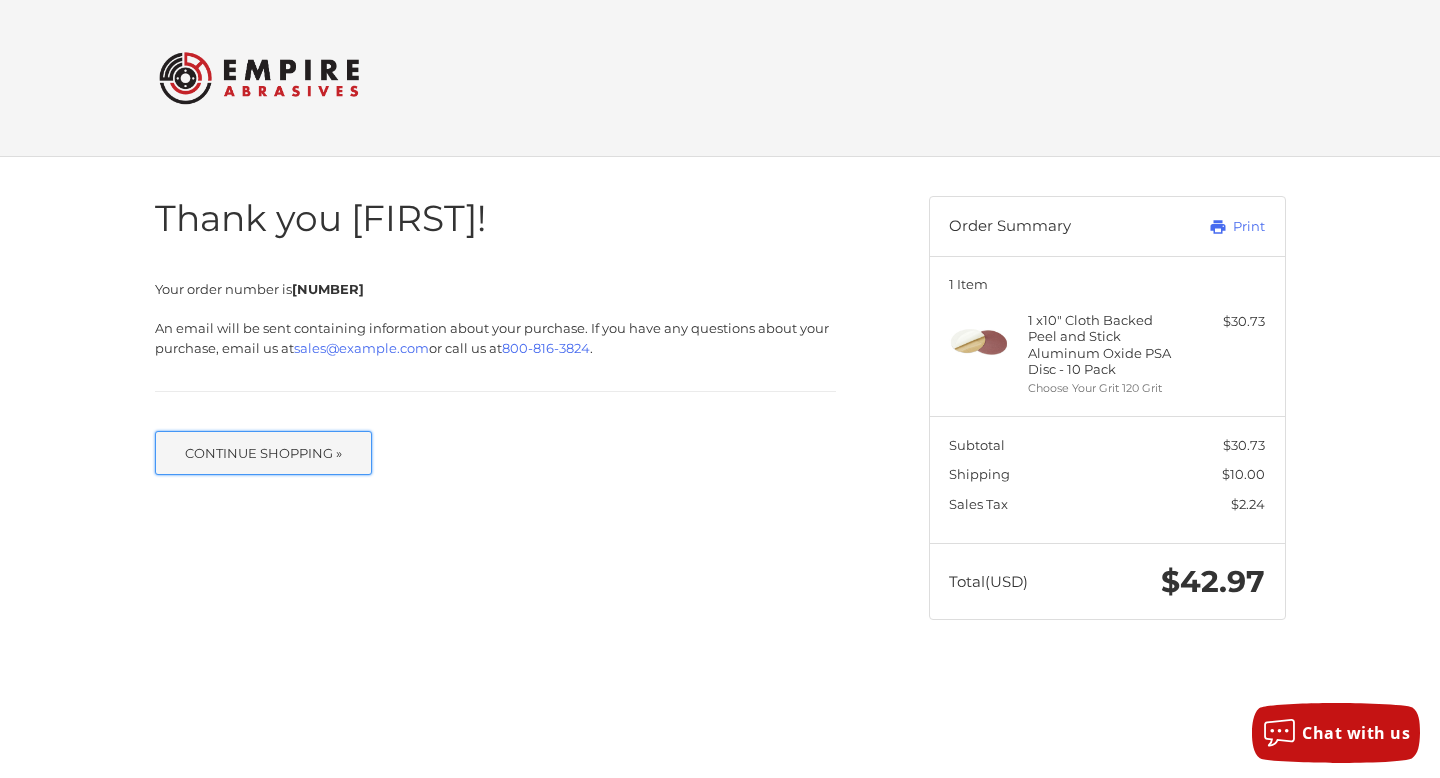 click on "Continue Shopping »" at bounding box center [264, 453] 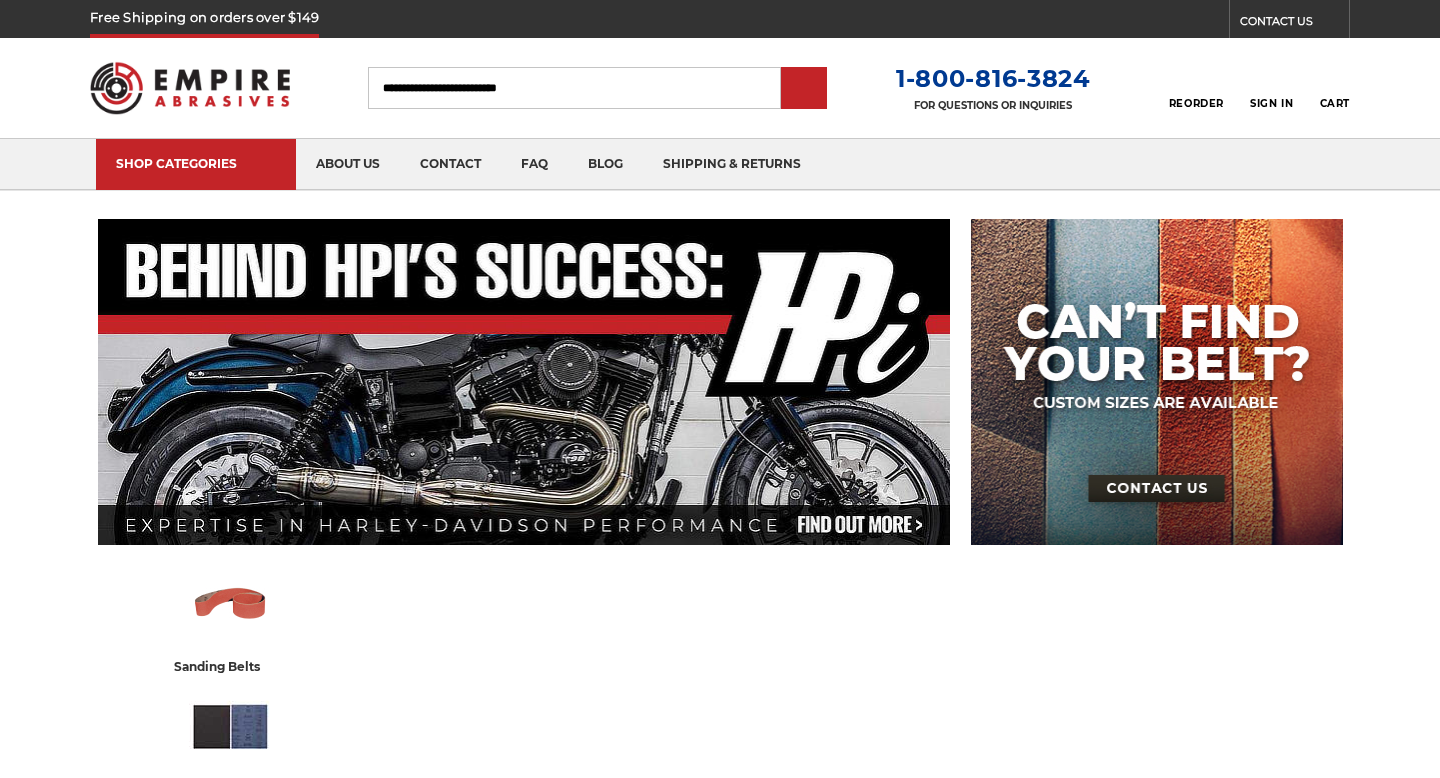 scroll, scrollTop: 0, scrollLeft: 0, axis: both 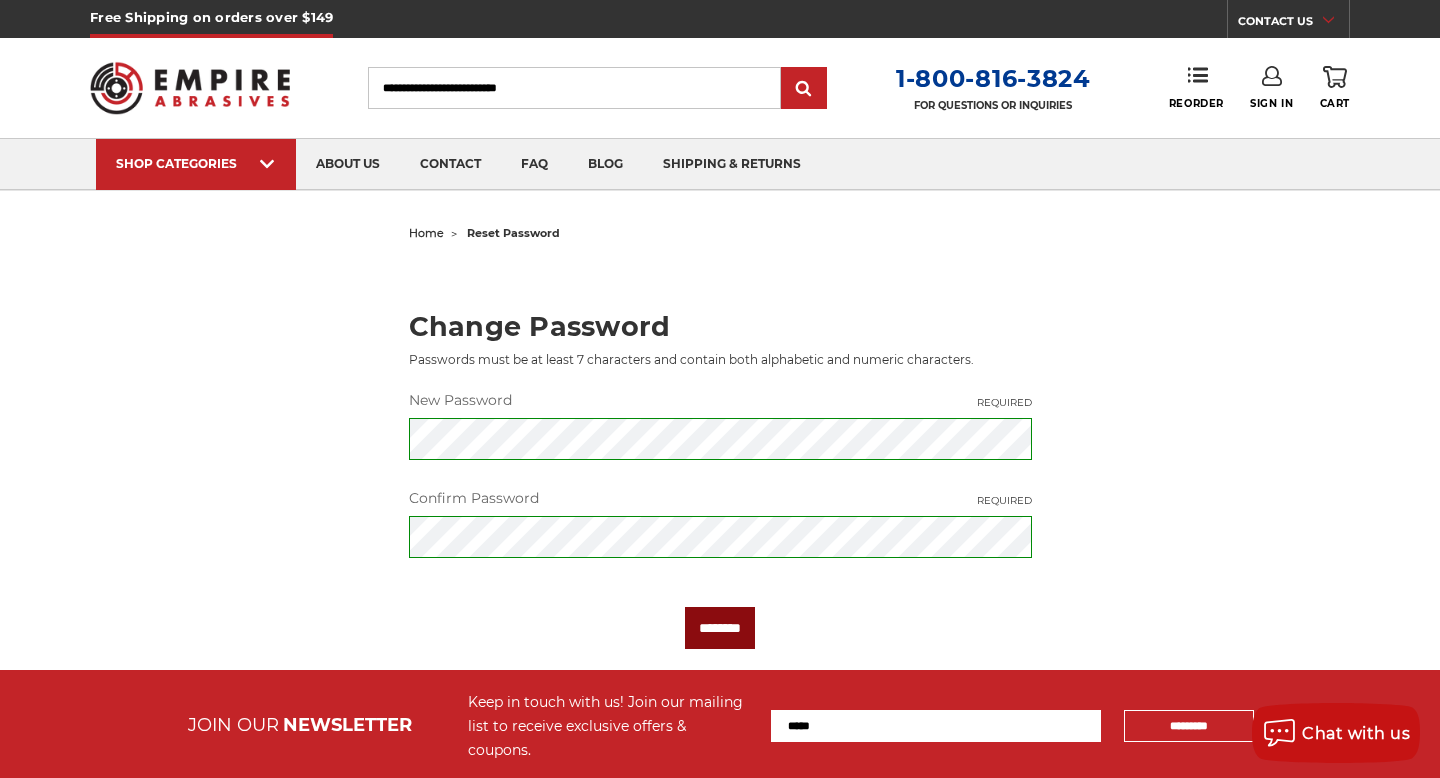 click on "********" at bounding box center (720, 628) 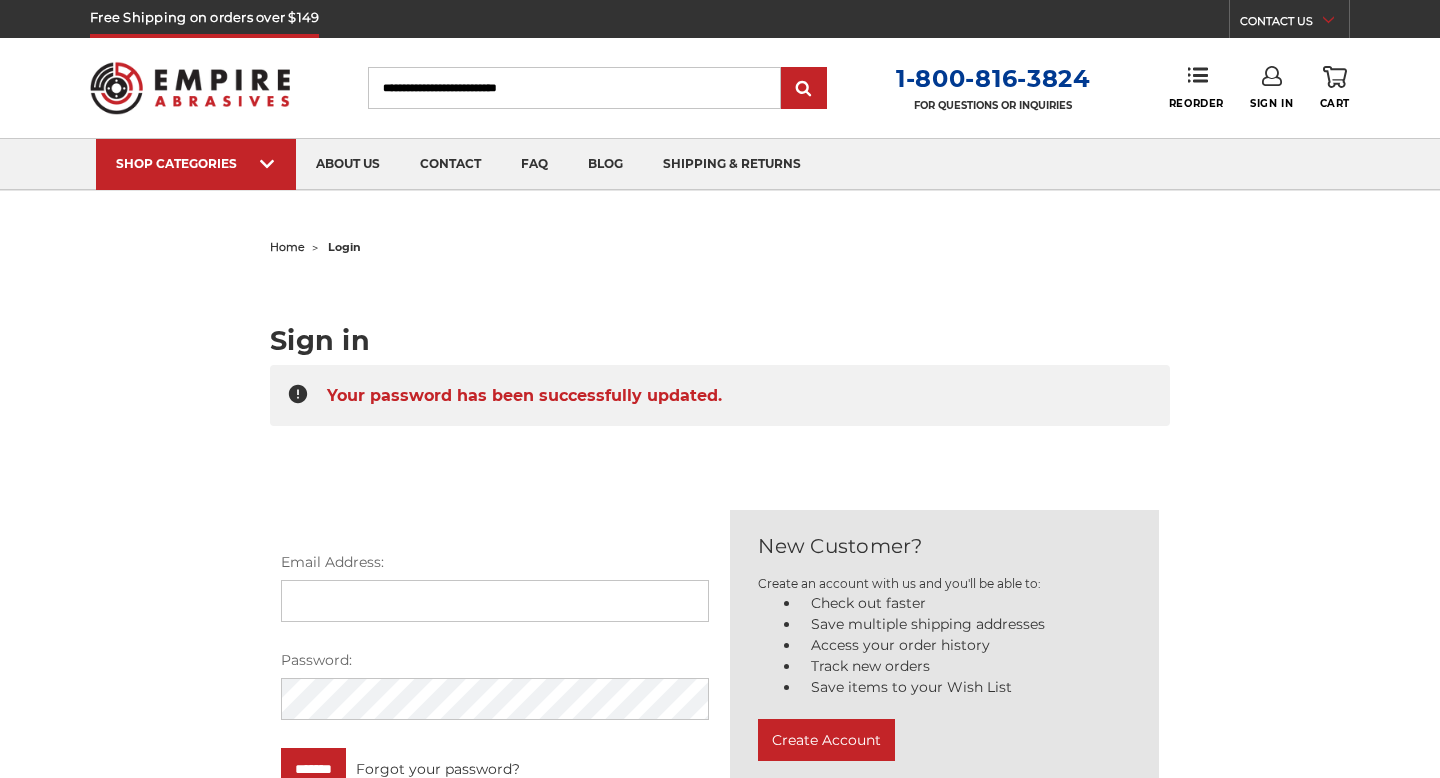 scroll, scrollTop: 0, scrollLeft: 0, axis: both 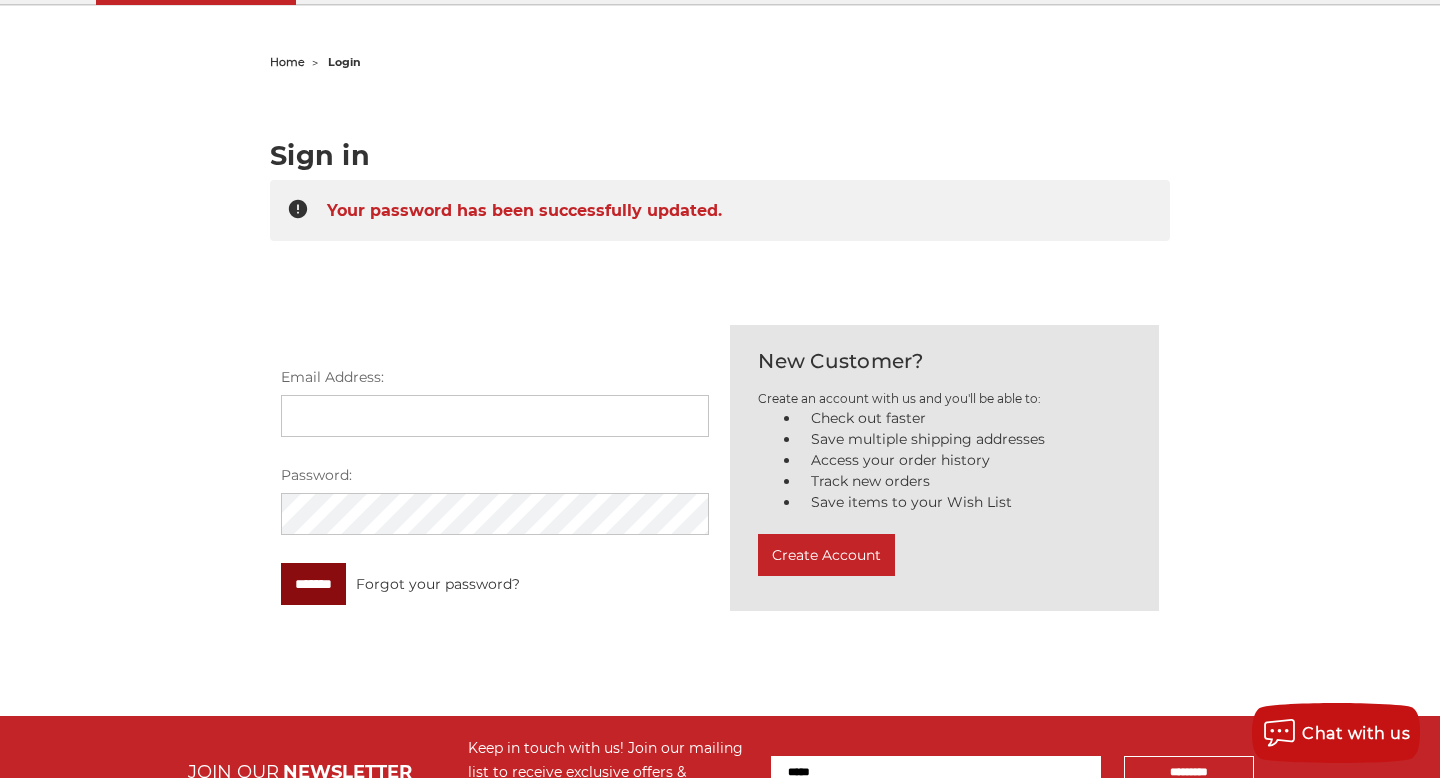 type on "**********" 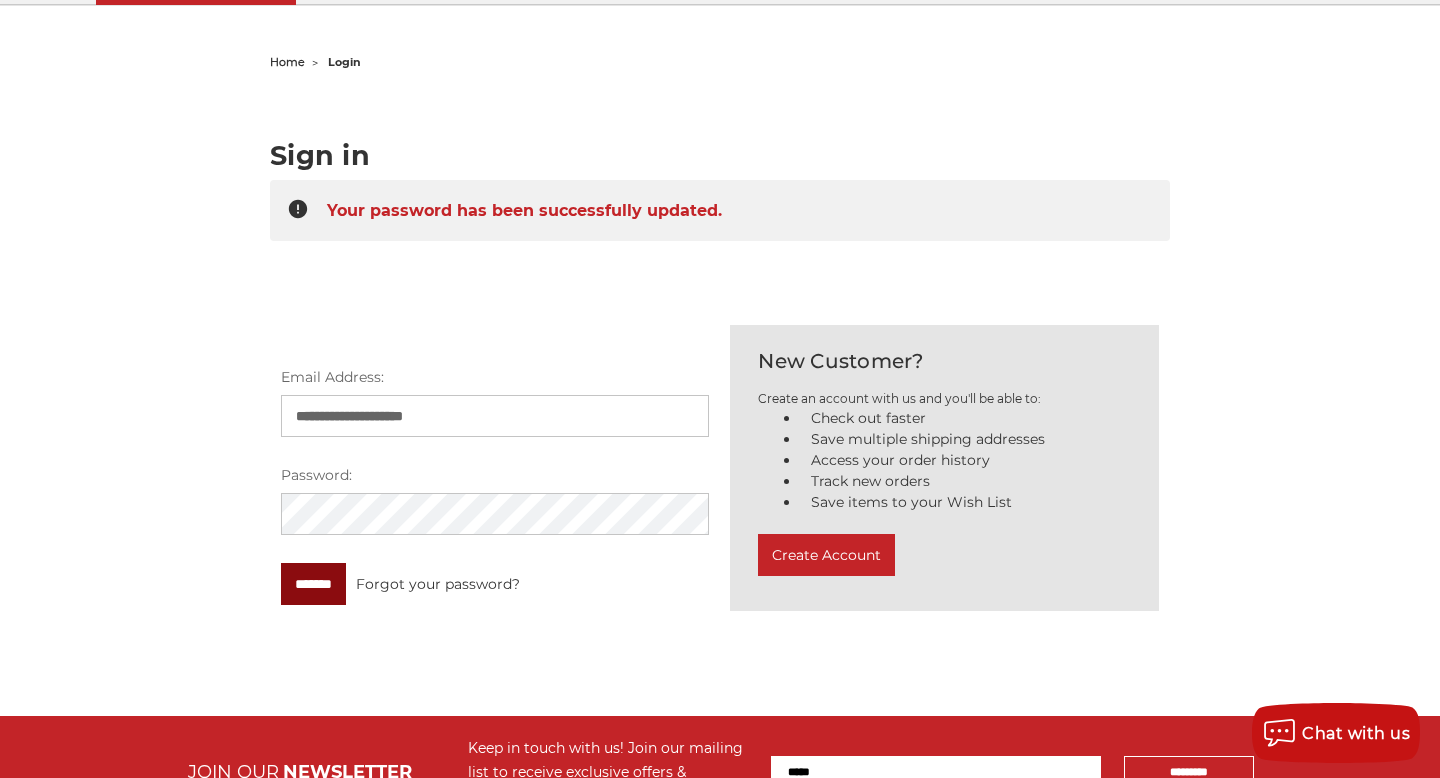 click on "*******" at bounding box center [313, 584] 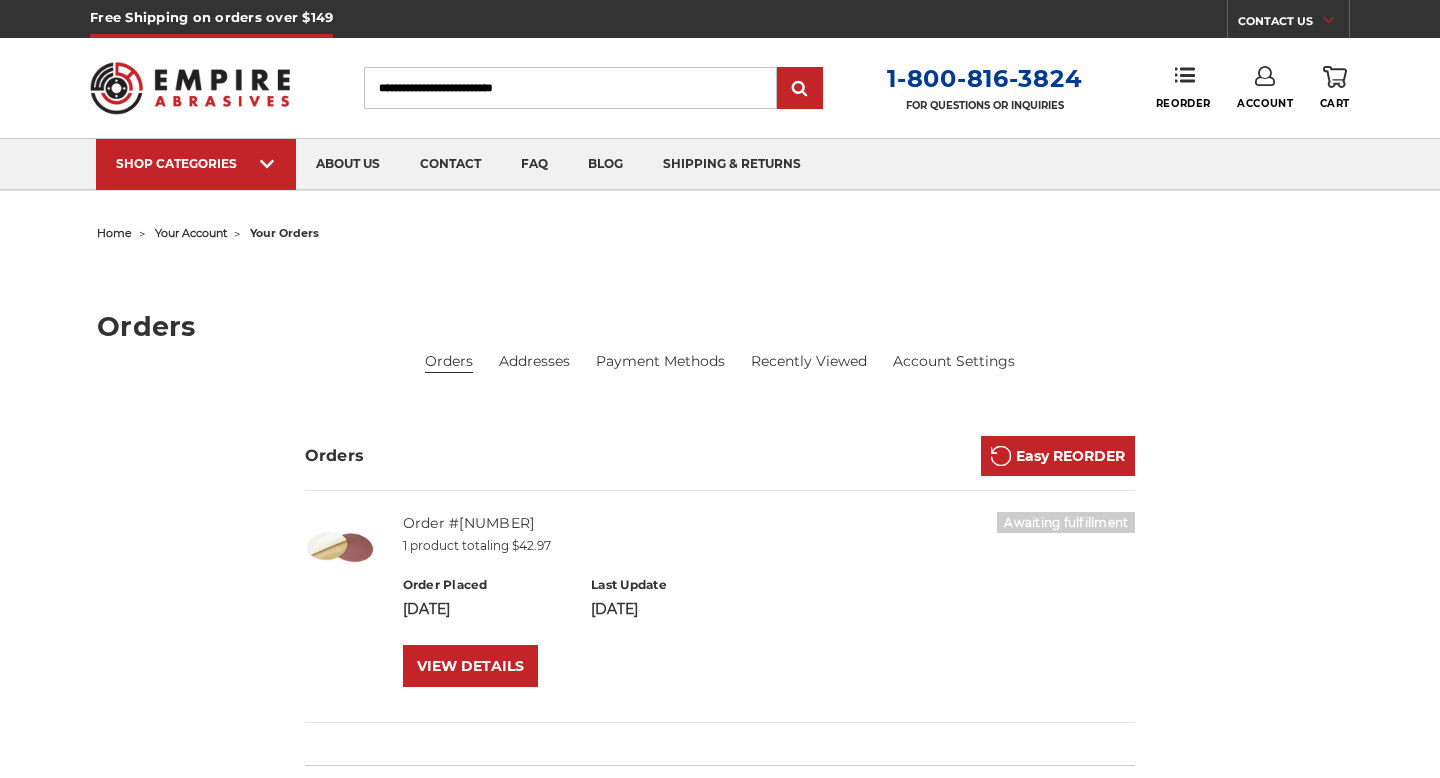 scroll, scrollTop: 0, scrollLeft: 0, axis: both 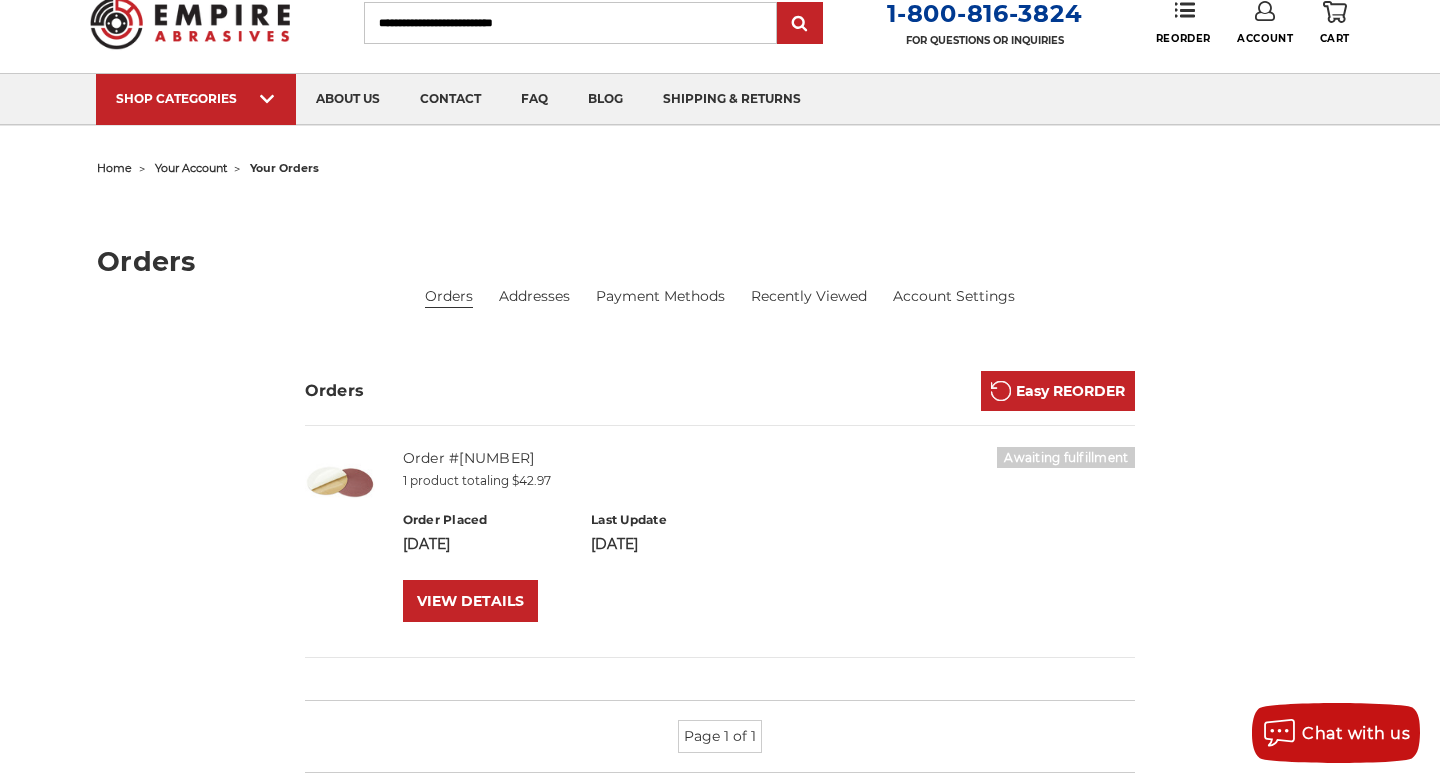 click on "Awaiting fulfillment
Order #[NUMBER]
1 product totaling $42.97
Order Placed
[DATE]
Last Update
[DATE]
VIEW DETAILS" at bounding box center [769, 541] 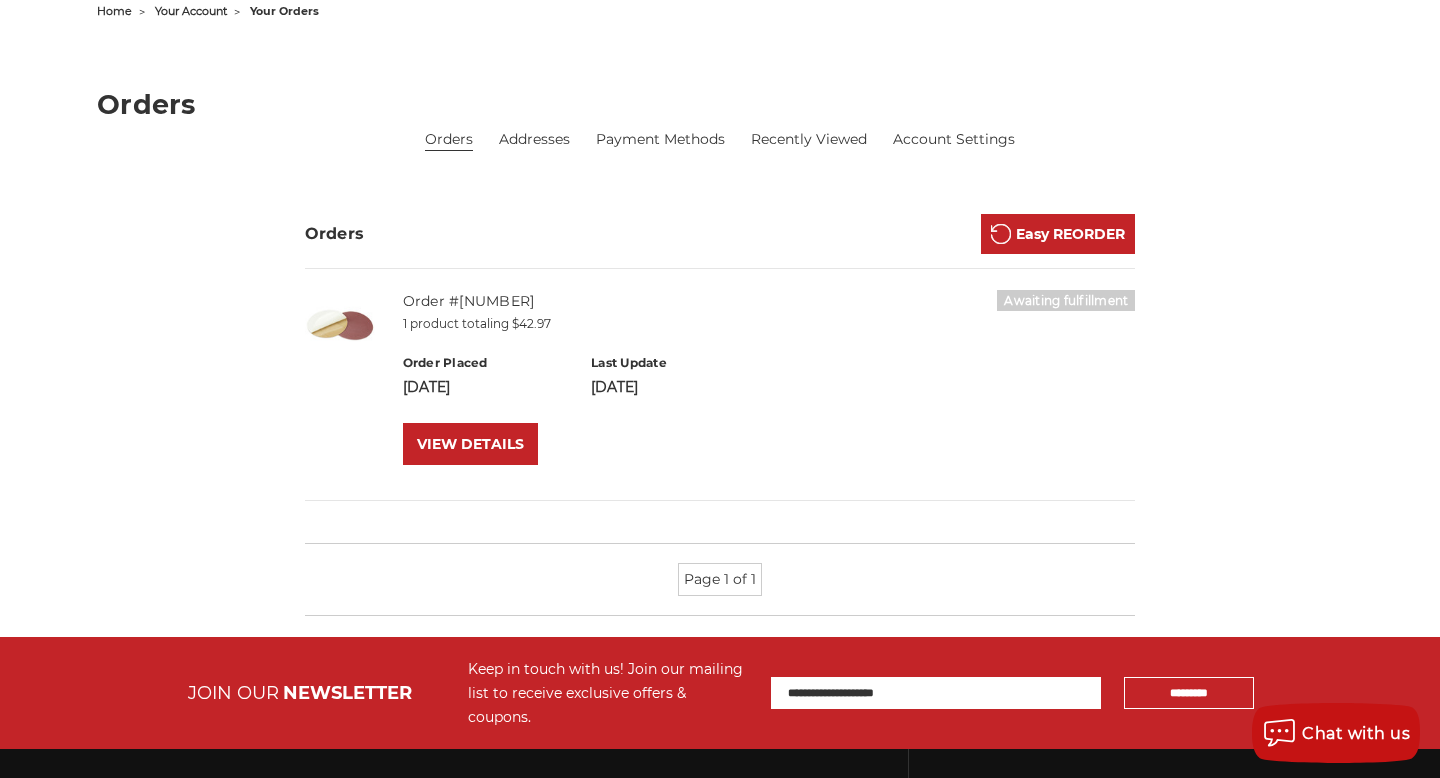 scroll, scrollTop: 0, scrollLeft: 0, axis: both 